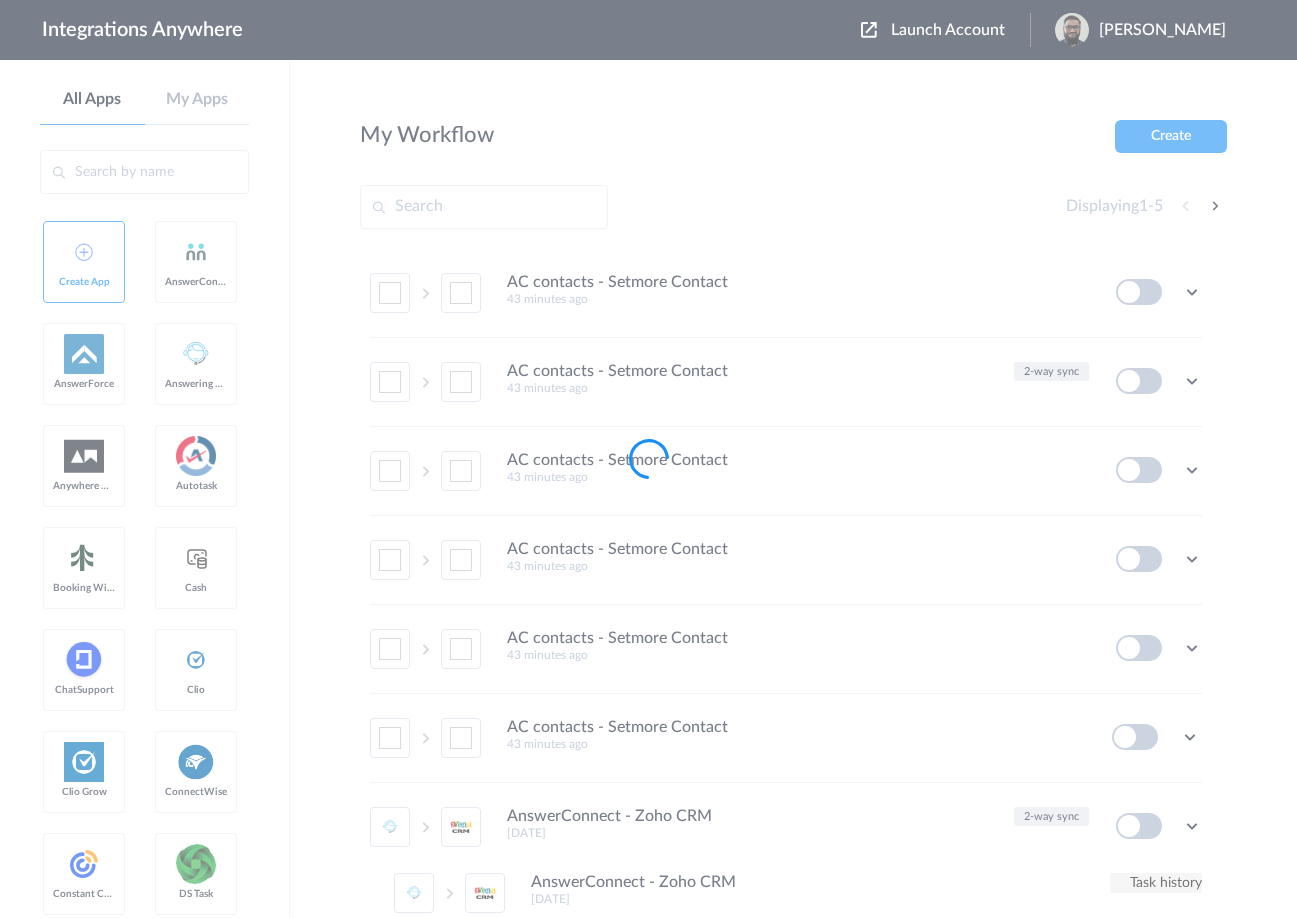 scroll, scrollTop: 0, scrollLeft: 0, axis: both 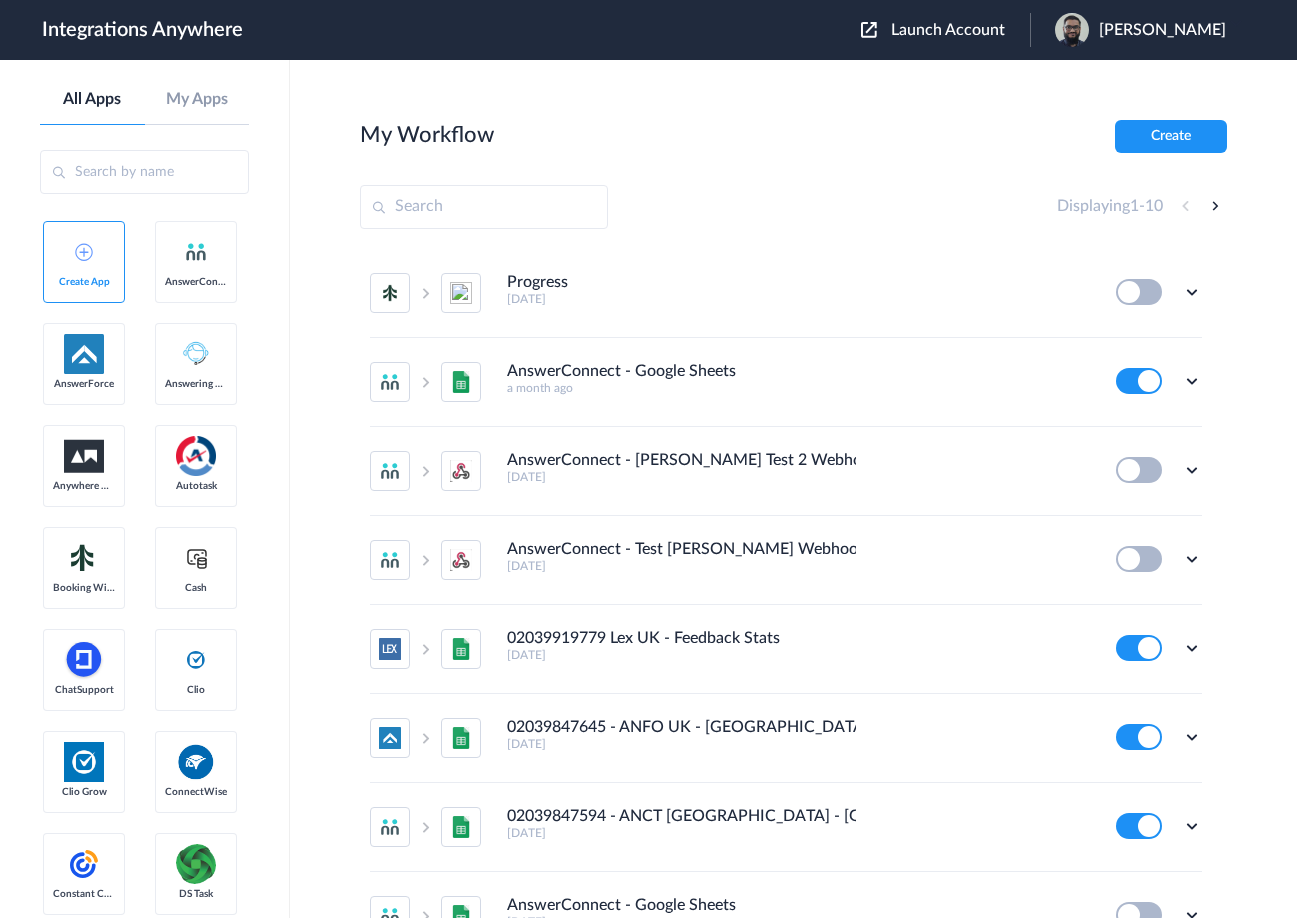 click on "Launch Account" at bounding box center [948, 30] 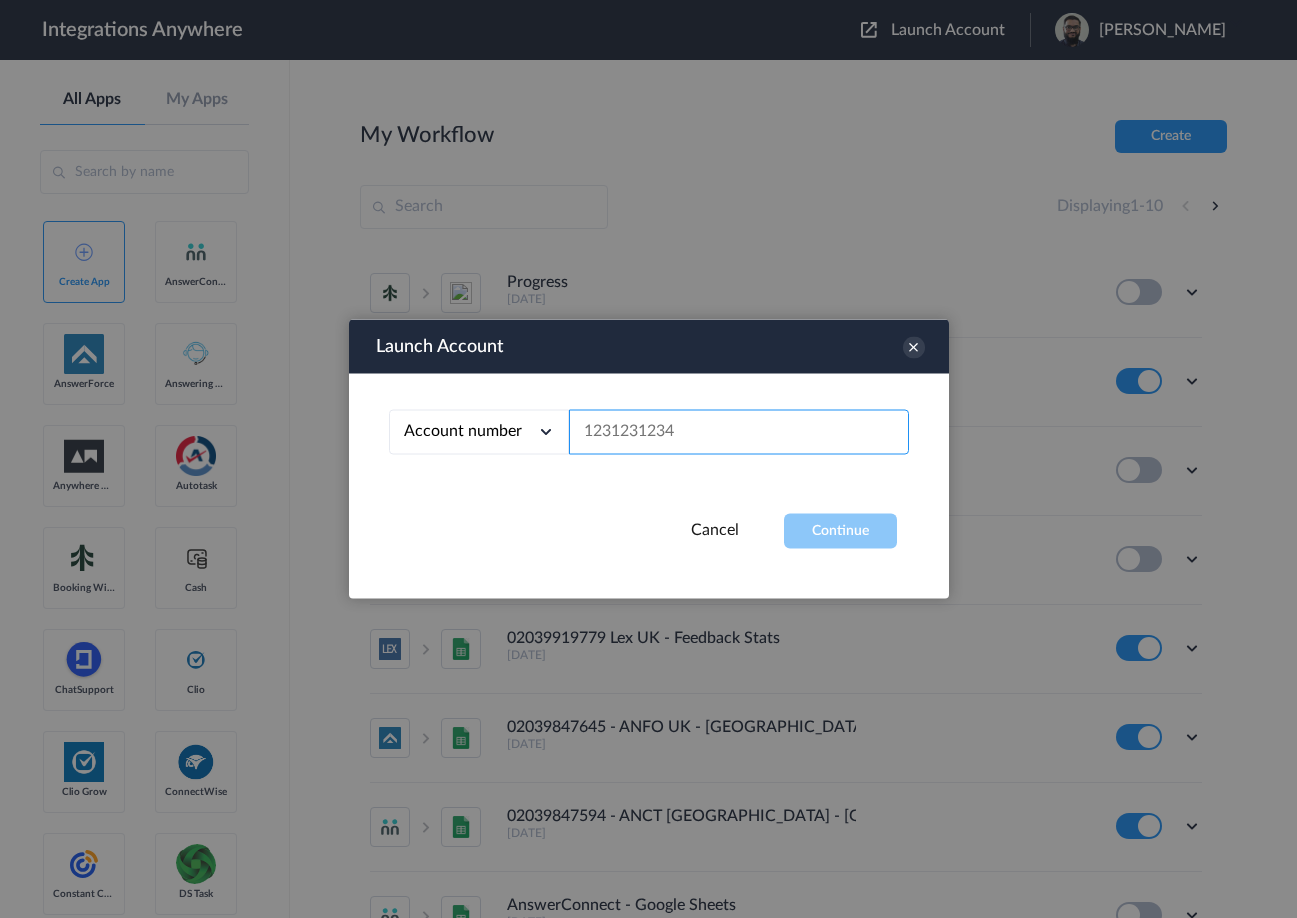 click at bounding box center (739, 432) 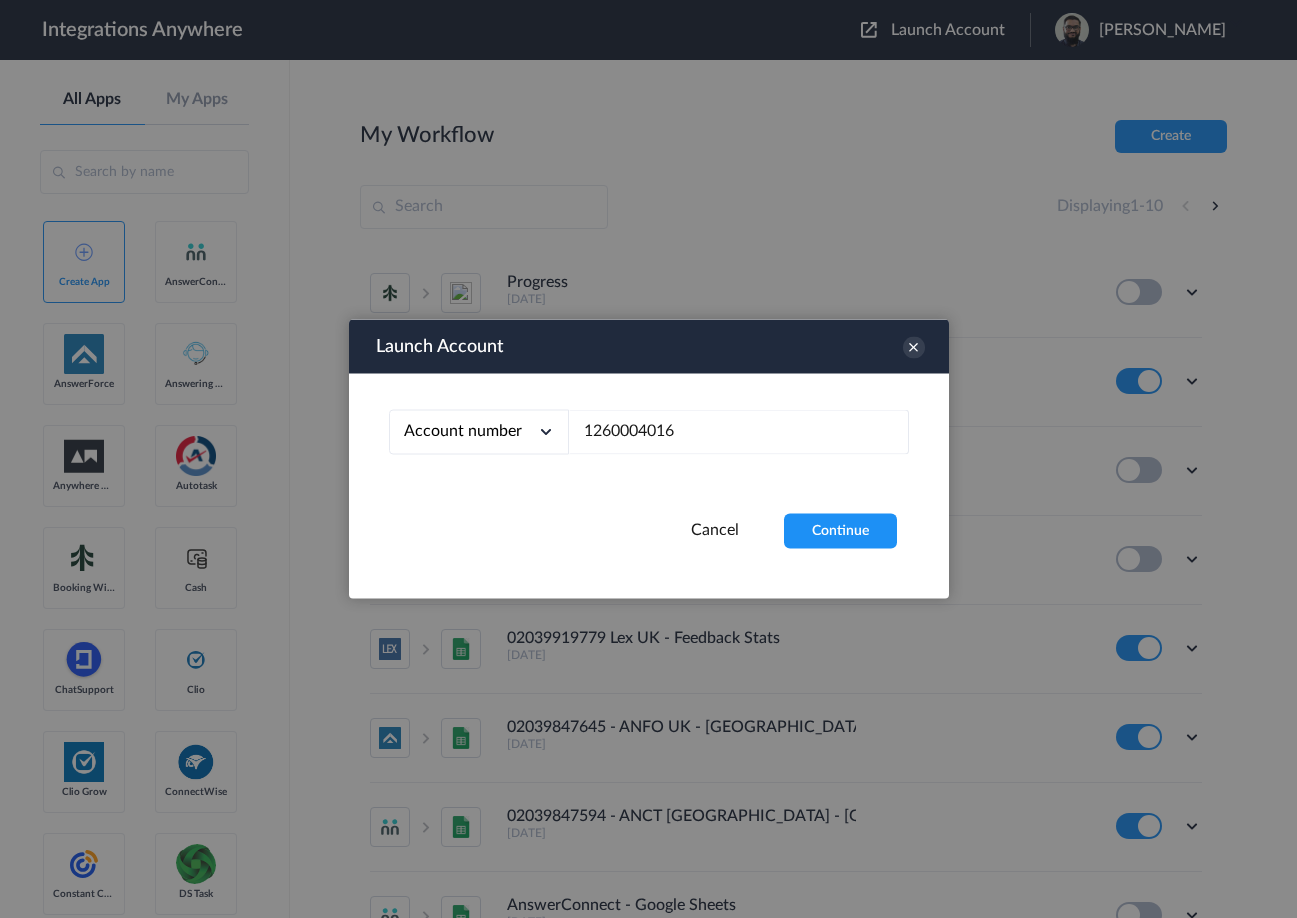 click on "Continue" at bounding box center (840, 531) 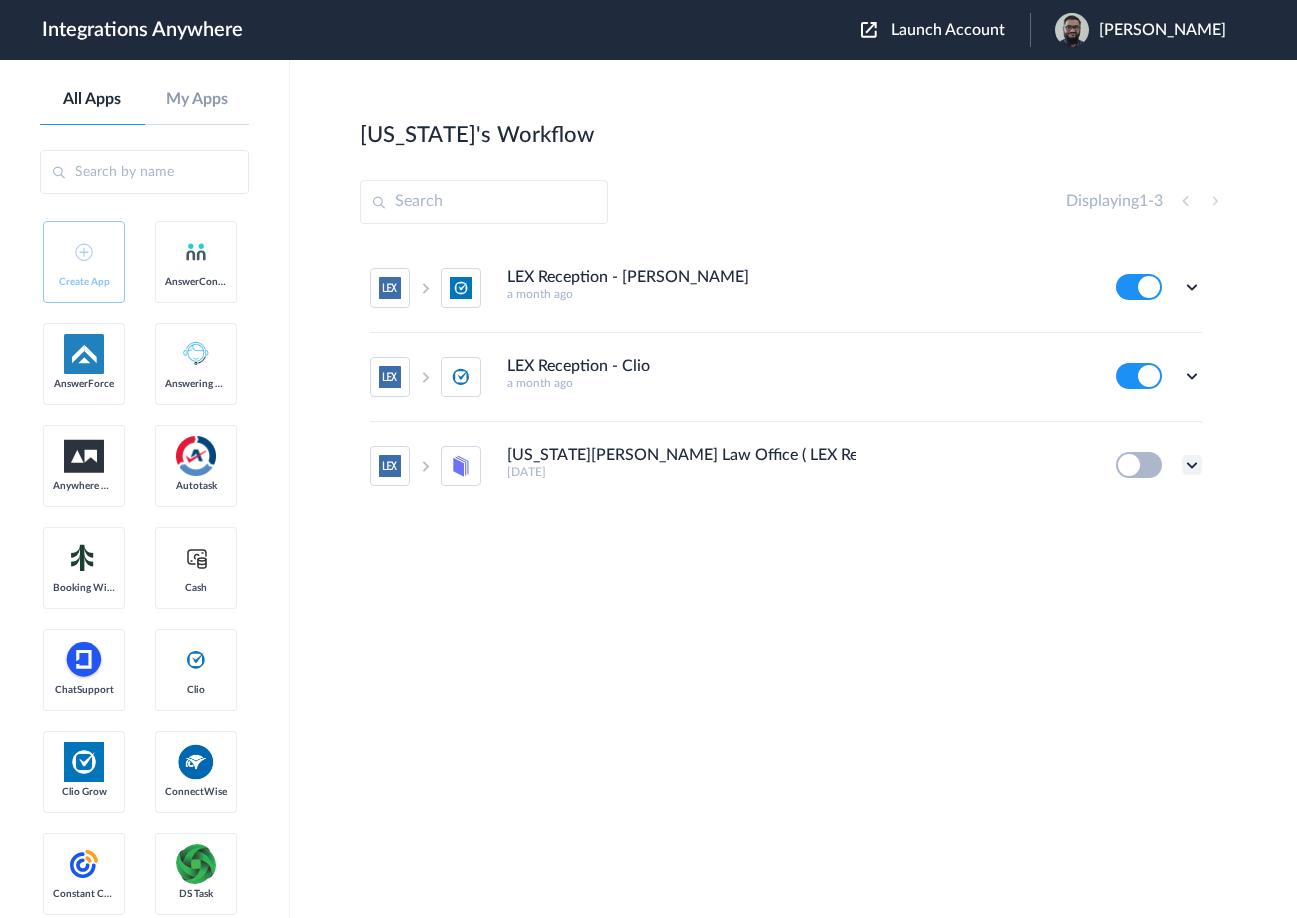 click at bounding box center [1192, 465] 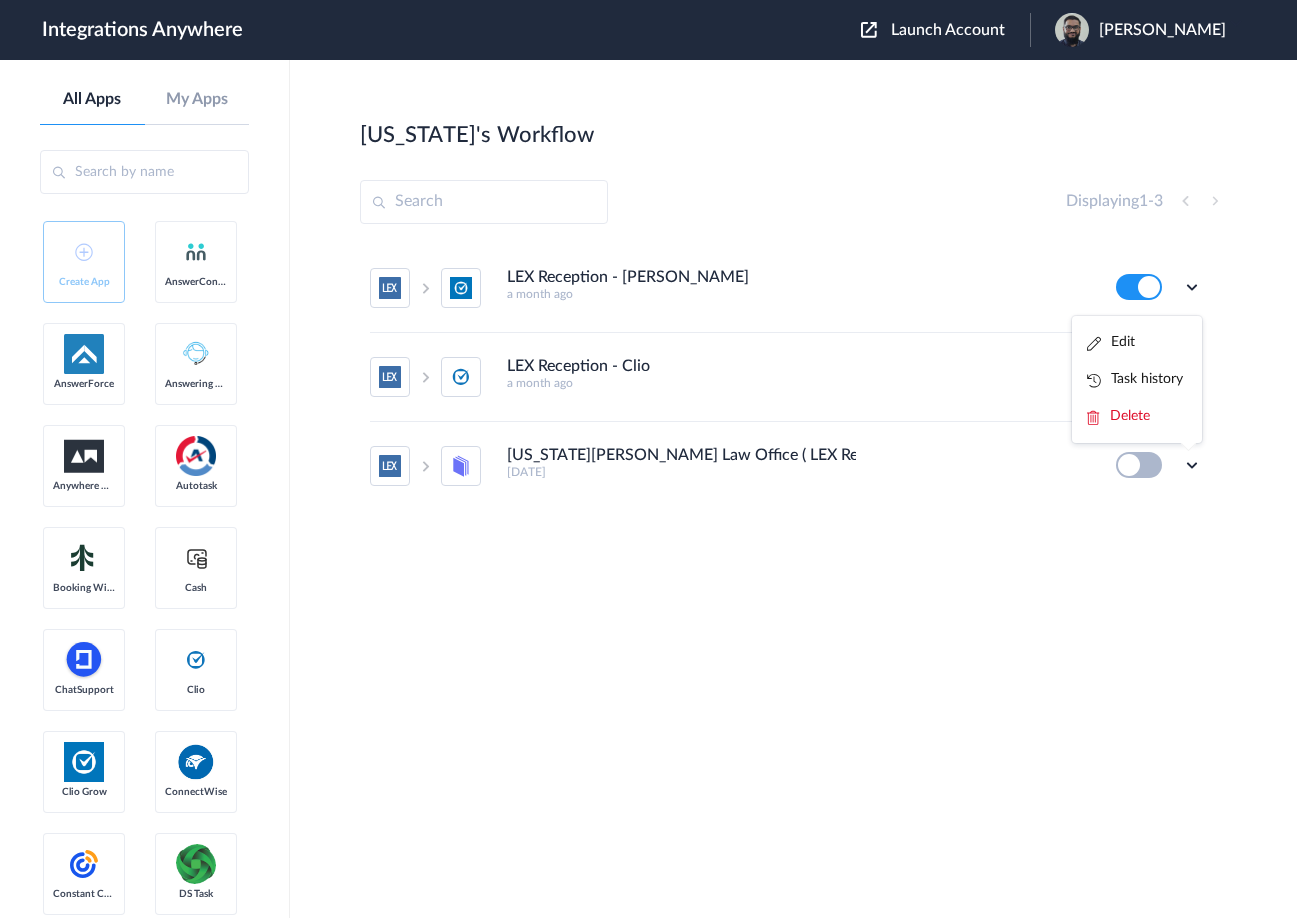 click on "Task history" at bounding box center (1135, 379) 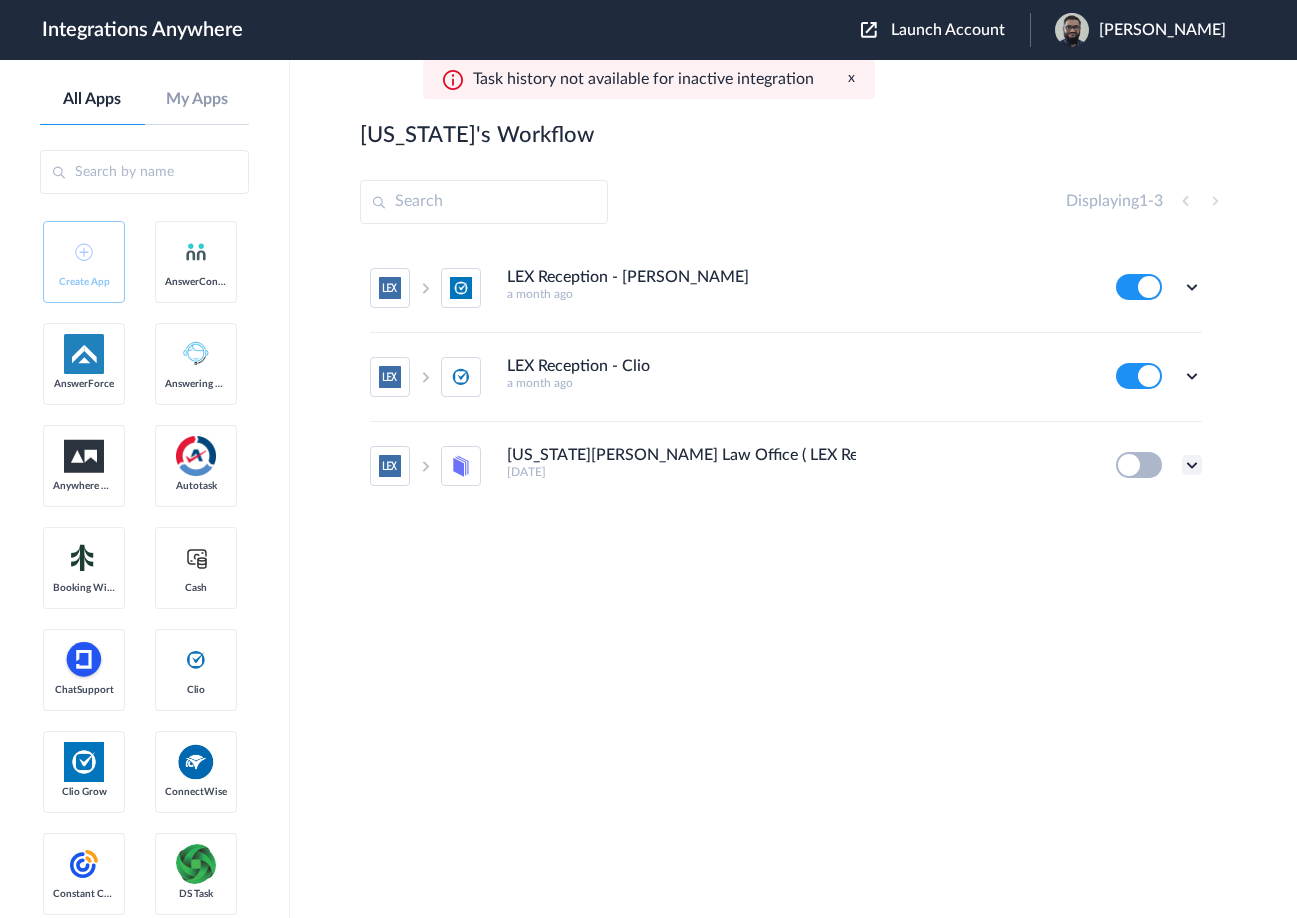 click at bounding box center [1192, 465] 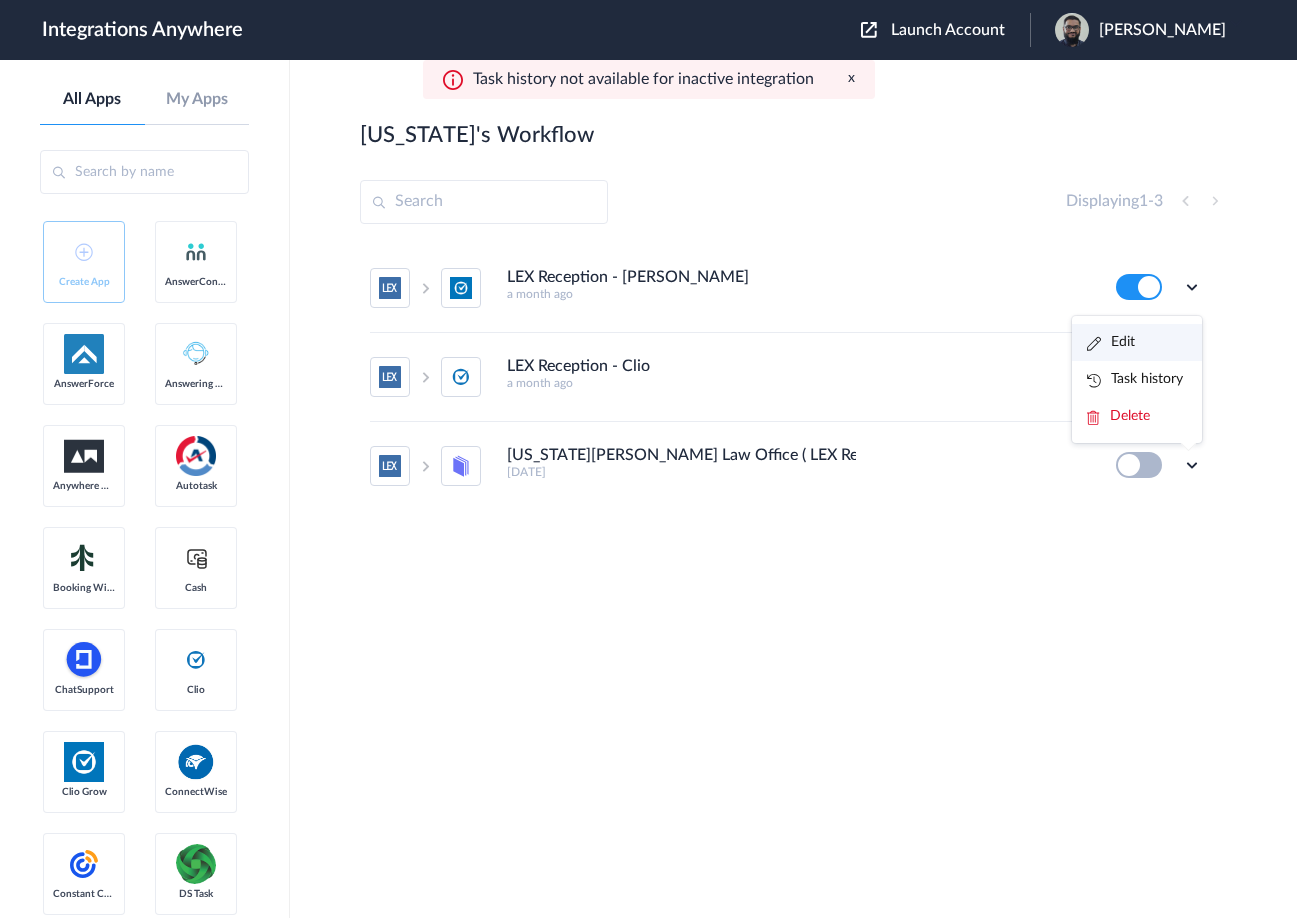 click on "Edit" at bounding box center [1137, 342] 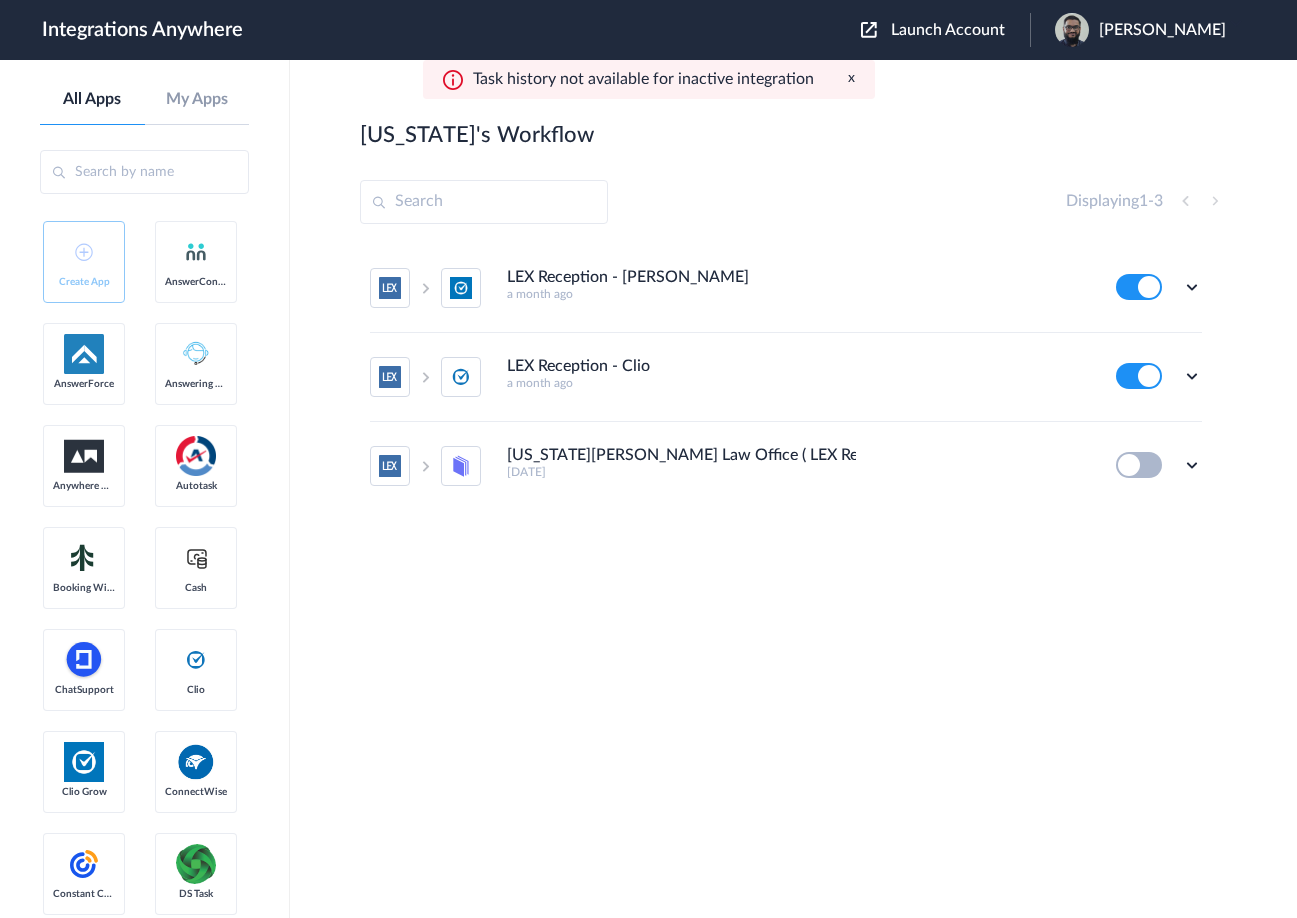 click on "Launch Account" at bounding box center [948, 30] 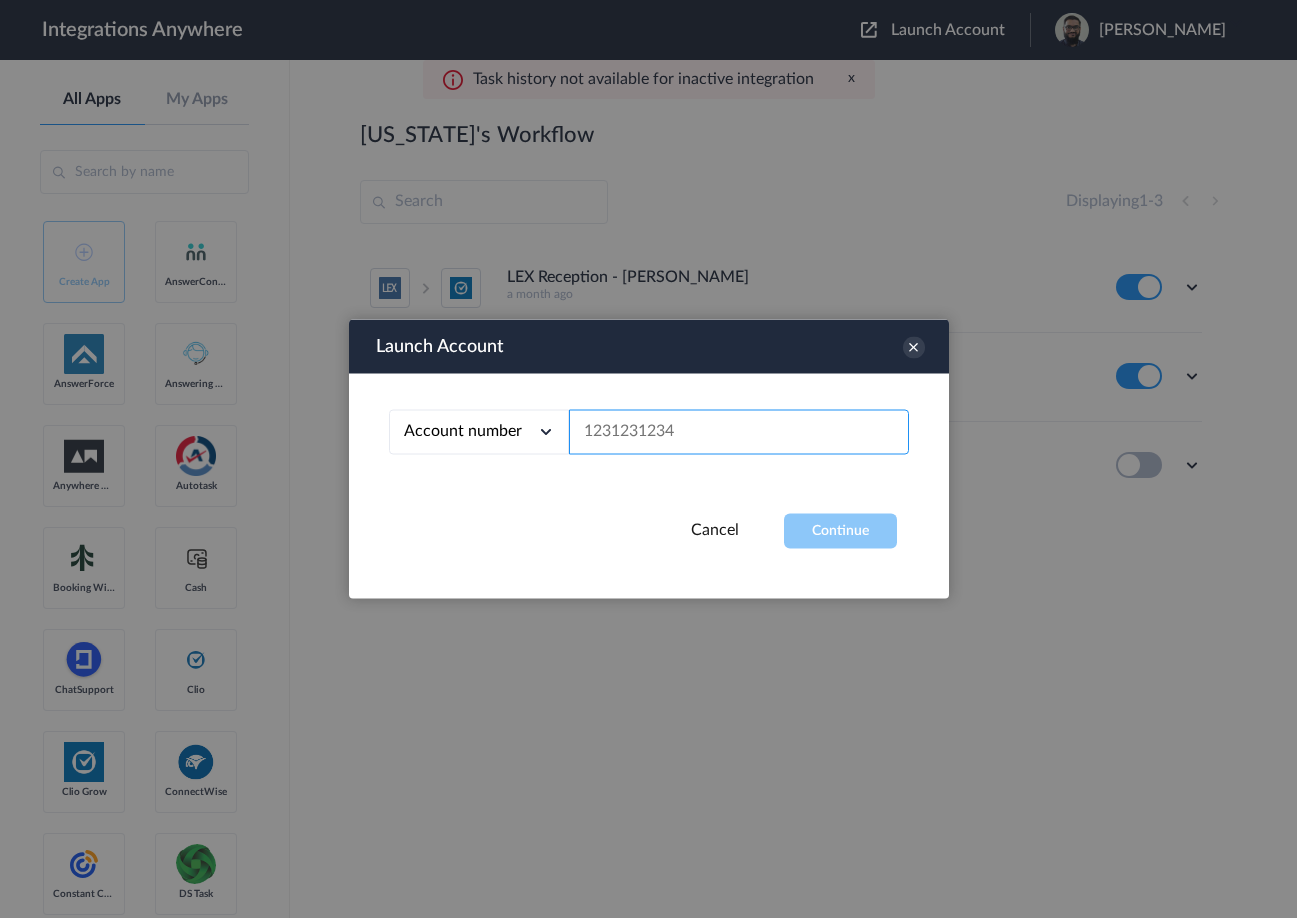 paste on "1260004016" 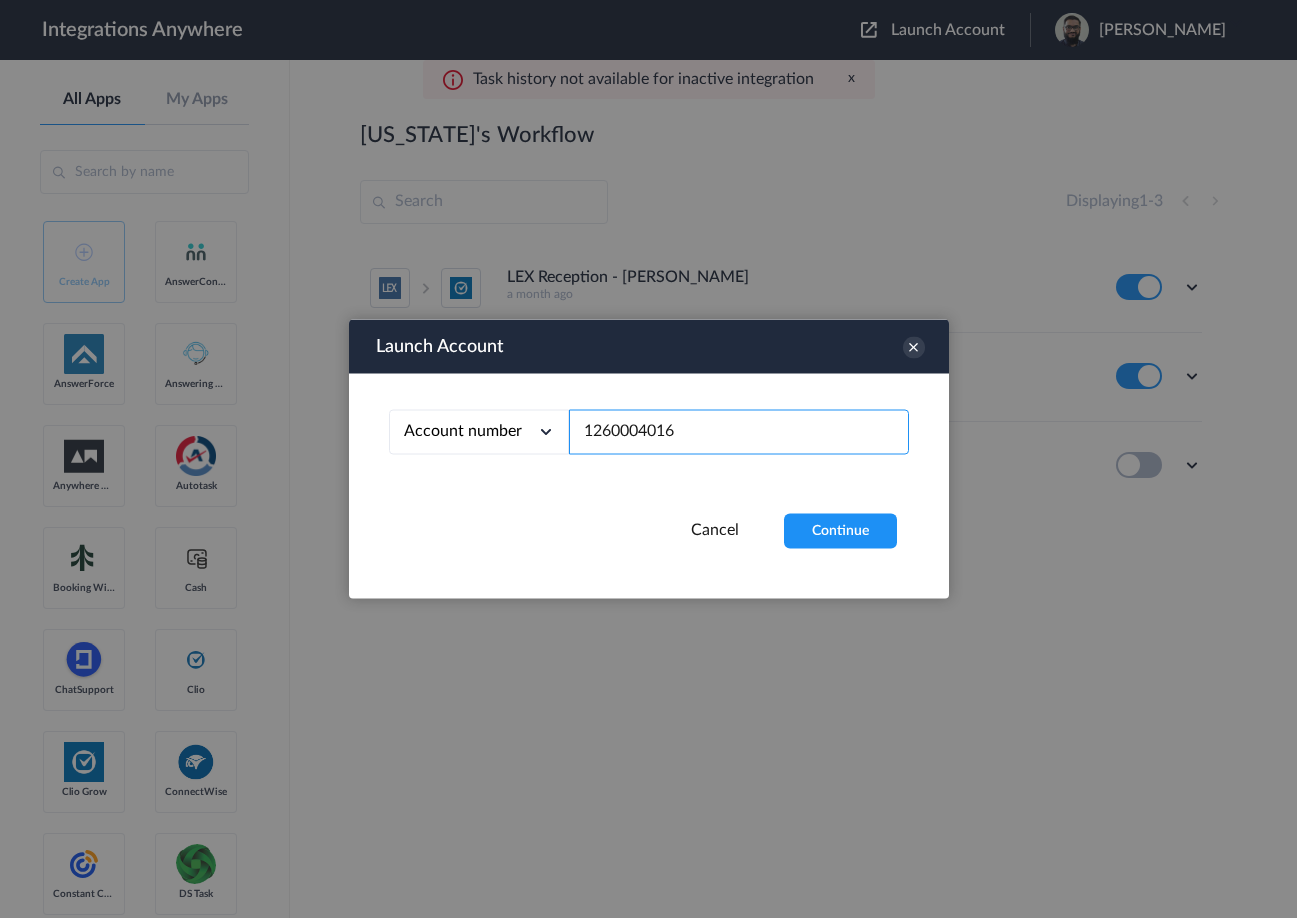type on "1260004016" 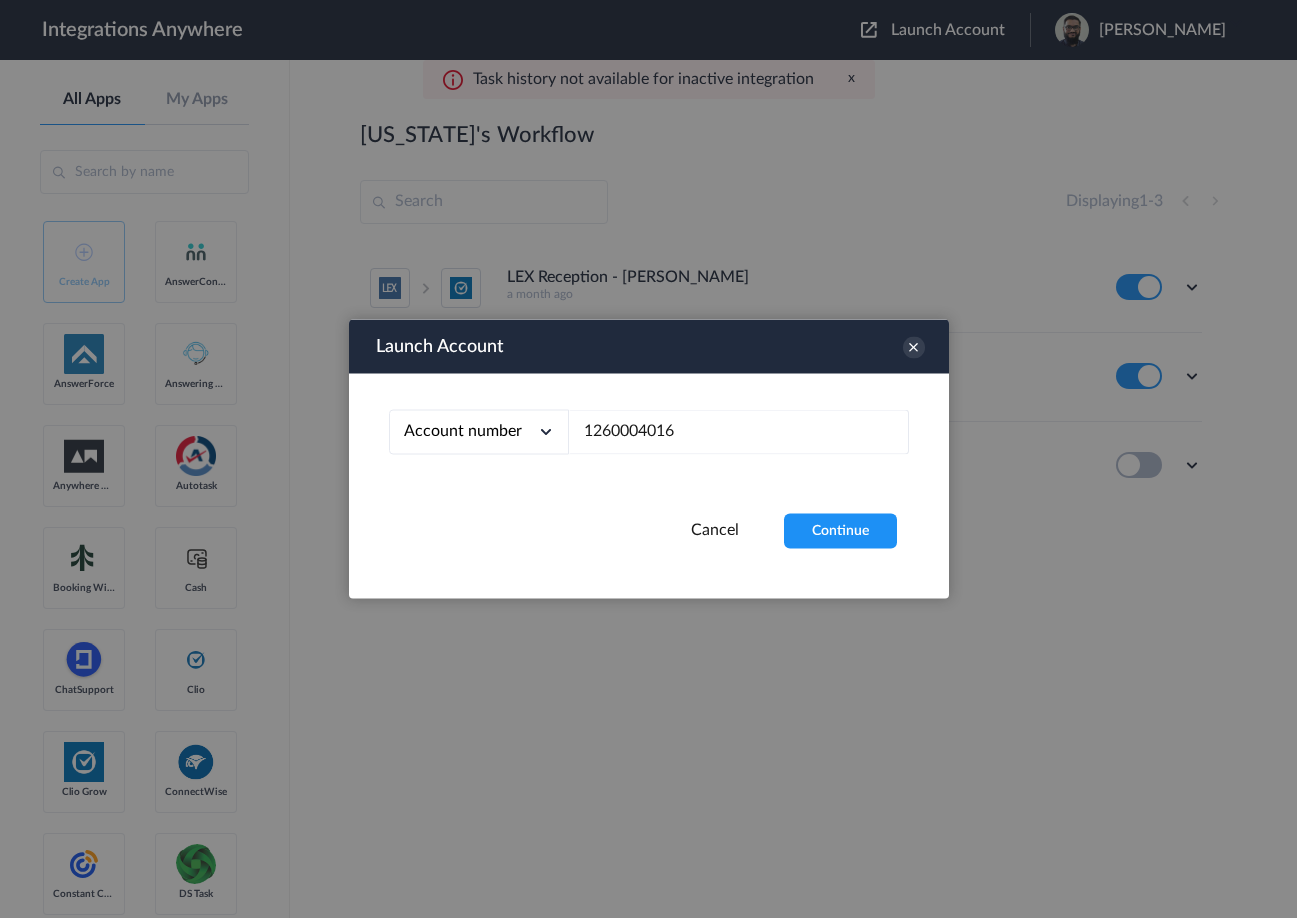click on "Continue" at bounding box center [840, 531] 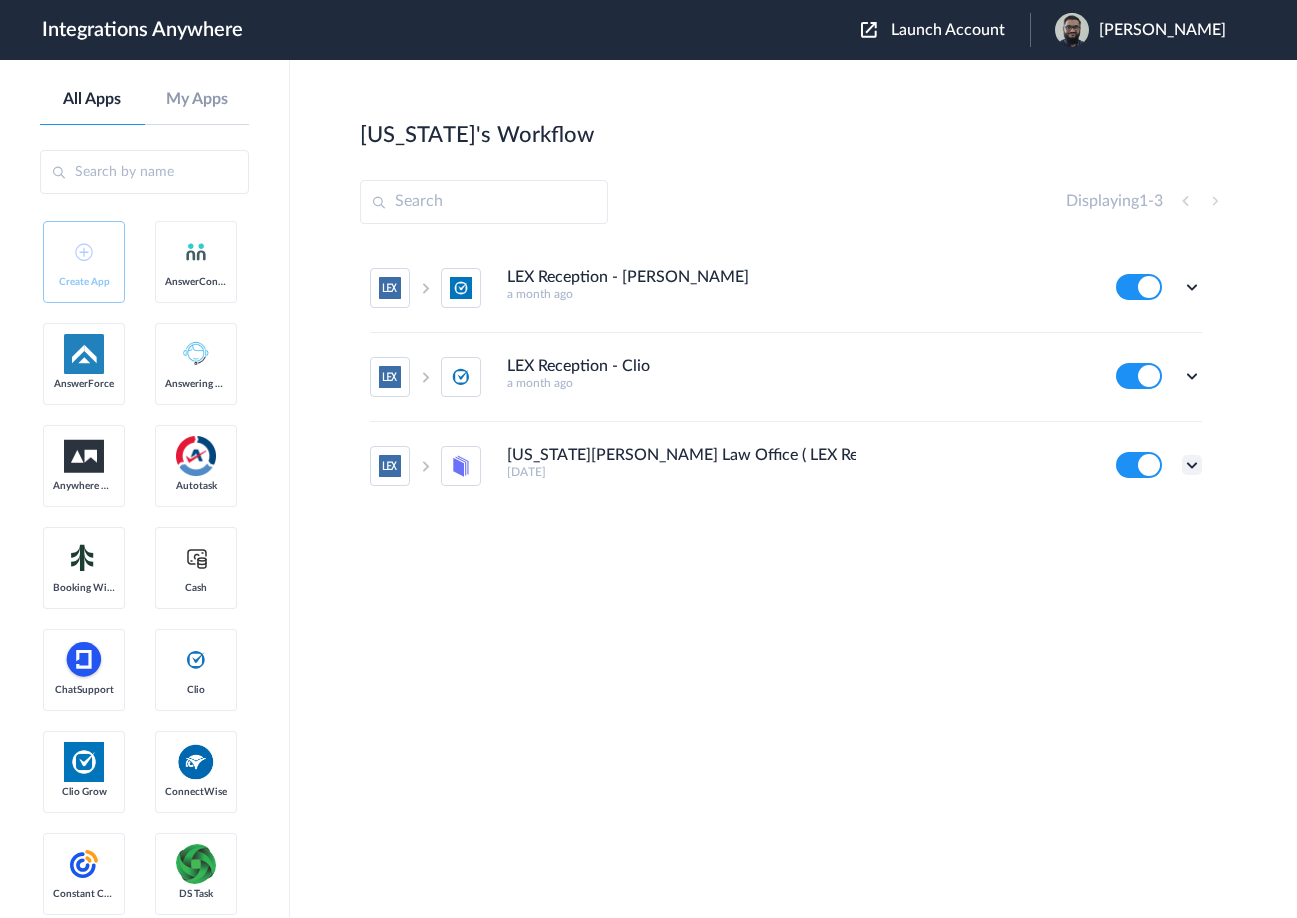 click at bounding box center (1192, 465) 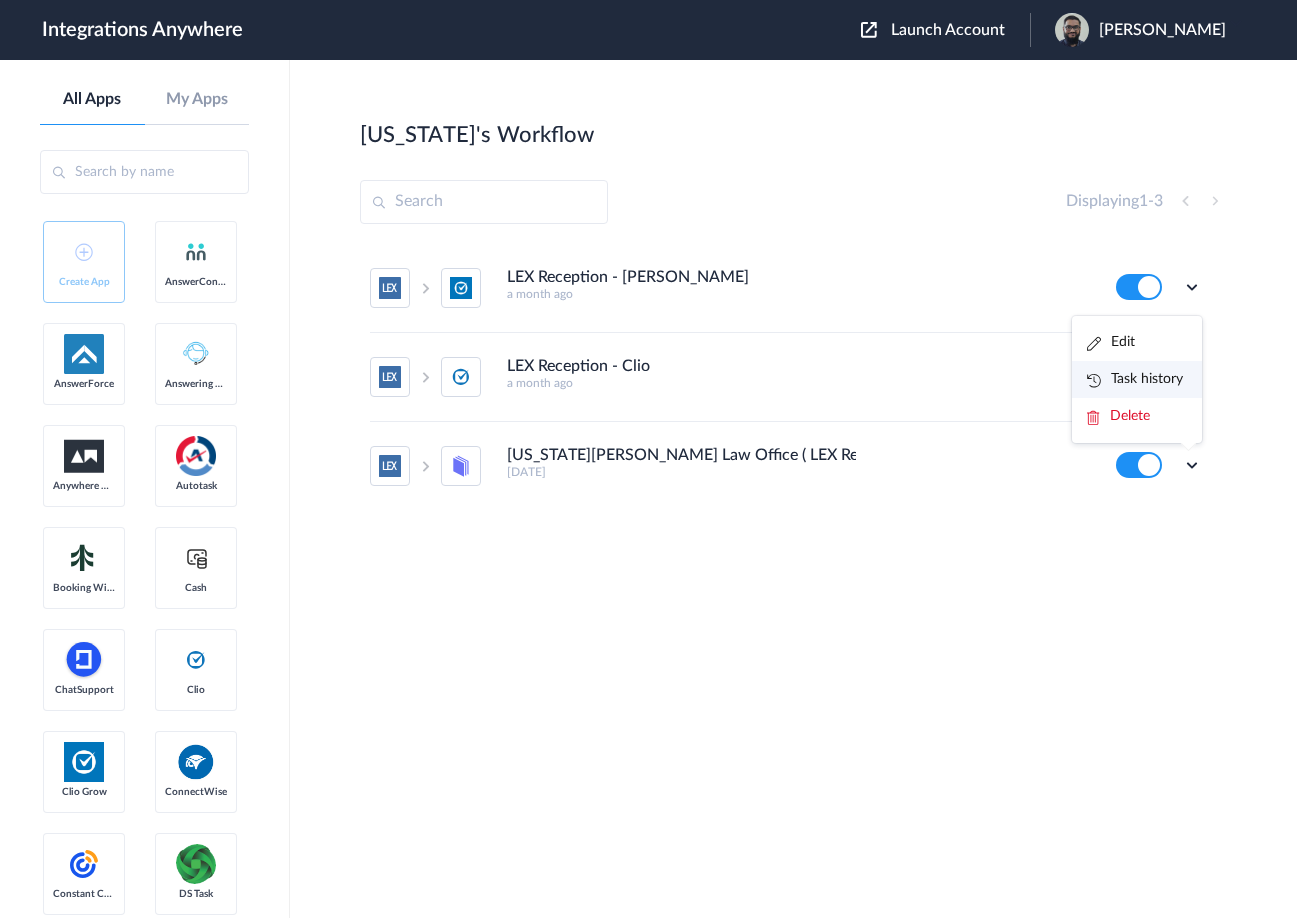 click on "Task history" at bounding box center [1137, 379] 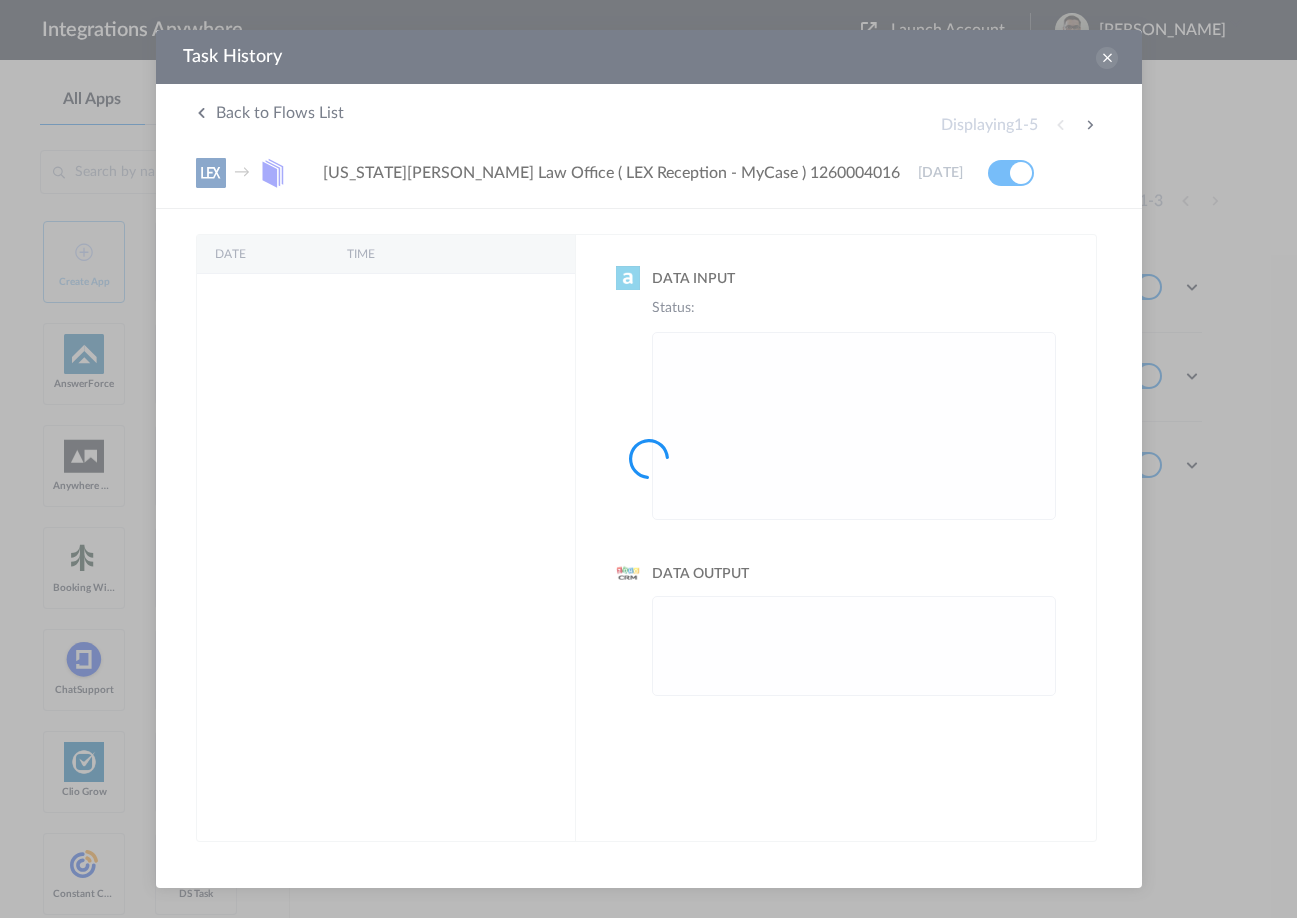 scroll, scrollTop: 0, scrollLeft: 0, axis: both 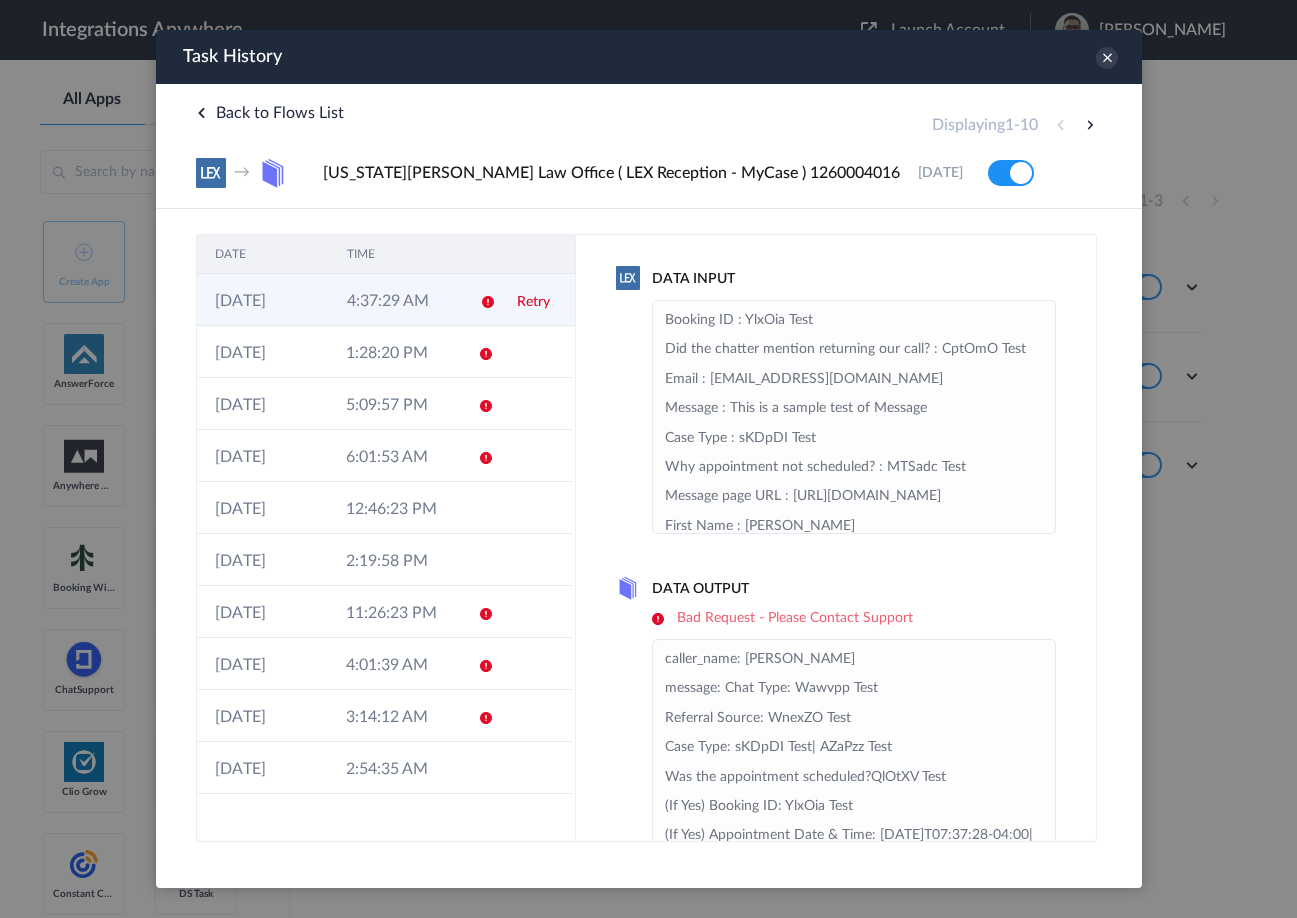 click on "4:37:29 AM" at bounding box center [394, 300] 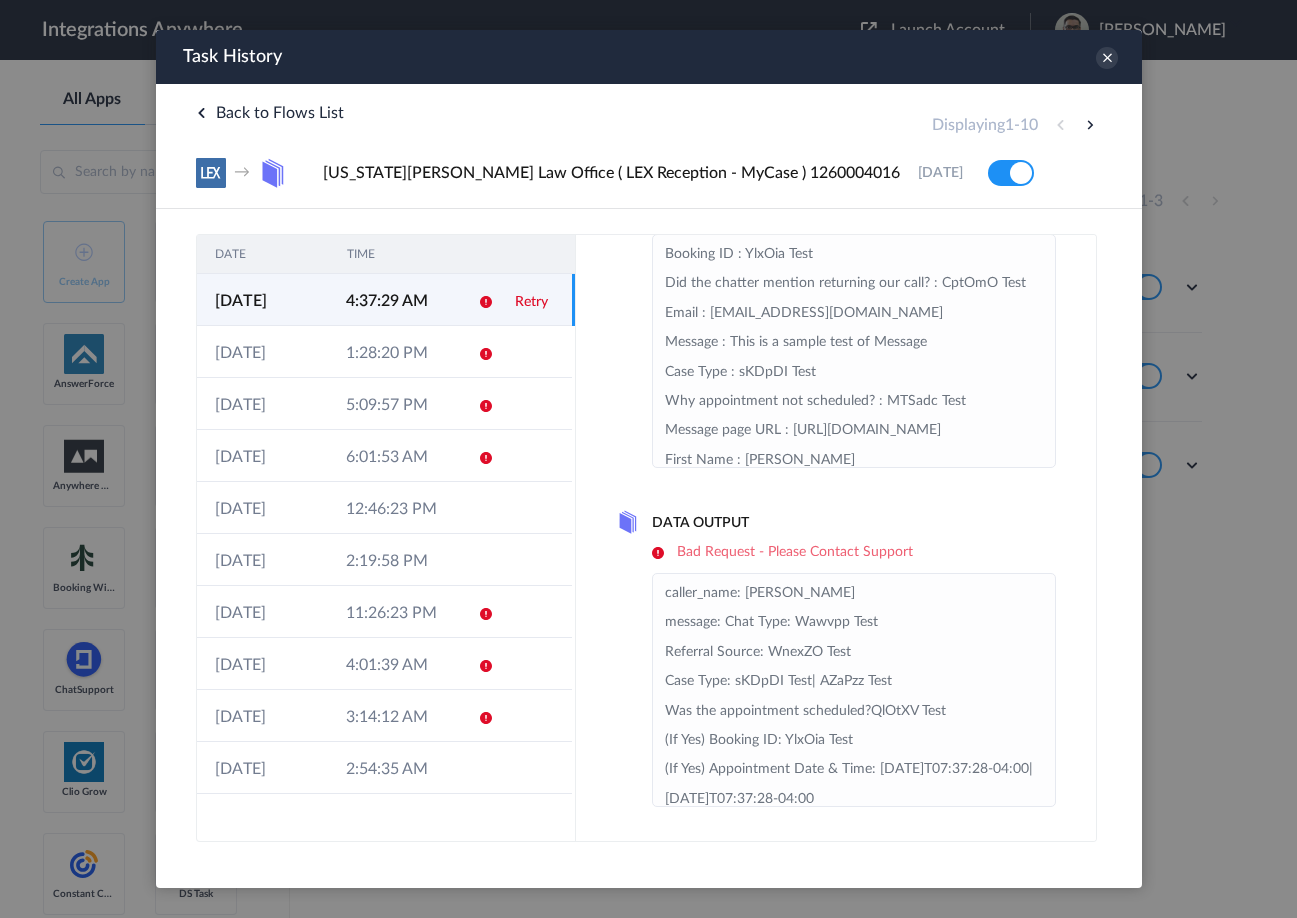 scroll, scrollTop: 63, scrollLeft: 0, axis: vertical 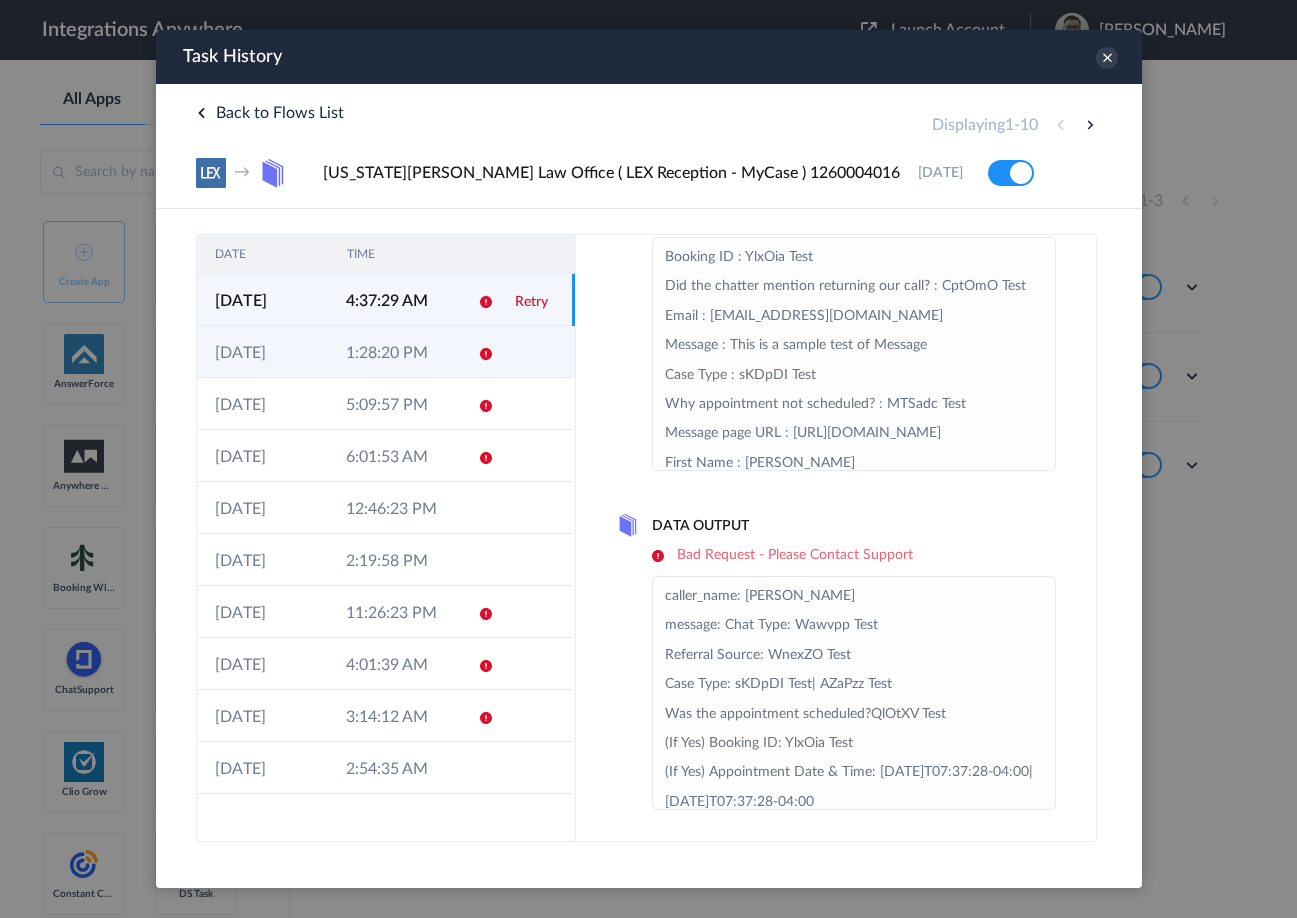 click on "1:28:20 PM" at bounding box center [392, 352] 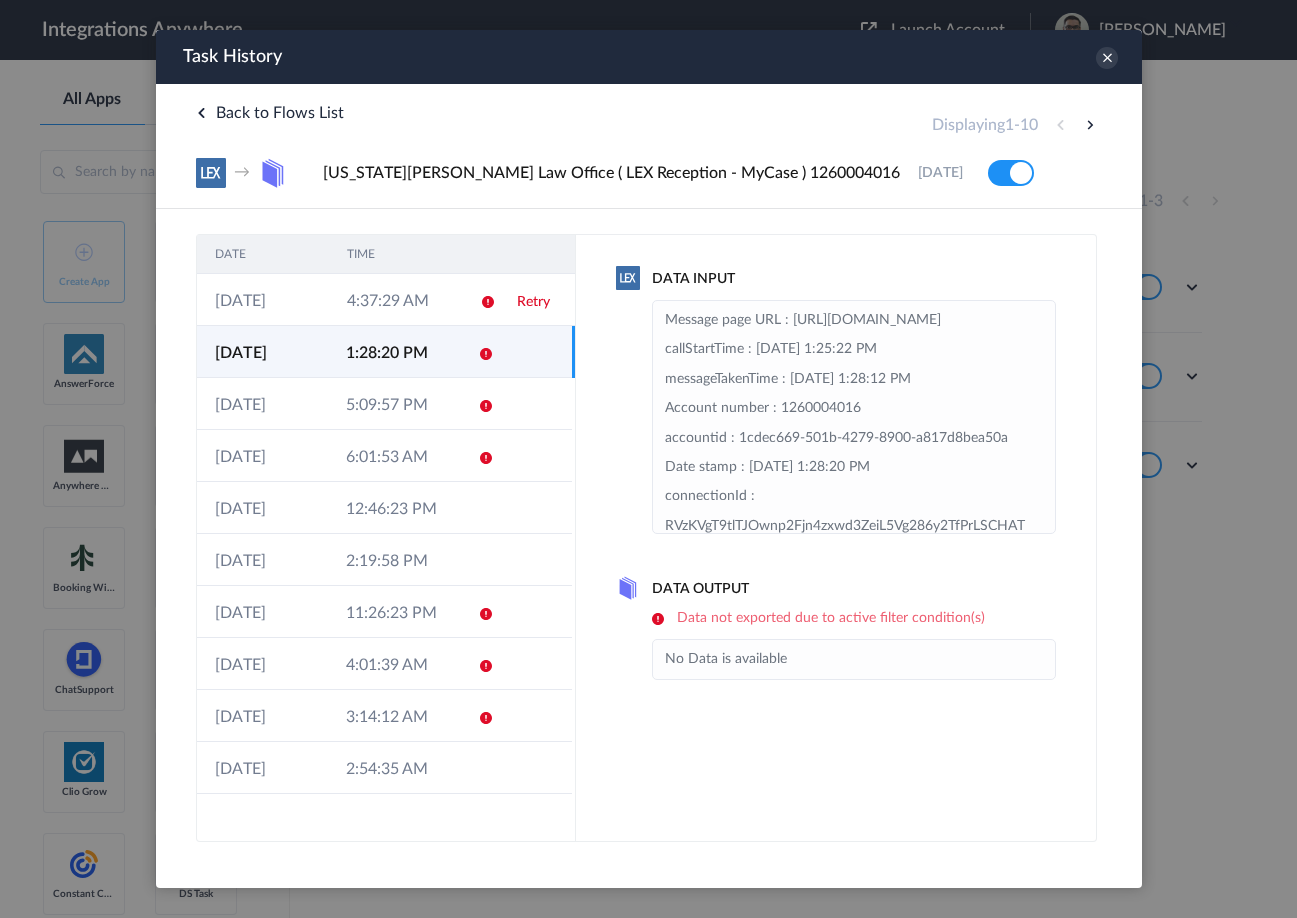 scroll, scrollTop: 0, scrollLeft: 0, axis: both 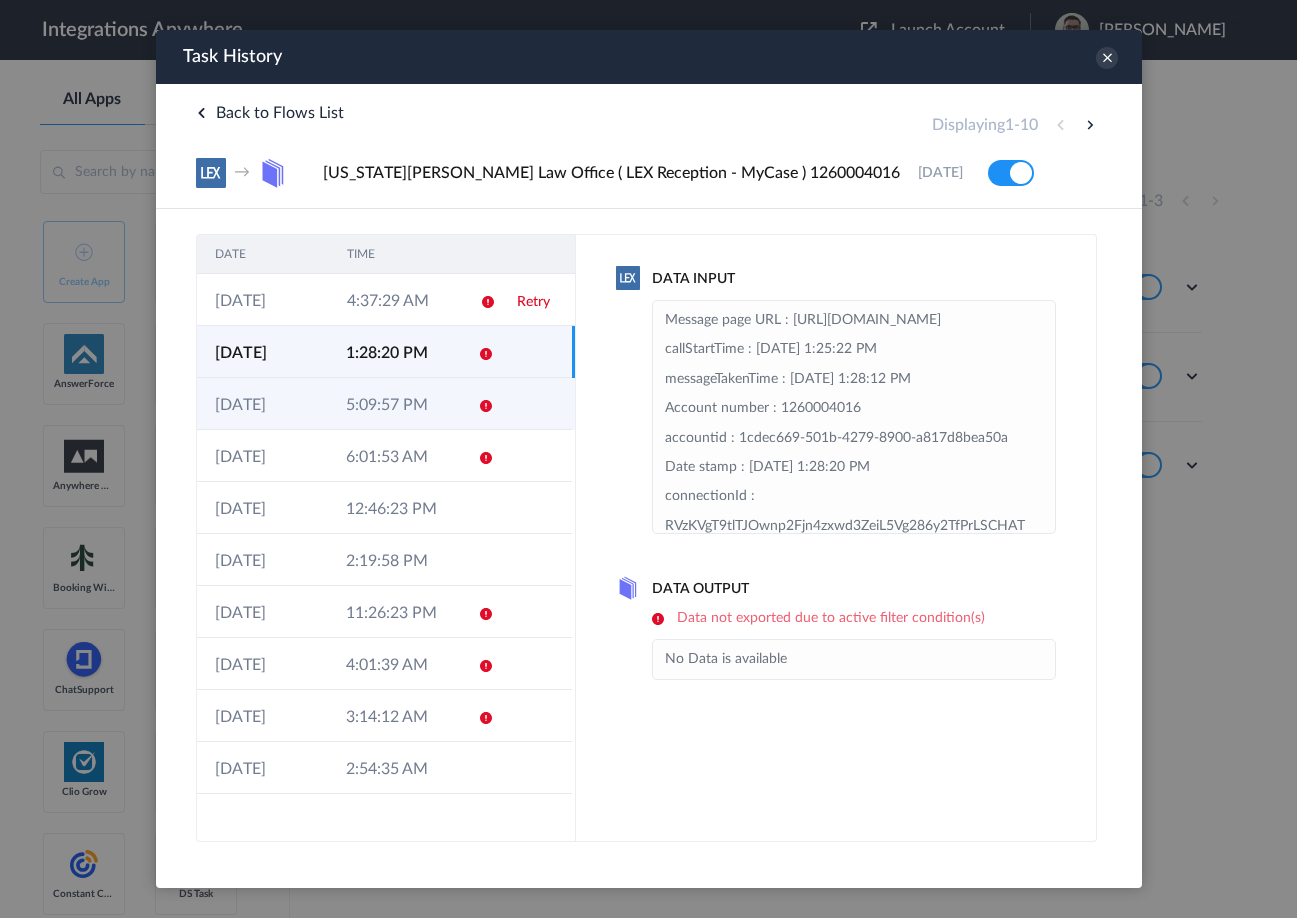 click on "5:09:57 PM" at bounding box center [392, 404] 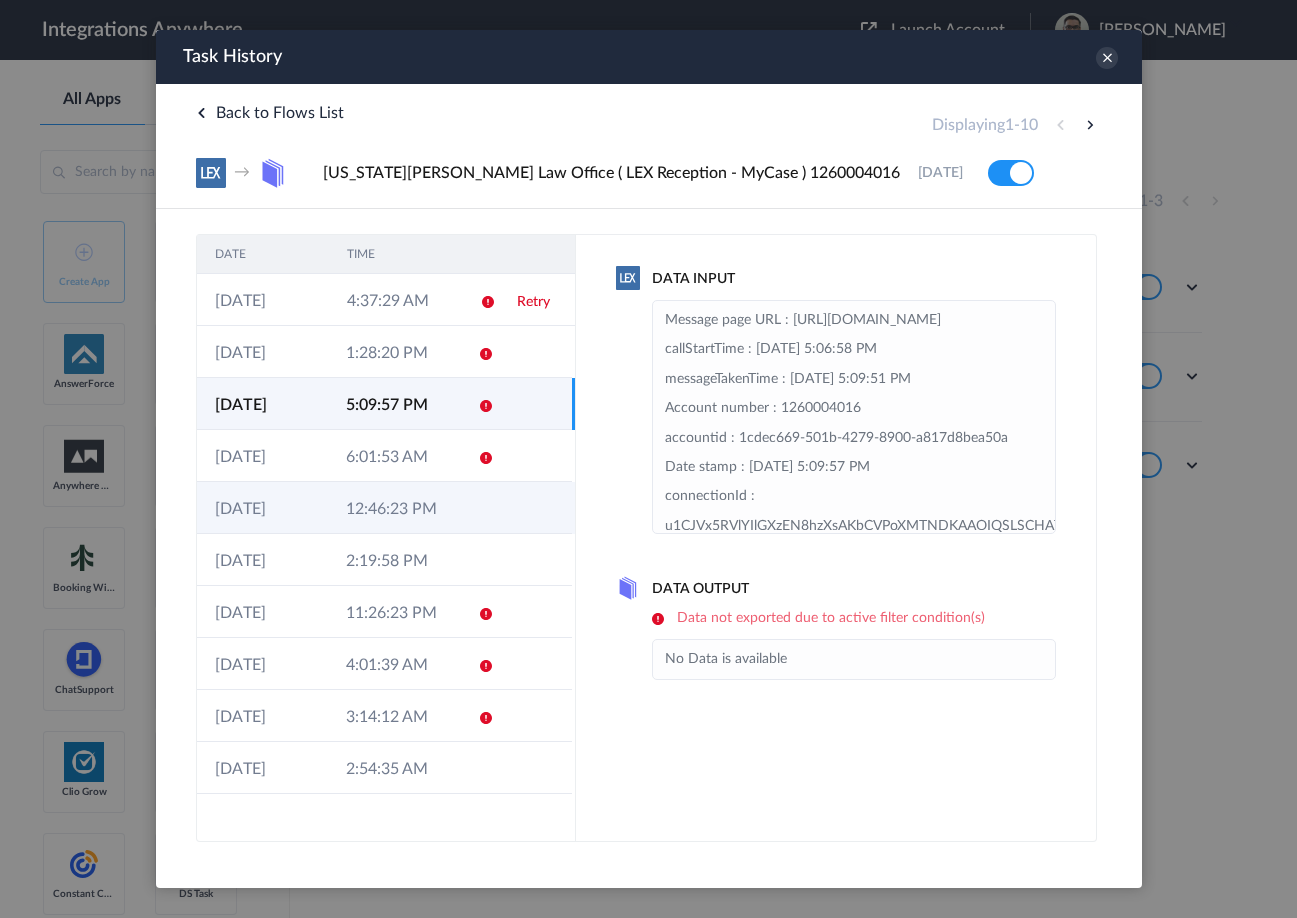 click on "12:46:23 PM" at bounding box center [392, 508] 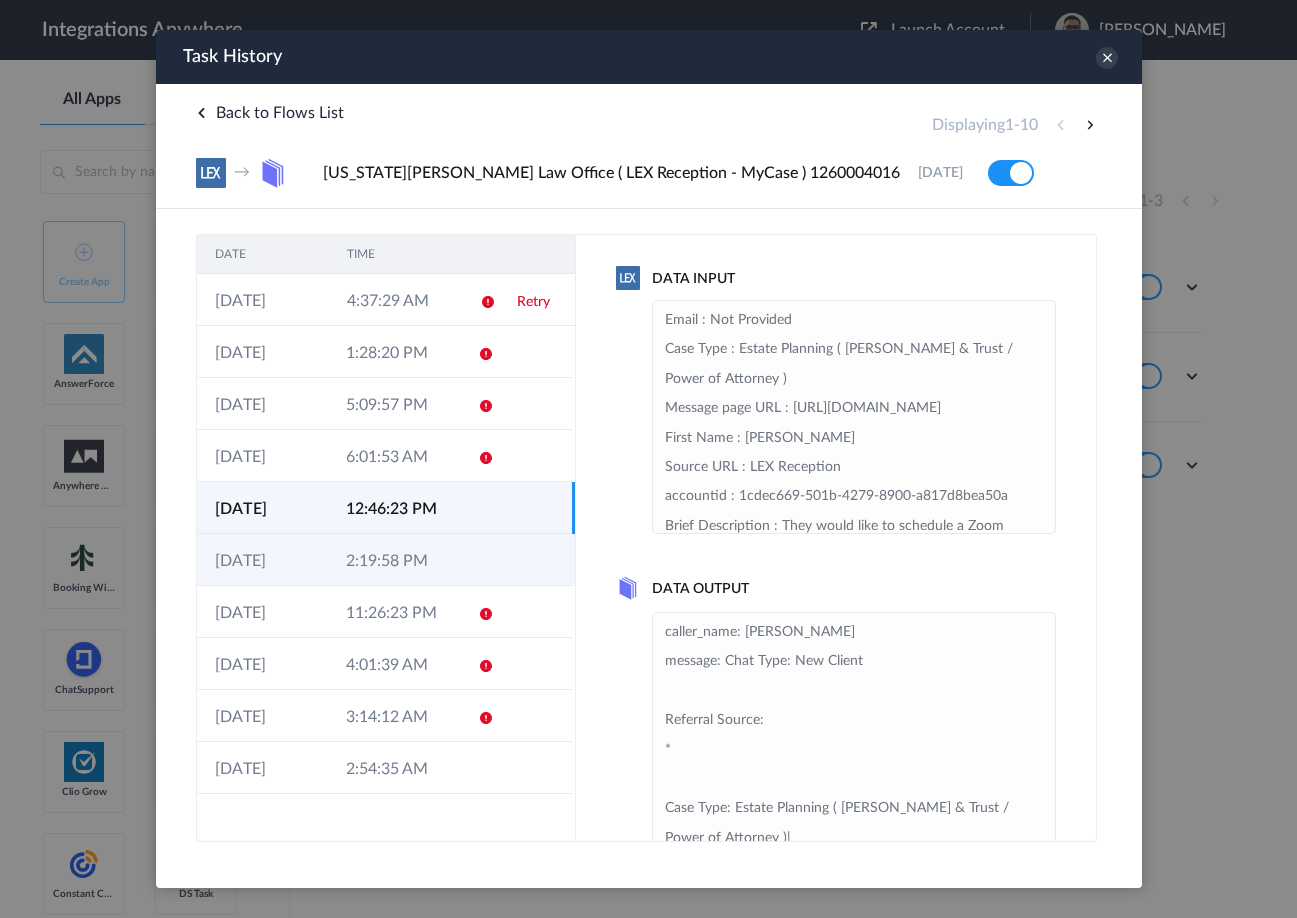 click on "2:19:58 PM" at bounding box center (392, 560) 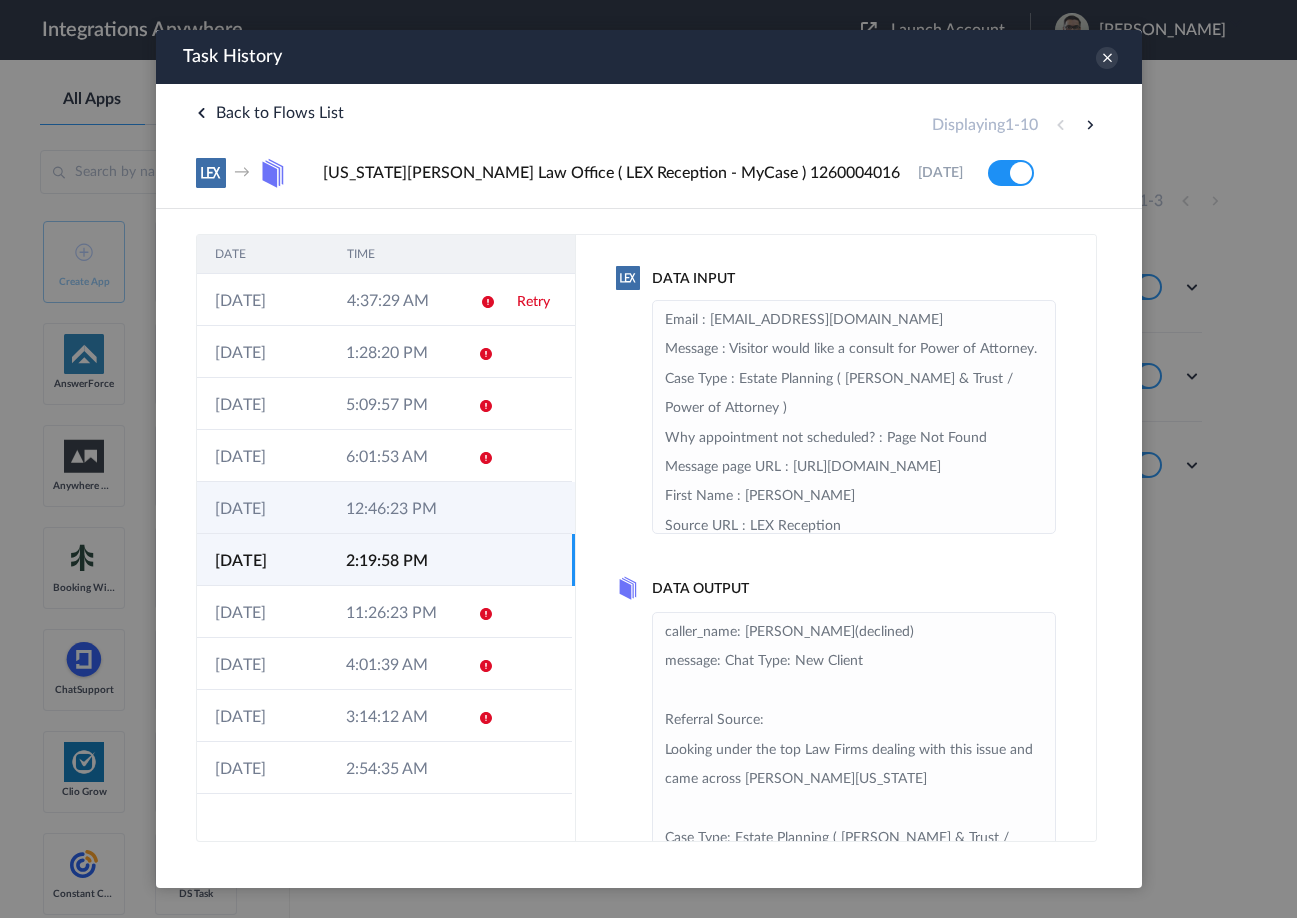 click on "12:46:23 PM" at bounding box center (392, 508) 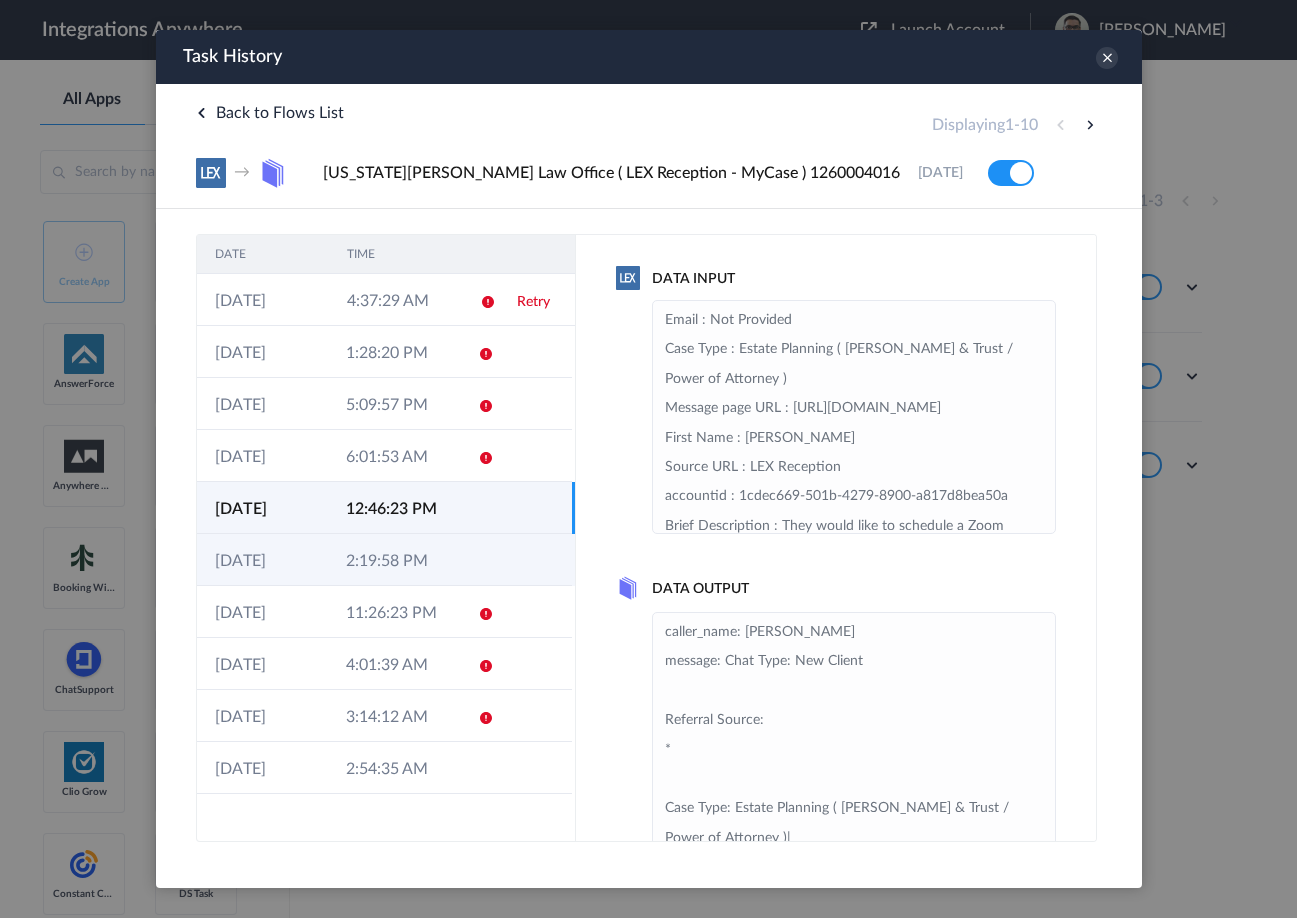 click on "2:19:58 PM" at bounding box center (392, 560) 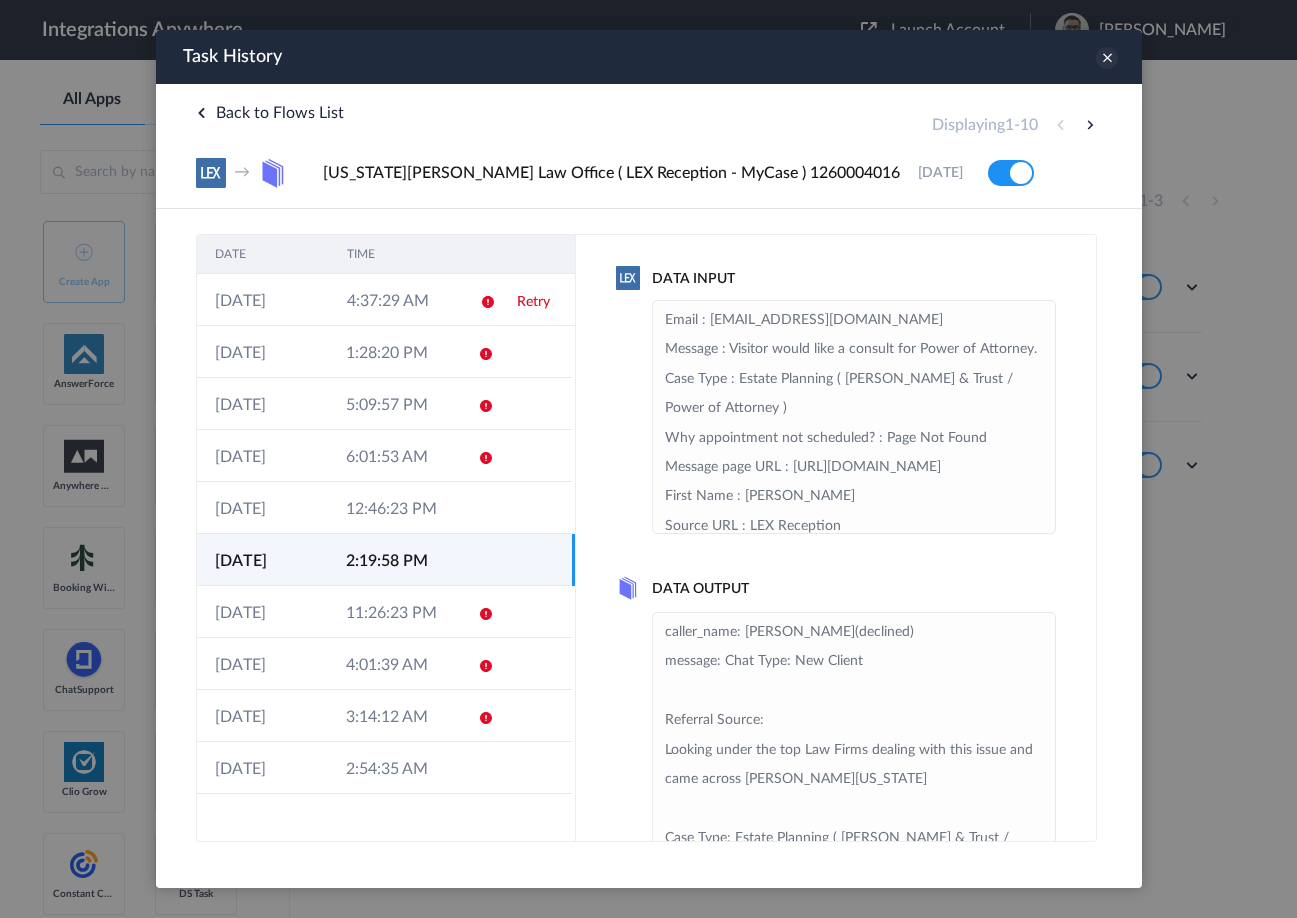 click at bounding box center (1106, 58) 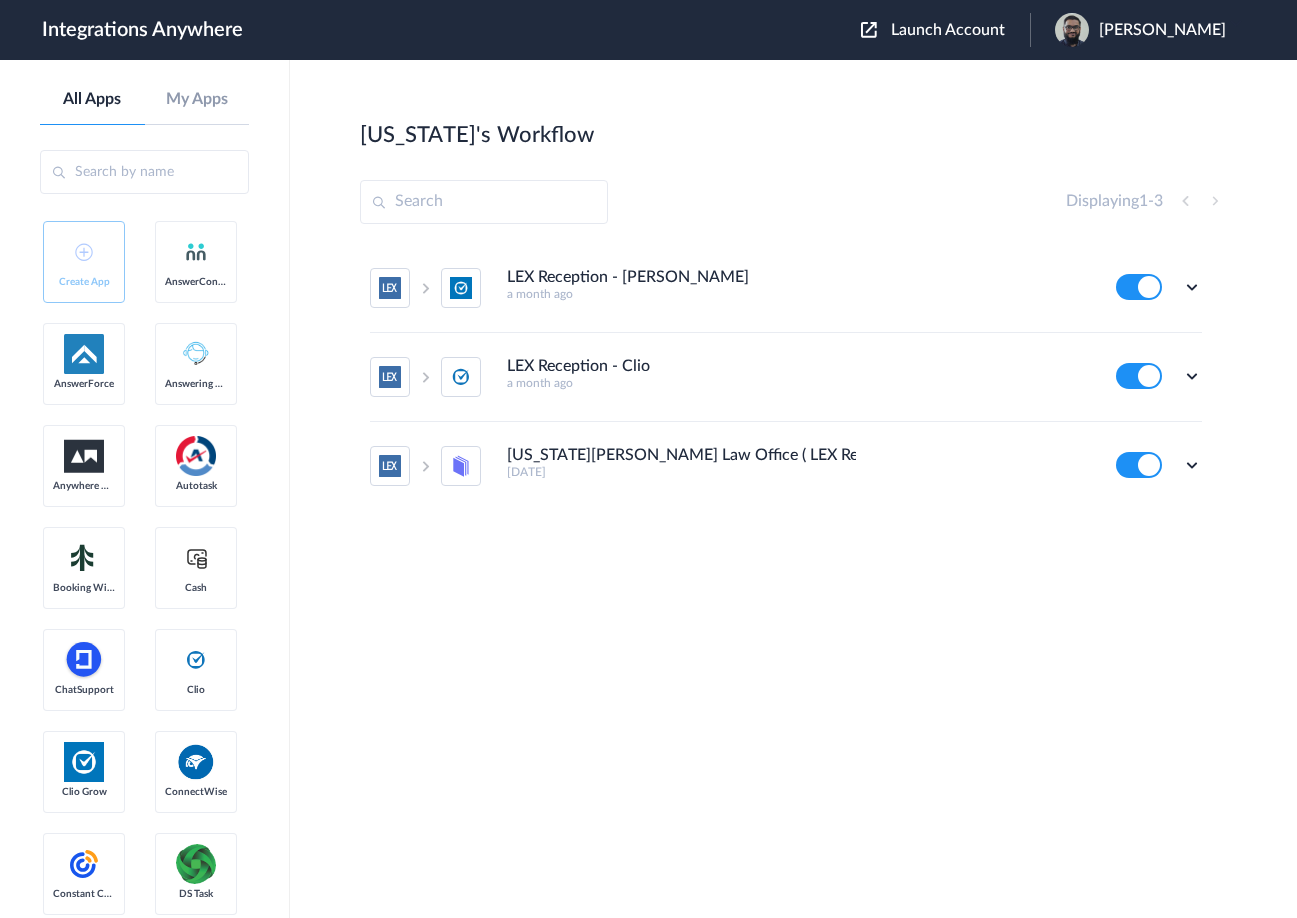 click at bounding box center (1139, 465) 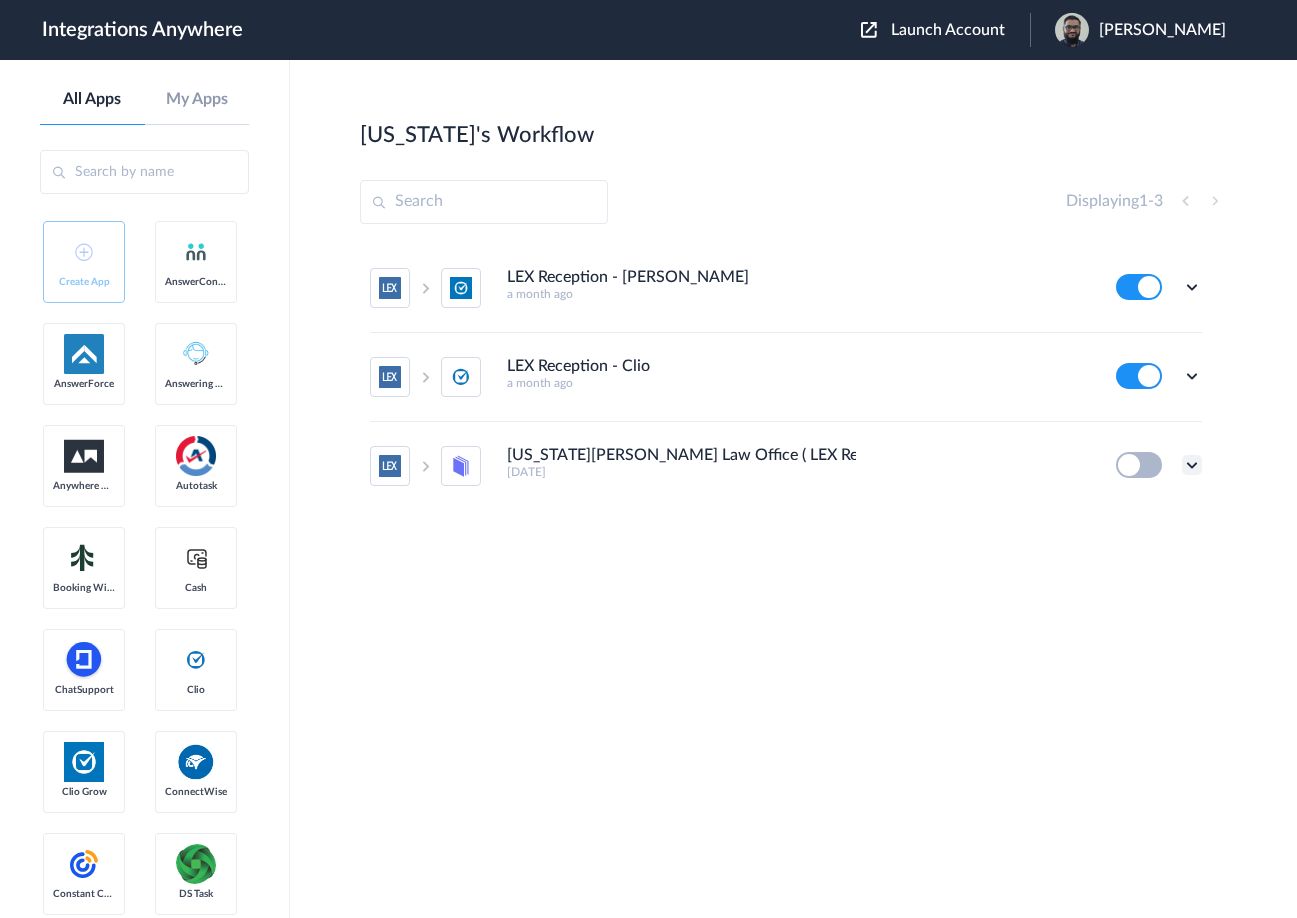 click at bounding box center (1192, 465) 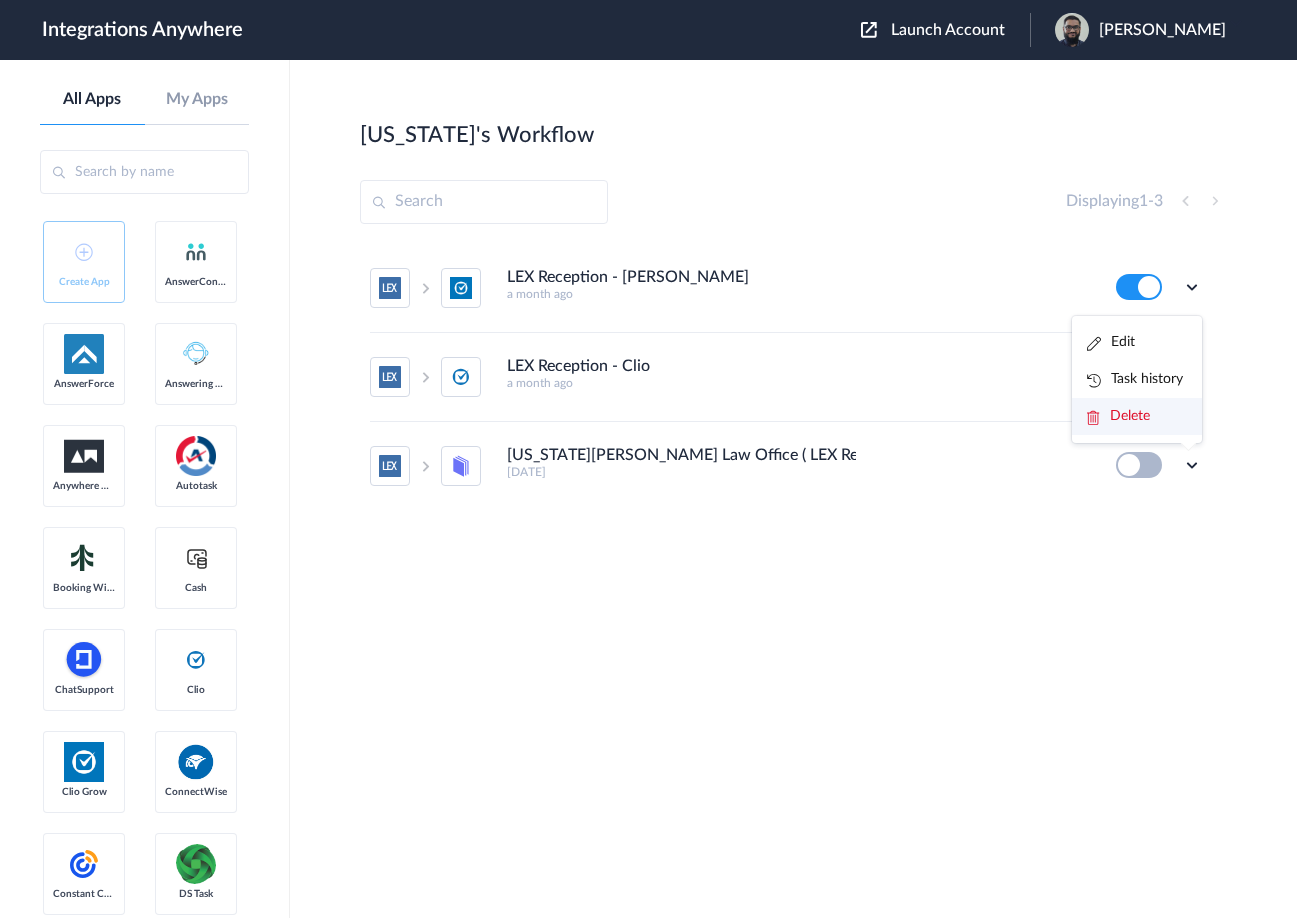 click on "Delete" at bounding box center [1137, 416] 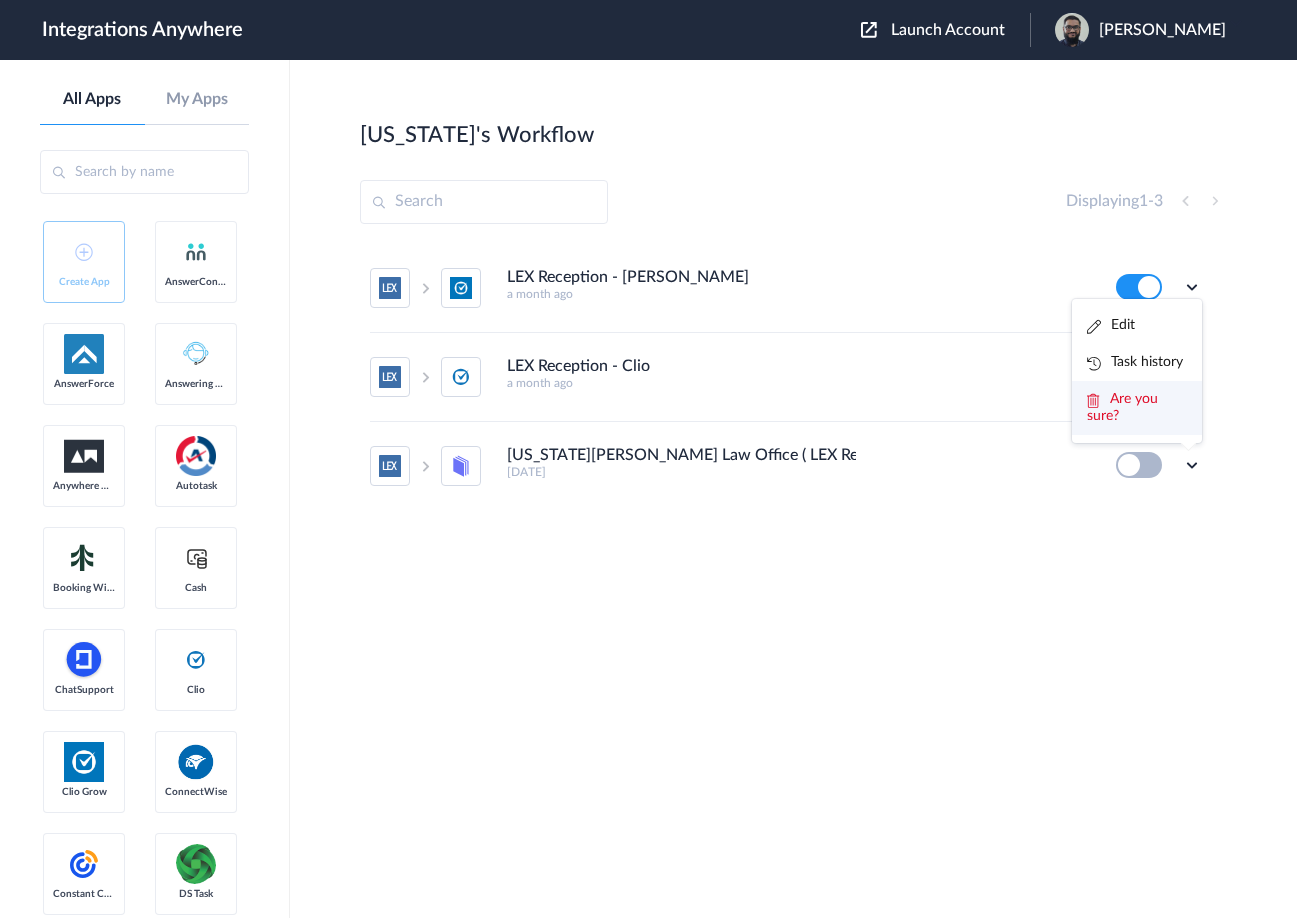 click on "Are you sure?" at bounding box center [1137, 408] 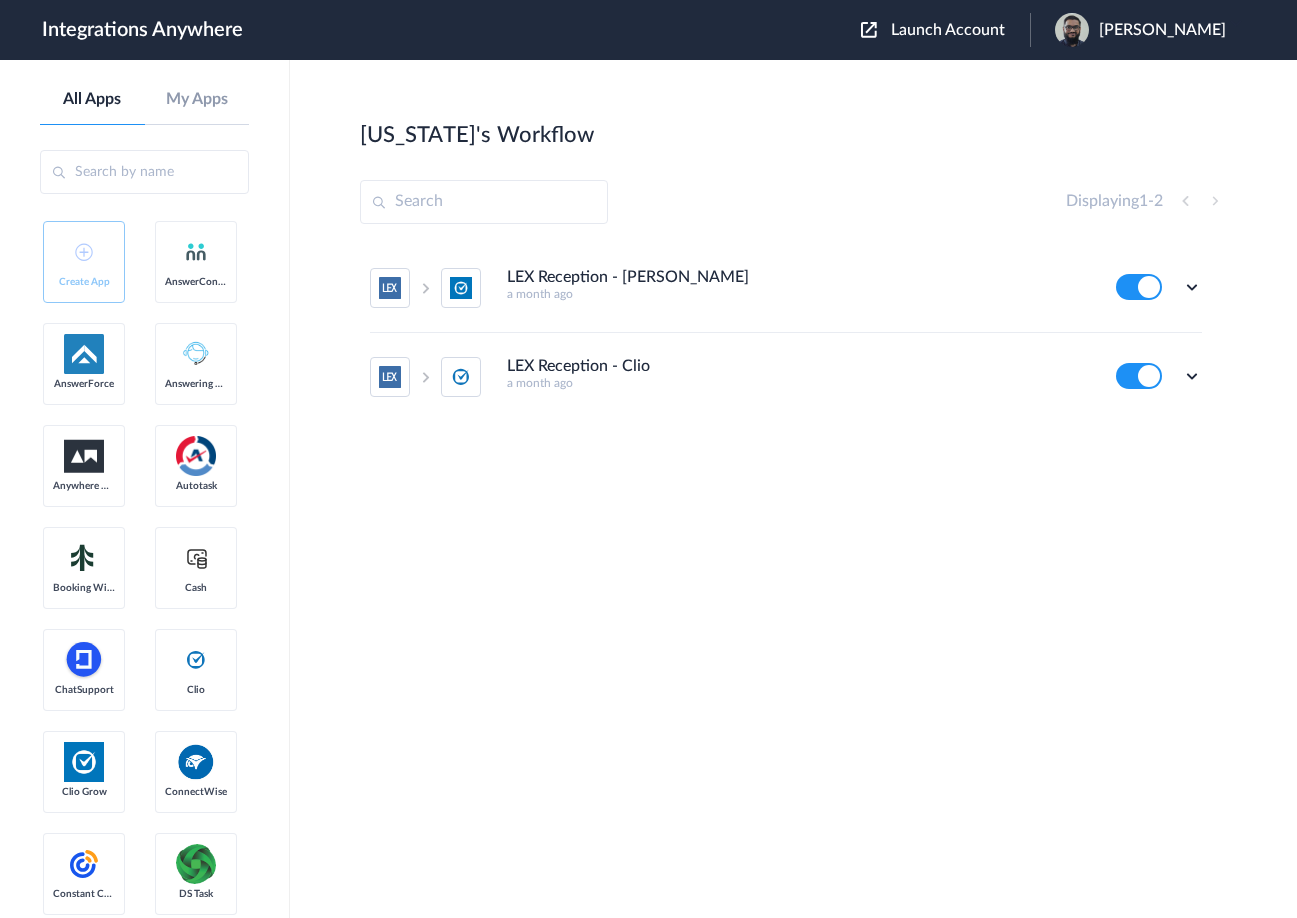 click on "LEX Reception - Clio Grow a month ago Edit    Task history    Delete       LEX Reception - Clio a month ago Edit    Task history    Delete" at bounding box center (793, 394) 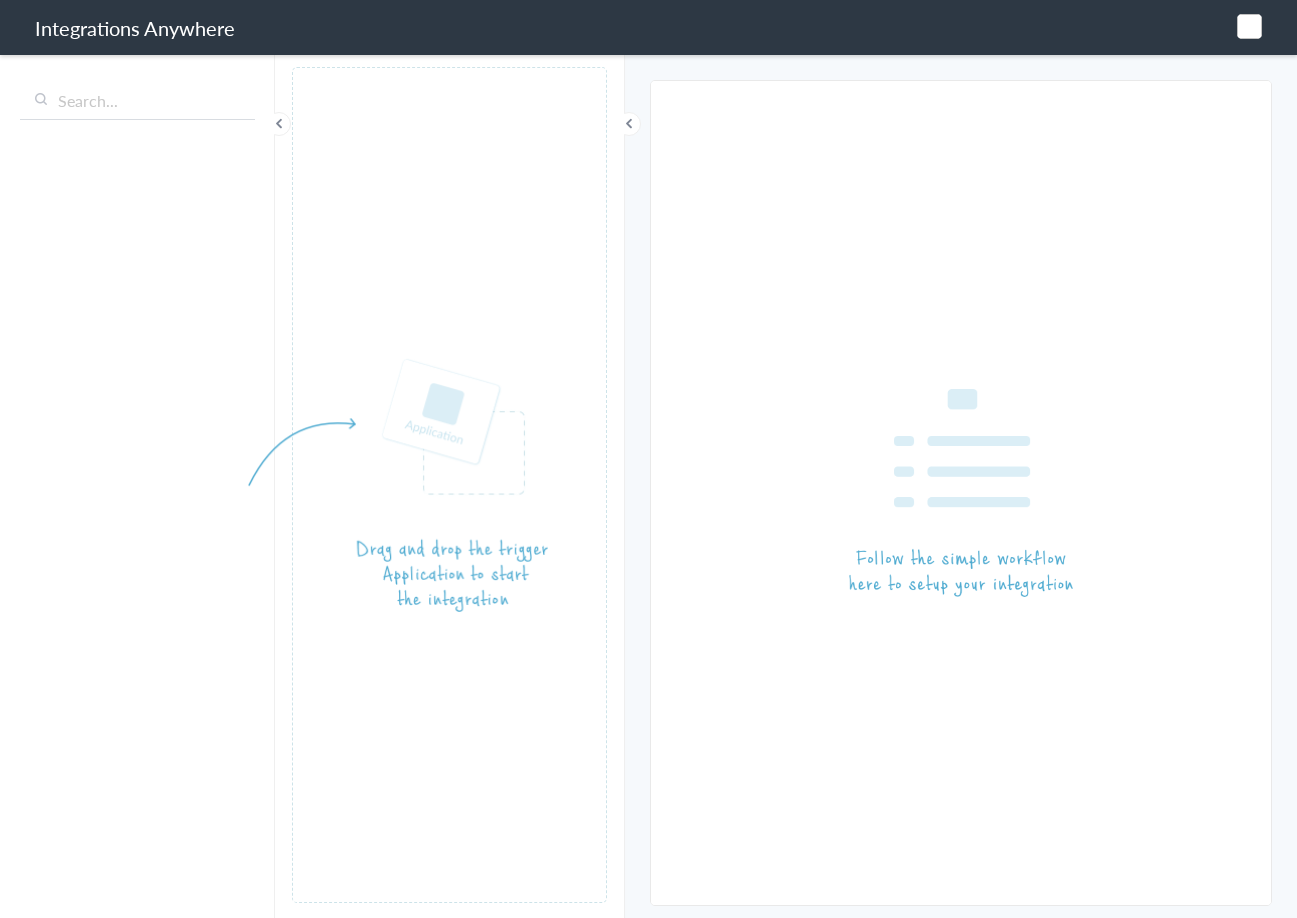 scroll, scrollTop: 0, scrollLeft: 0, axis: both 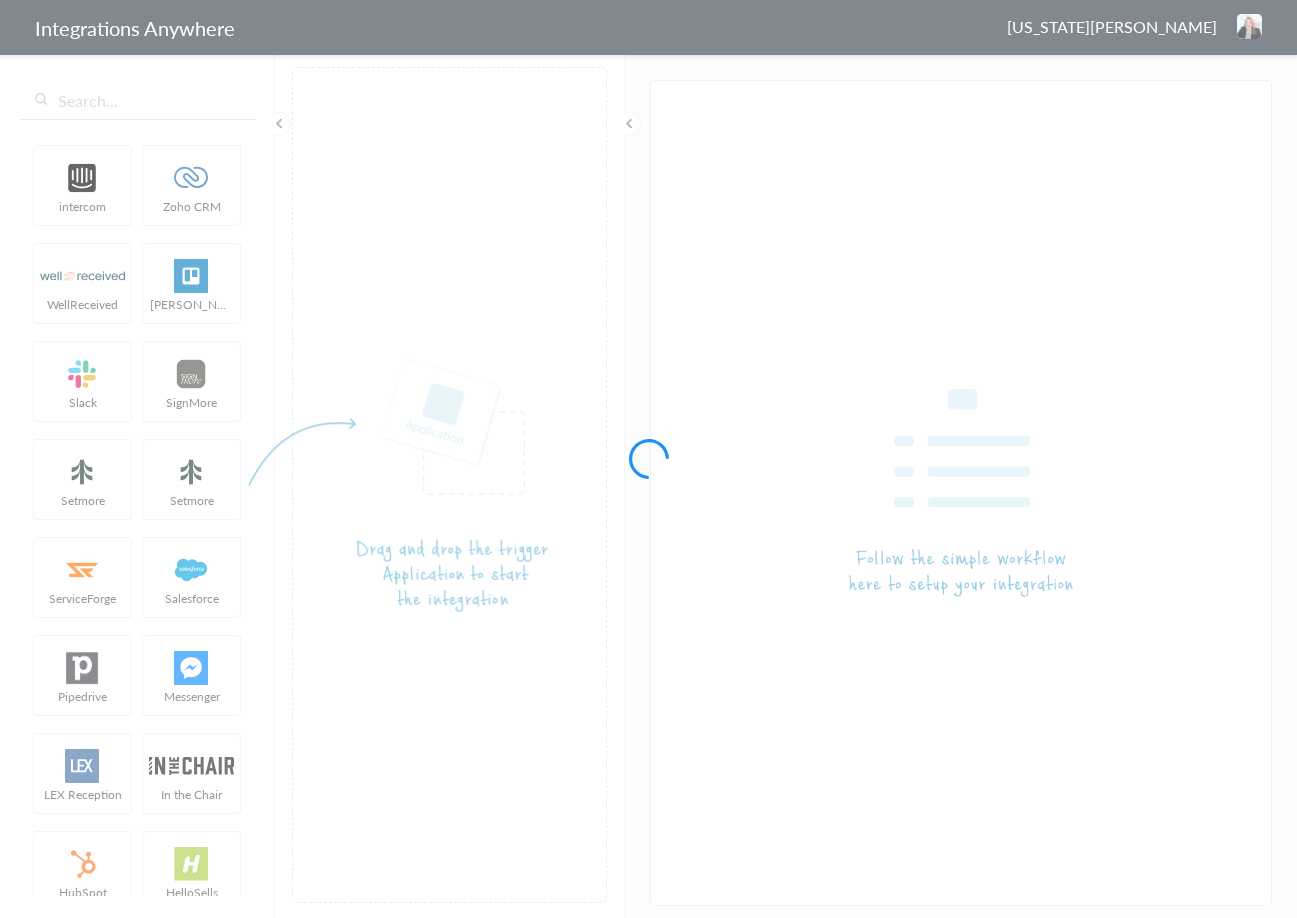 type on "[US_STATE][PERSON_NAME] Law Office ( LEX Reception - MyCase )  1260004016" 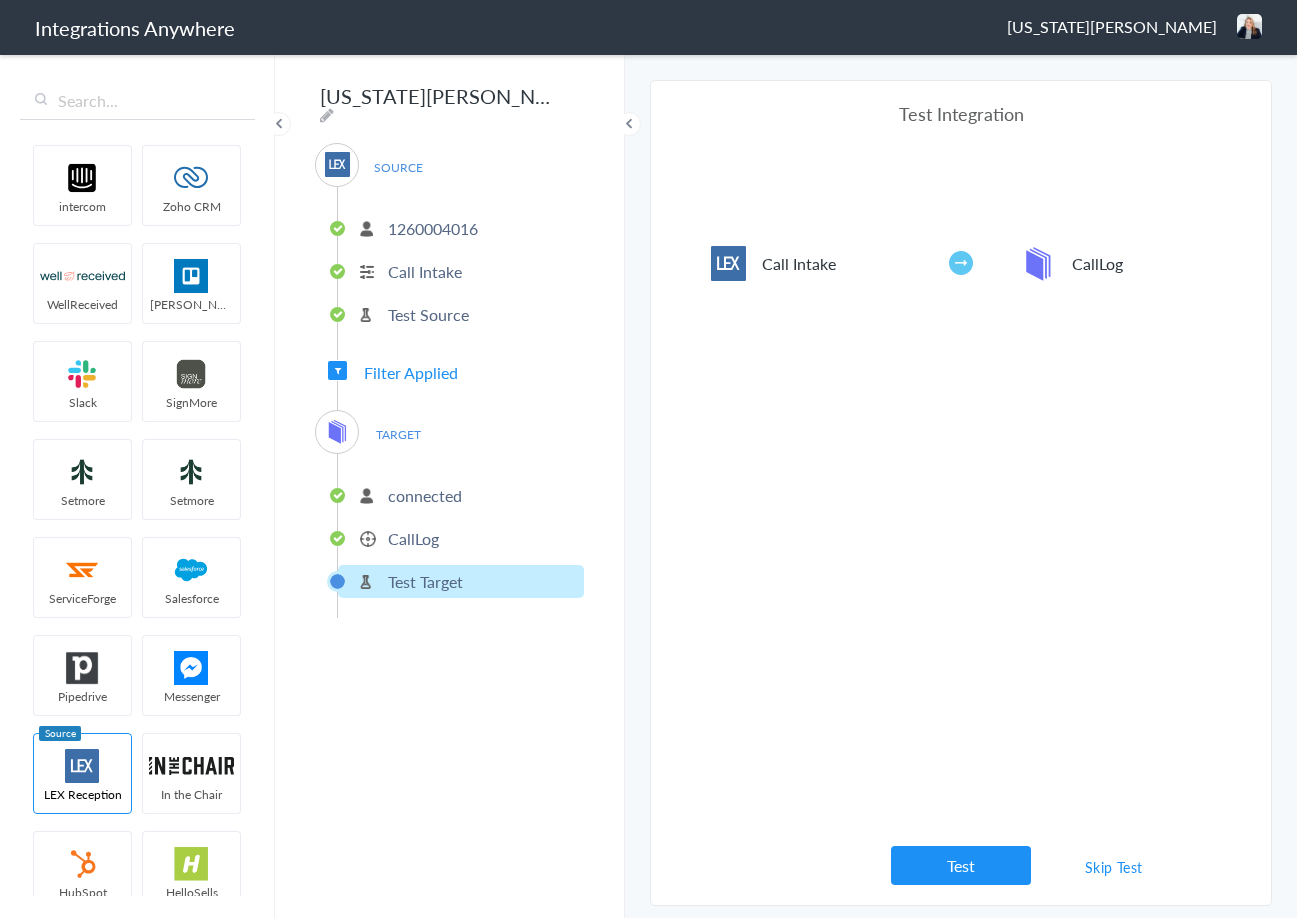 click on "CallLog" at bounding box center (461, 538) 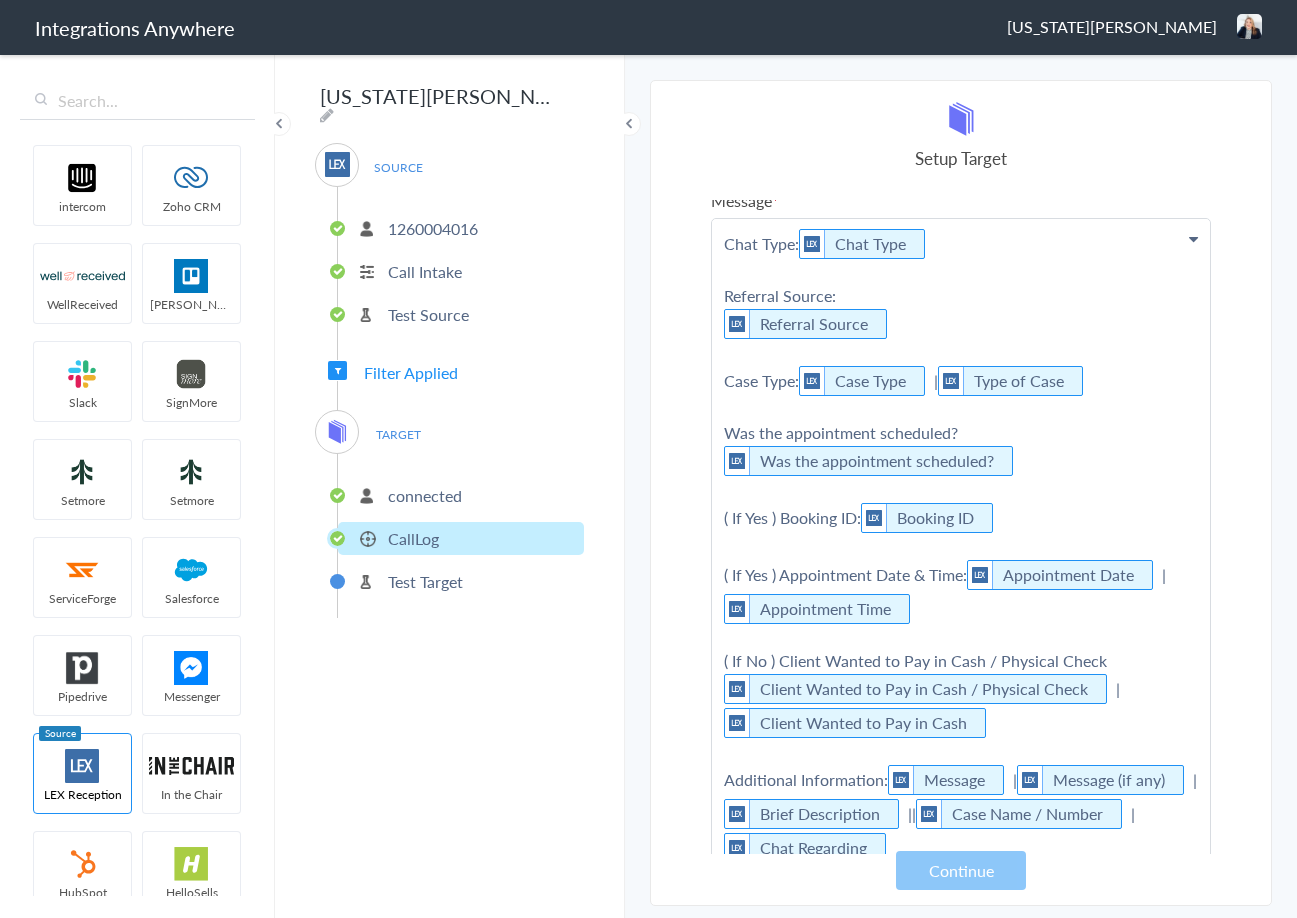 scroll, scrollTop: 0, scrollLeft: 0, axis: both 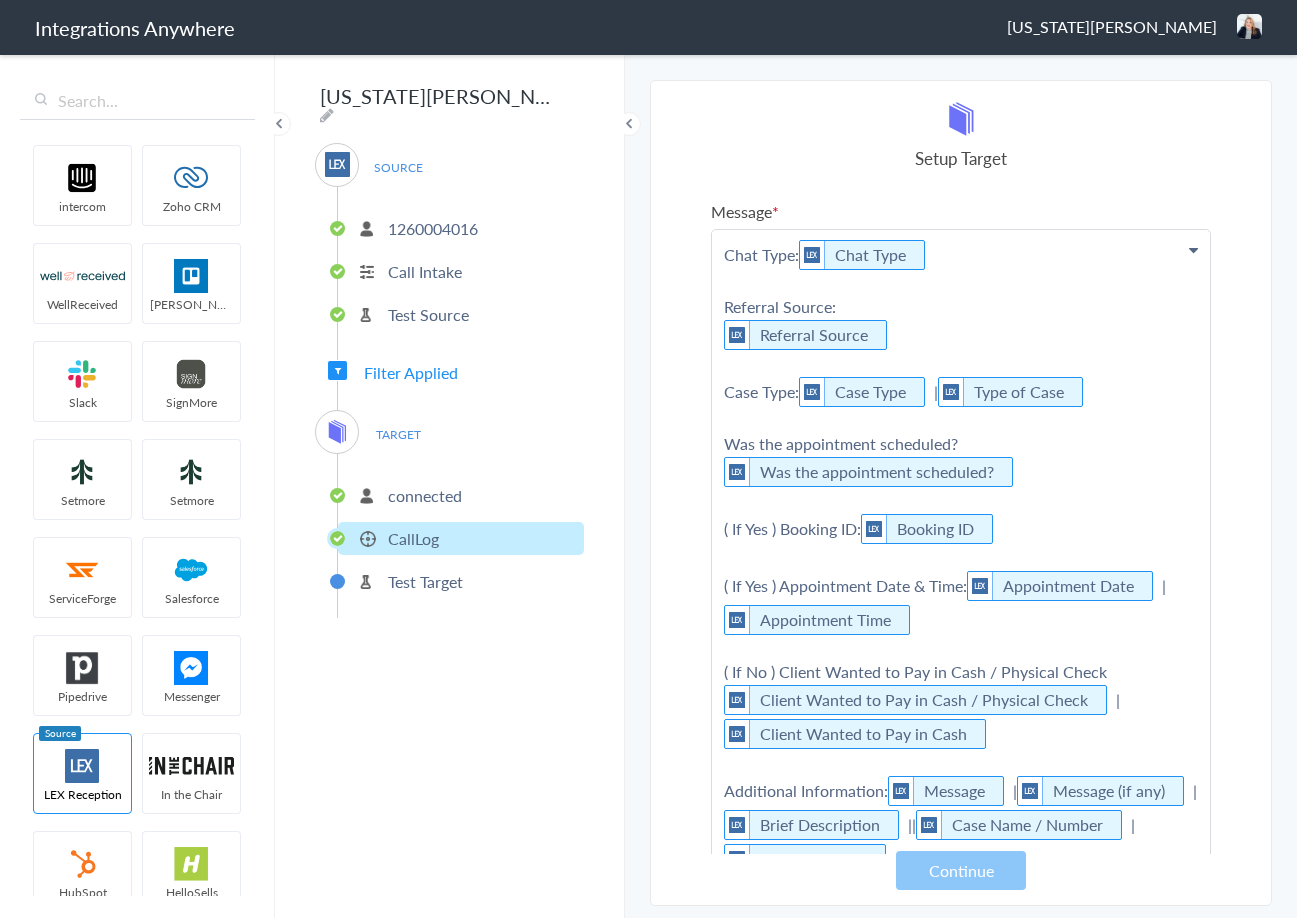 click on "Chat Type:  Chat Type   Referral Source: Referral Source   Case Type:  Case Type   |  Type of Case   Was the appointment scheduled? Was the appointment scheduled?   ( If Yes ) Booking ID:  Booking ID   ( If Yes ) Appointment Date & Time:  Appointment Date   | Appointment Time   ( If No ) Client Wanted to Pay in Cash / Physical Check Client Wanted to Pay in Cash / Physical Check   | Client Wanted to Pay in Cash   Additional Information:  Message   | Message (if any)   |  Brief Description   | | Case Name / Number    |  Chat Regarding" at bounding box center (961, 557) 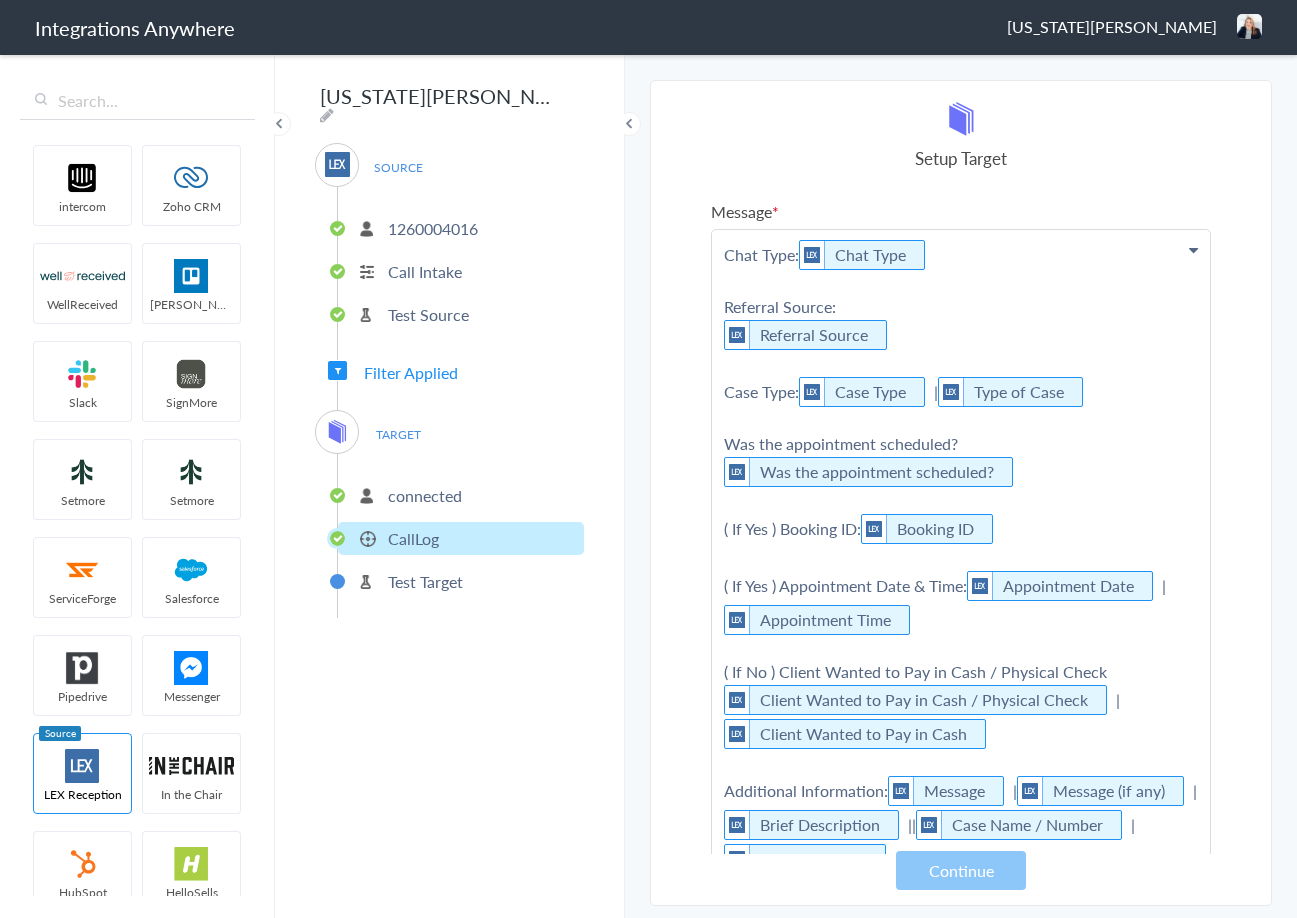 click on "Chat Type:  Chat Type   Referral Source: Referral Source   Case Type:  Case Type   |  Type of Case   Was the appointment scheduled? Was the appointment scheduled?   ( If Yes ) Booking ID:  Booking ID   ( If Yes ) Appointment Date & Time:  Appointment Date   | Appointment Time   ( If No ) Client Wanted to Pay in Cash / Physical Check Client Wanted to Pay in Cash / Physical Check   | Client Wanted to Pay in Cash   Additional Information:  Message   | Message (if any)   |  Brief Description   | | Case Name / Number    |  Chat Regarding" at bounding box center [961, 557] 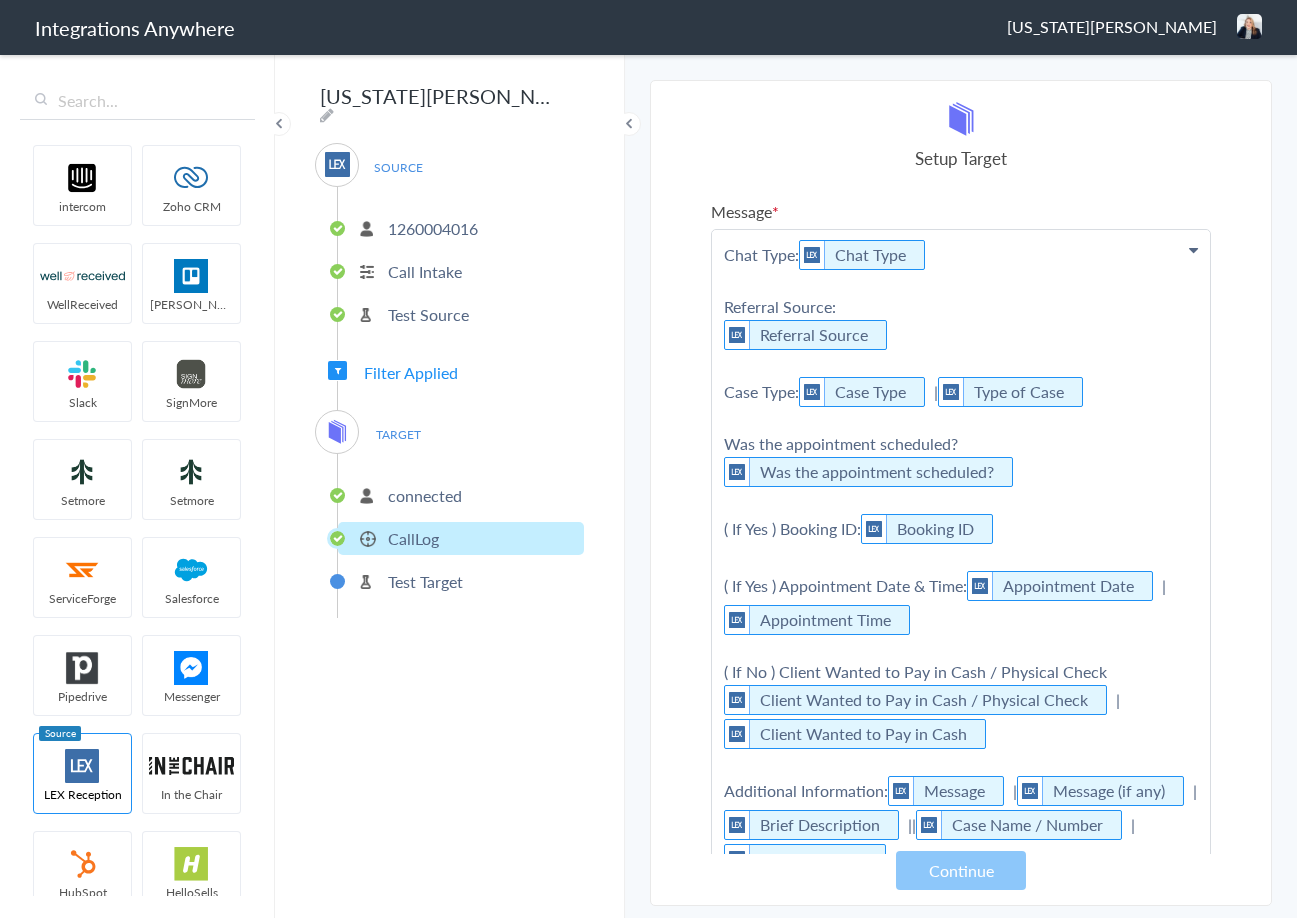 type 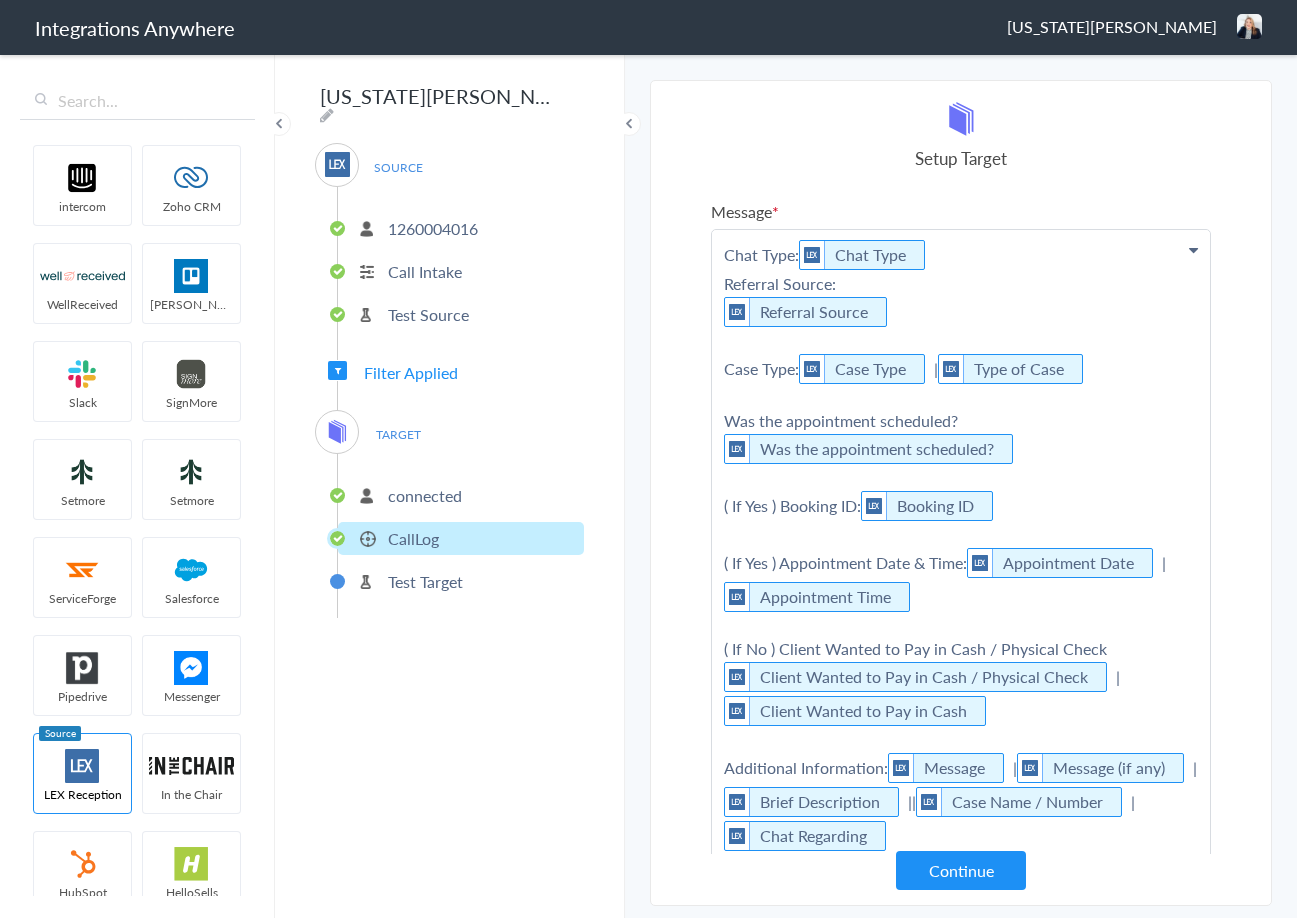 click on "Chat Type:  Chat Type   Referral Source: Referral Source   Case Type:  Case Type   |  Type of Case   Was the appointment scheduled? Was the appointment scheduled?   ( If Yes ) Booking ID:  Booking ID   ( If Yes ) Appointment Date & Time:  Appointment Date   | Appointment Time   ( If No ) Client Wanted to Pay in Cash / Physical Check Client Wanted to Pay in Cash / Physical Check   | Client Wanted to Pay in Cash   Additional Information:  Message   | Message (if any)   |  Brief Description   | | Case Name / Number    |  Chat Regarding" at bounding box center (961, 545) 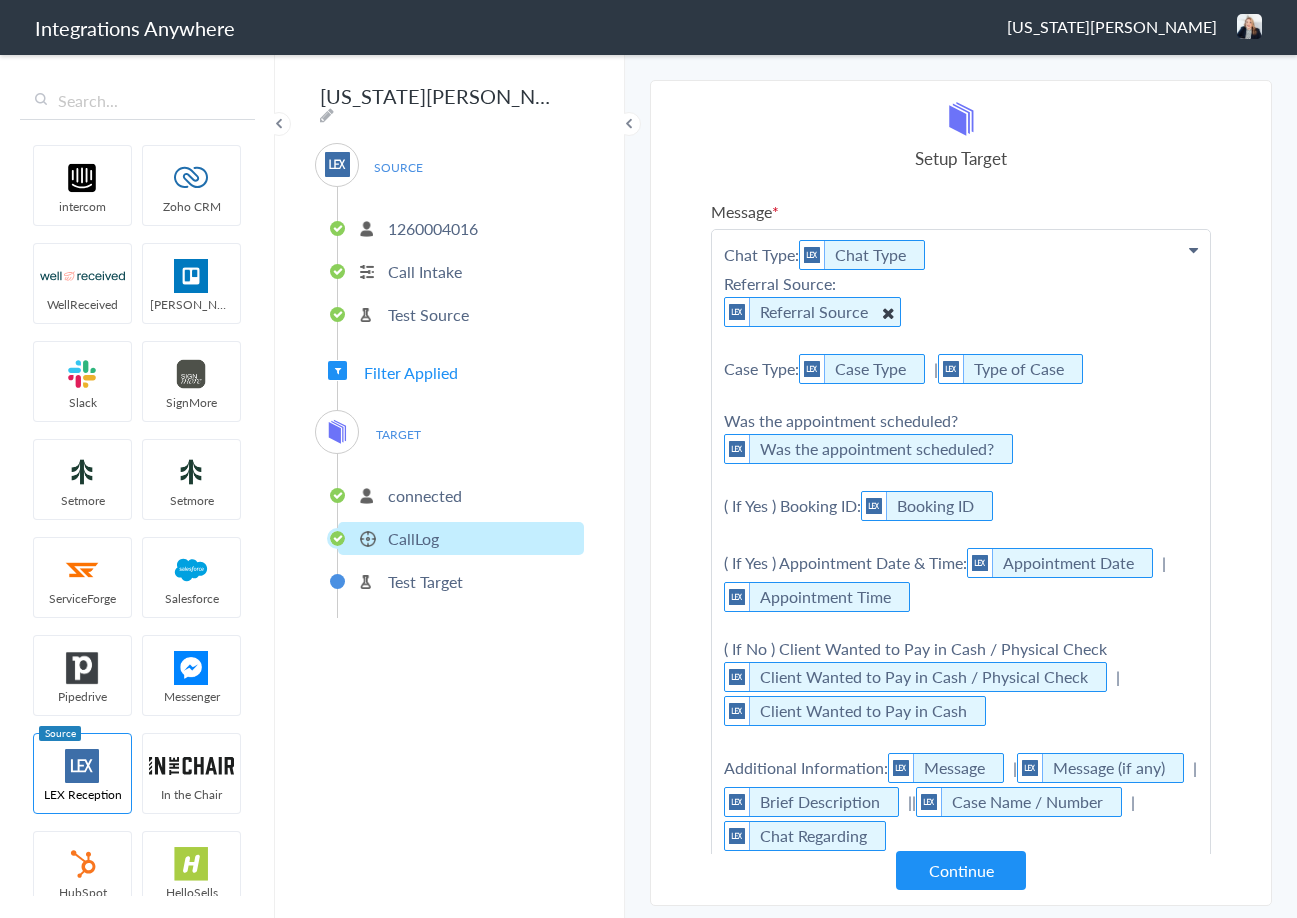 click at bounding box center (888, 312) 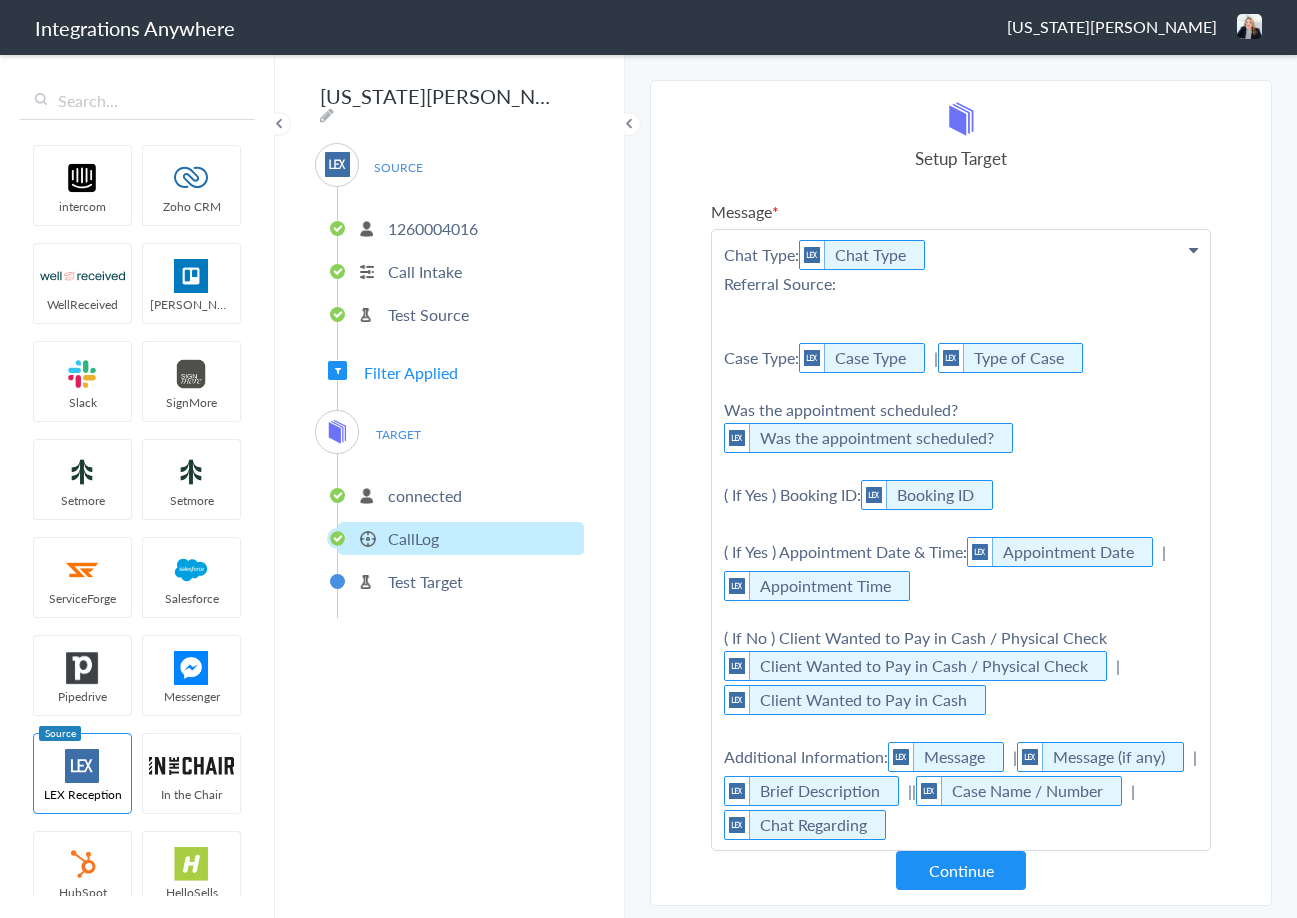 click on "Chat Type:  Chat Type   Referral Source: Case Type:  Case Type   |  Type of Case   Was the appointment scheduled? Was the appointment scheduled?   ( If Yes ) Booking ID:  Booking ID   ( If Yes ) Appointment Date & Time:  Appointment Date   | Appointment Time   ( If No ) Client Wanted to Pay in Cash / Physical Check Client Wanted to Pay in Cash / Physical Check   | Client Wanted to Pay in Cash   Additional Information:  Message   | Message (if any)   |  Brief Description   | | Case Name / Number    |  Chat Regarding" at bounding box center [961, 540] 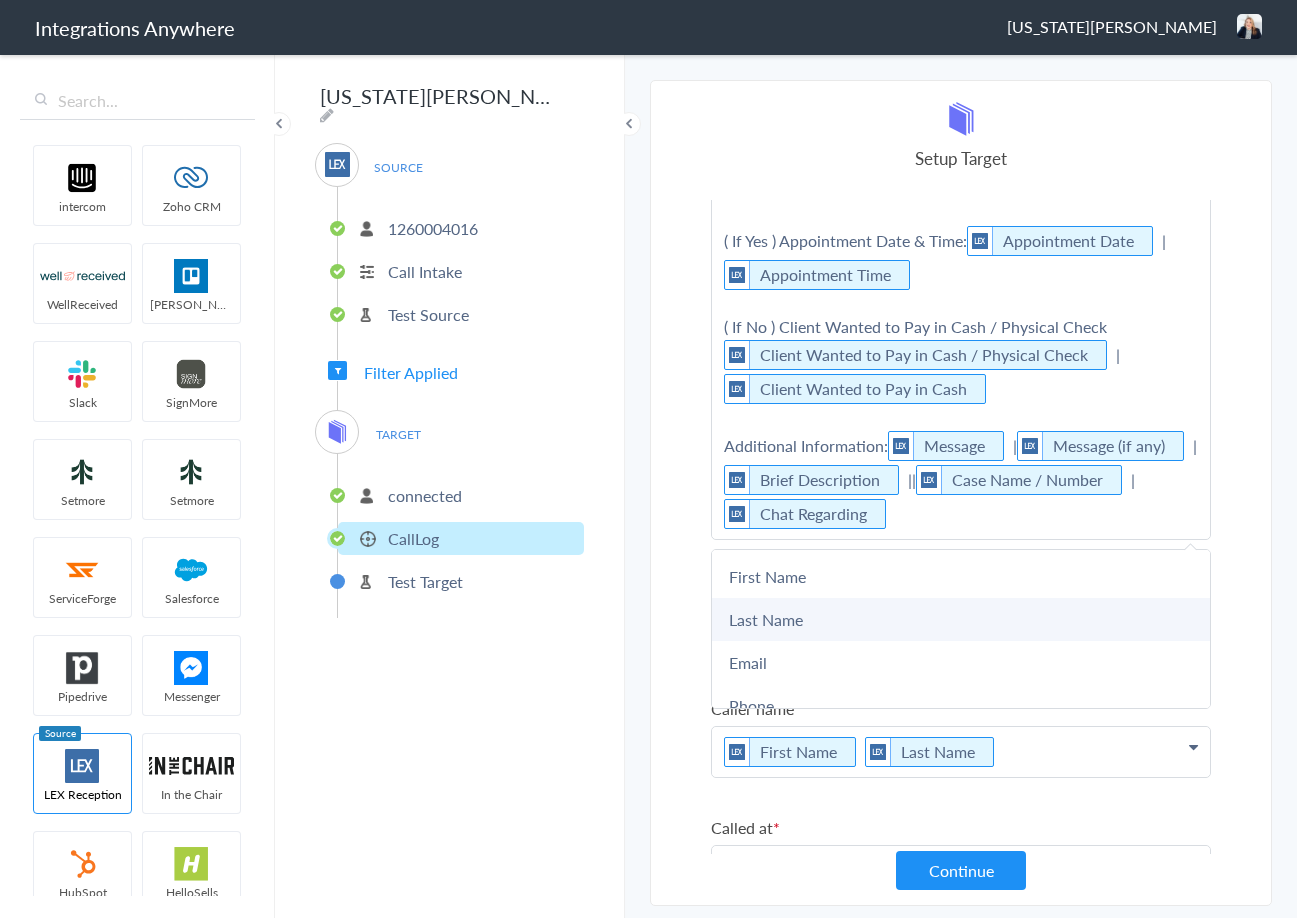 scroll, scrollTop: 297, scrollLeft: 0, axis: vertical 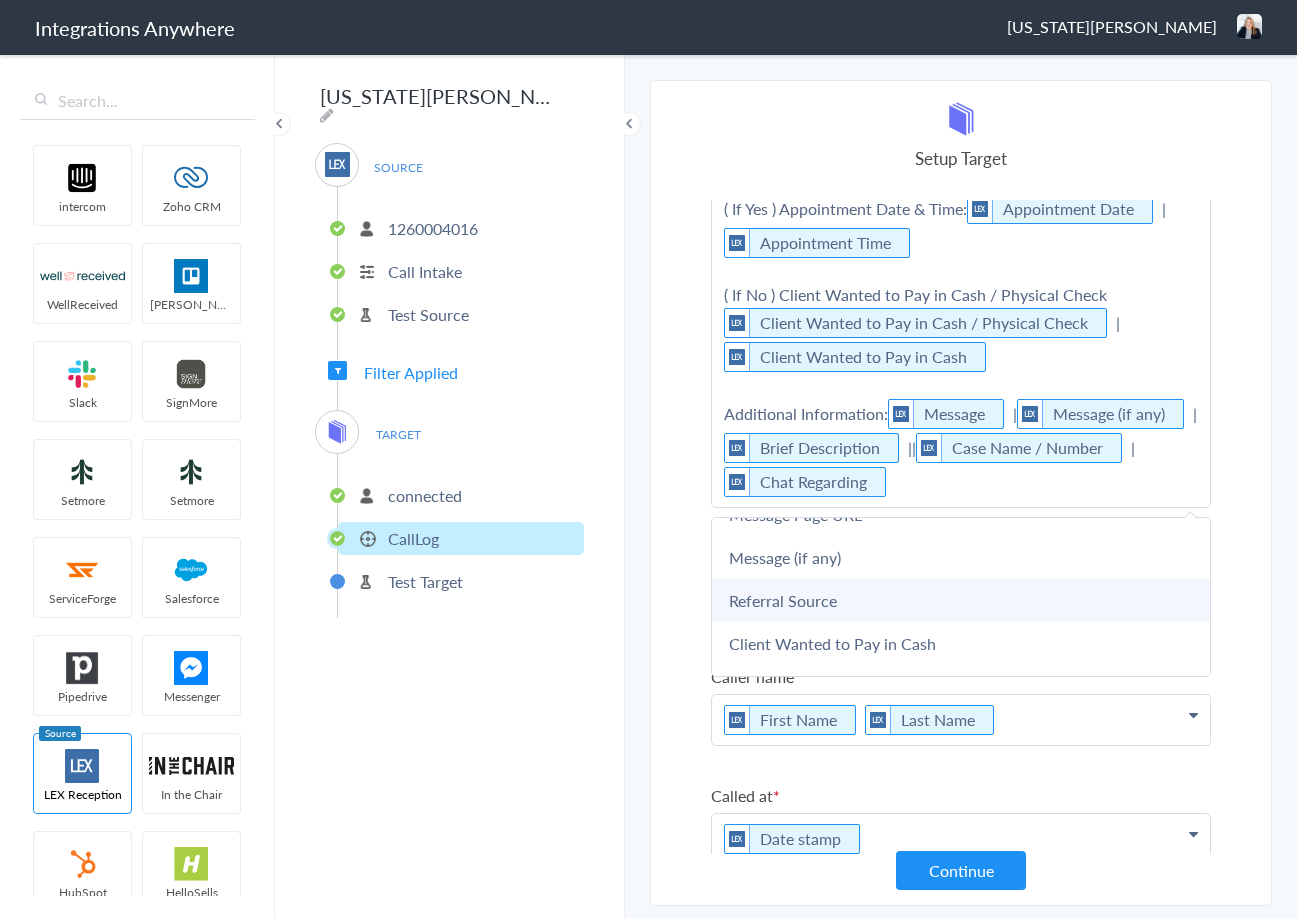 click on "Referral Source" at bounding box center [961, 600] 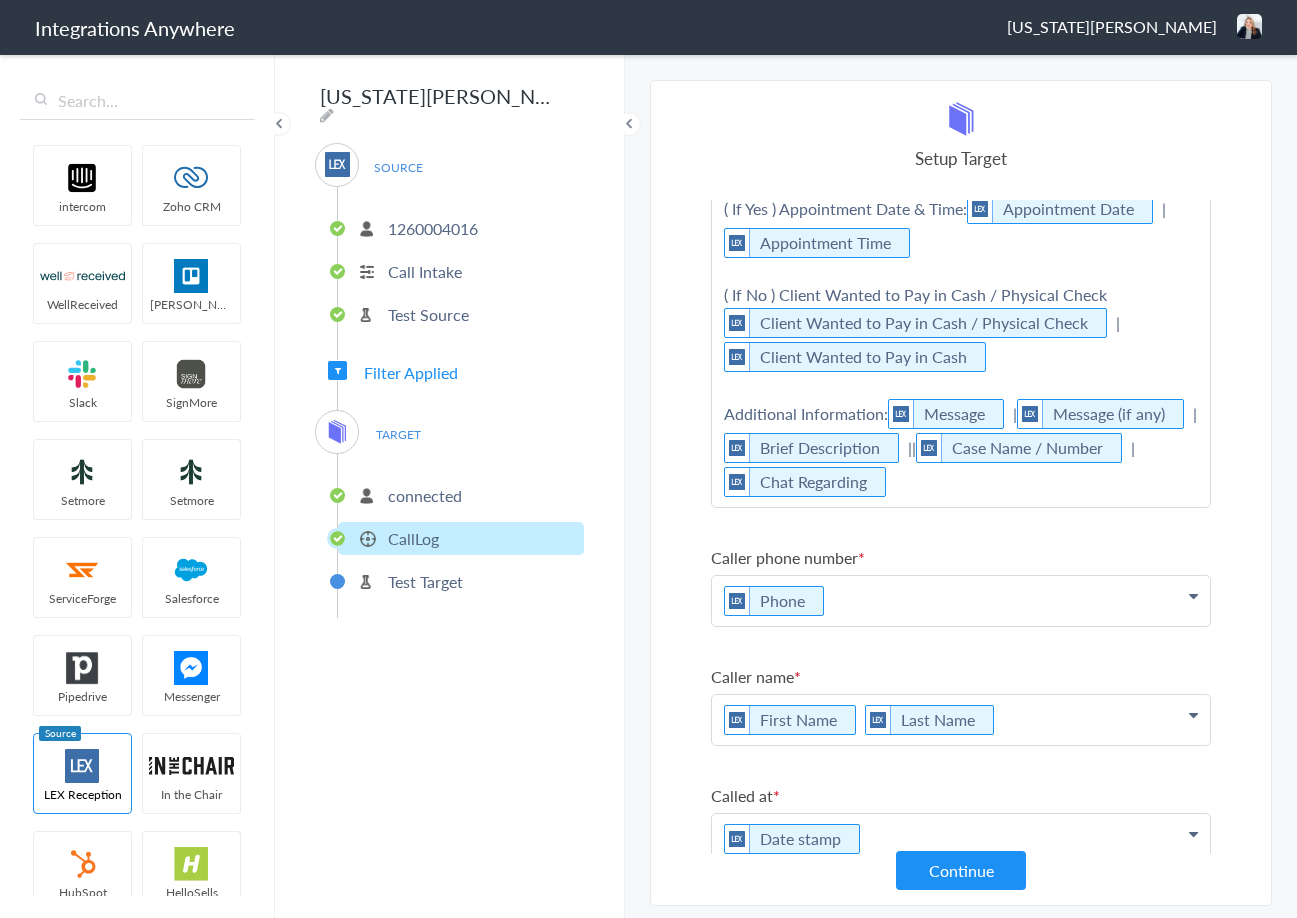 scroll, scrollTop: 0, scrollLeft: 0, axis: both 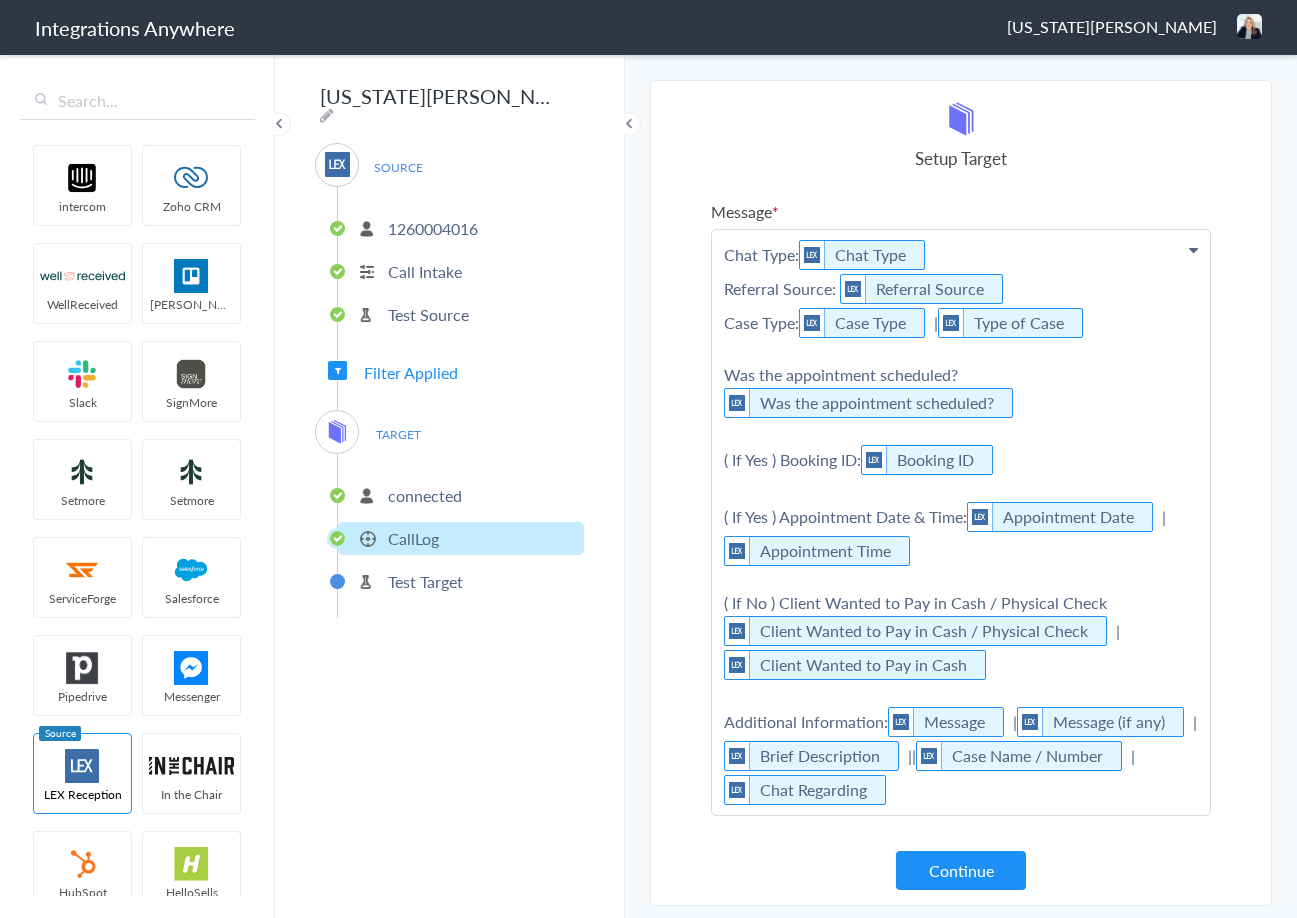 click on "Chat Type:  Chat Type   Referral Source:    Referral Source   Case Type:  Case Type   |  Type of Case   Was the appointment scheduled? Was the appointment scheduled?   ( If Yes ) Booking ID:  Booking ID   ( If Yes ) Appointment Date & Time:  Appointment Date   | Appointment Time   ( If No ) Client Wanted to Pay in Cash / Physical Check Client Wanted to Pay in Cash / Physical Check   | Client Wanted to Pay in Cash   Additional Information:  Message   | Message (if any)   |  Brief Description   | | Case Name / Number    |  Chat Regarding" at bounding box center [961, 522] 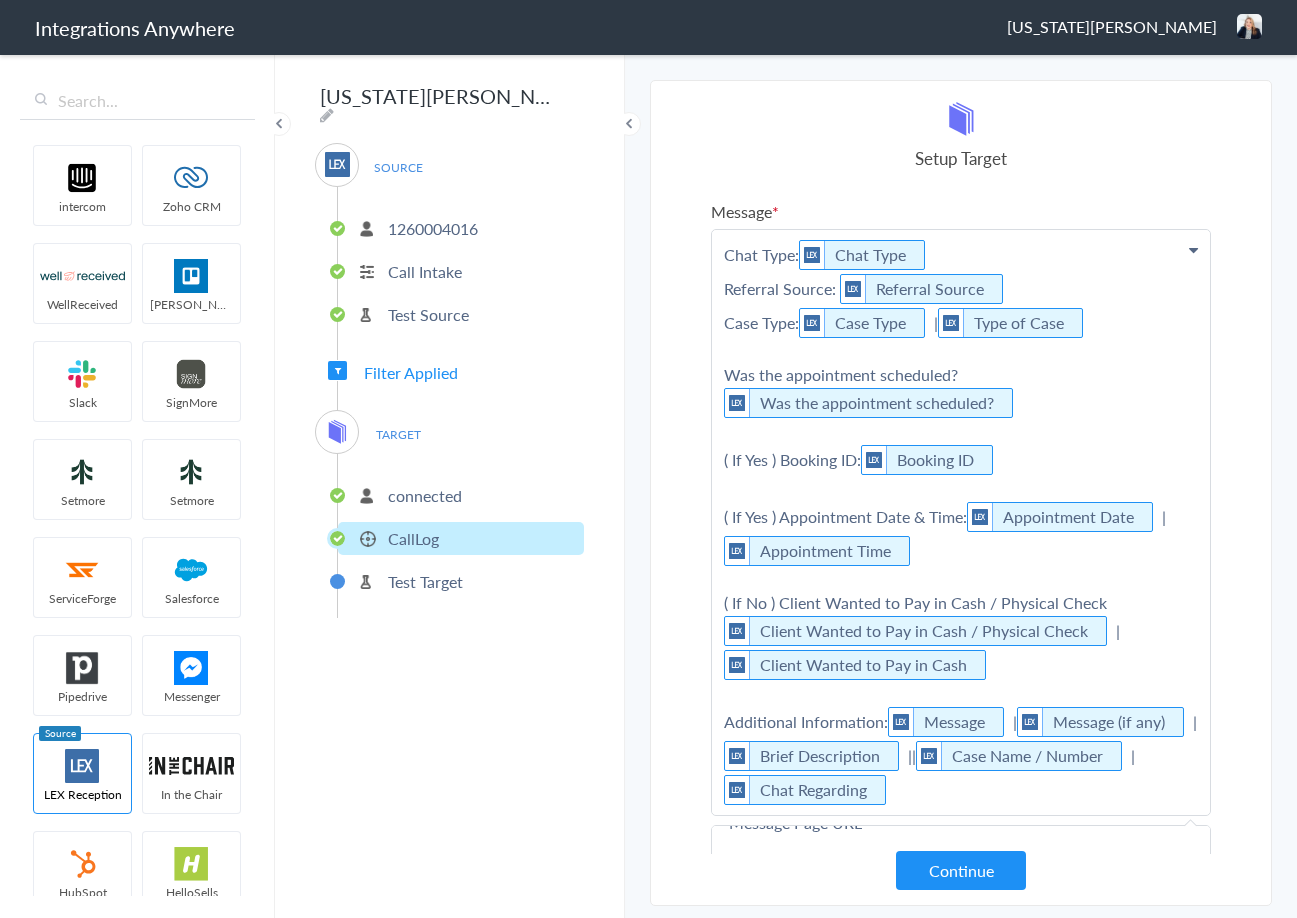 click on "Chat Type:  Chat Type   Referral Source:    Referral Source   Case Type:  Case Type   |   Type of Case   Was the appointment scheduled? Was the appointment scheduled?   ( If Yes ) Booking ID:  Booking ID   ( If Yes ) Appointment Date & Time:  Appointment Date   | Appointment Time   ( If No ) Client Wanted to Pay in Cash / Physical Check Client Wanted to Pay in Cash / Physical Check   | Client Wanted to Pay in Cash   Additional Information:  Message   | Message (if any)   |  Brief Description   | | Case Name / Number    |  Chat Regarding" at bounding box center [961, 522] 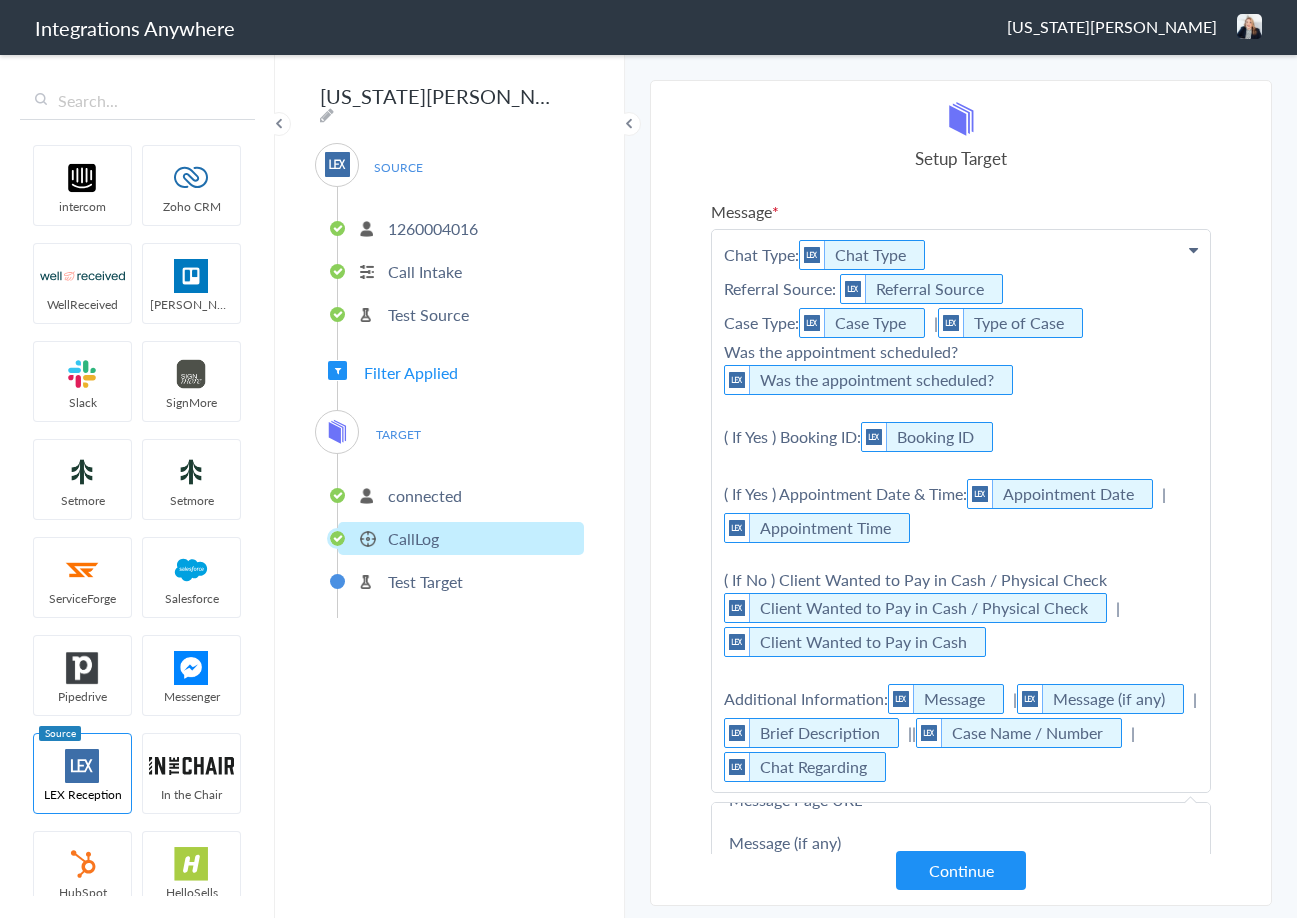 click on "Chat Type:  Chat Type   Referral Source:    Referral Source   Case Type:  Case Type   |   Type of Case   Was the appointment scheduled? Was the appointment scheduled?   ( If Yes ) Booking ID:  Booking ID   ( If Yes ) Appointment Date & Time:  Appointment Date   | Appointment Time   ( If No ) Client Wanted to Pay in Cash / Physical Check Client Wanted to Pay in Cash / Physical Check   | Client Wanted to Pay in Cash   Additional Information:  Message   | Message (if any)   |  Brief Description   | | Case Name / Number    |  Chat Regarding" at bounding box center (961, 511) 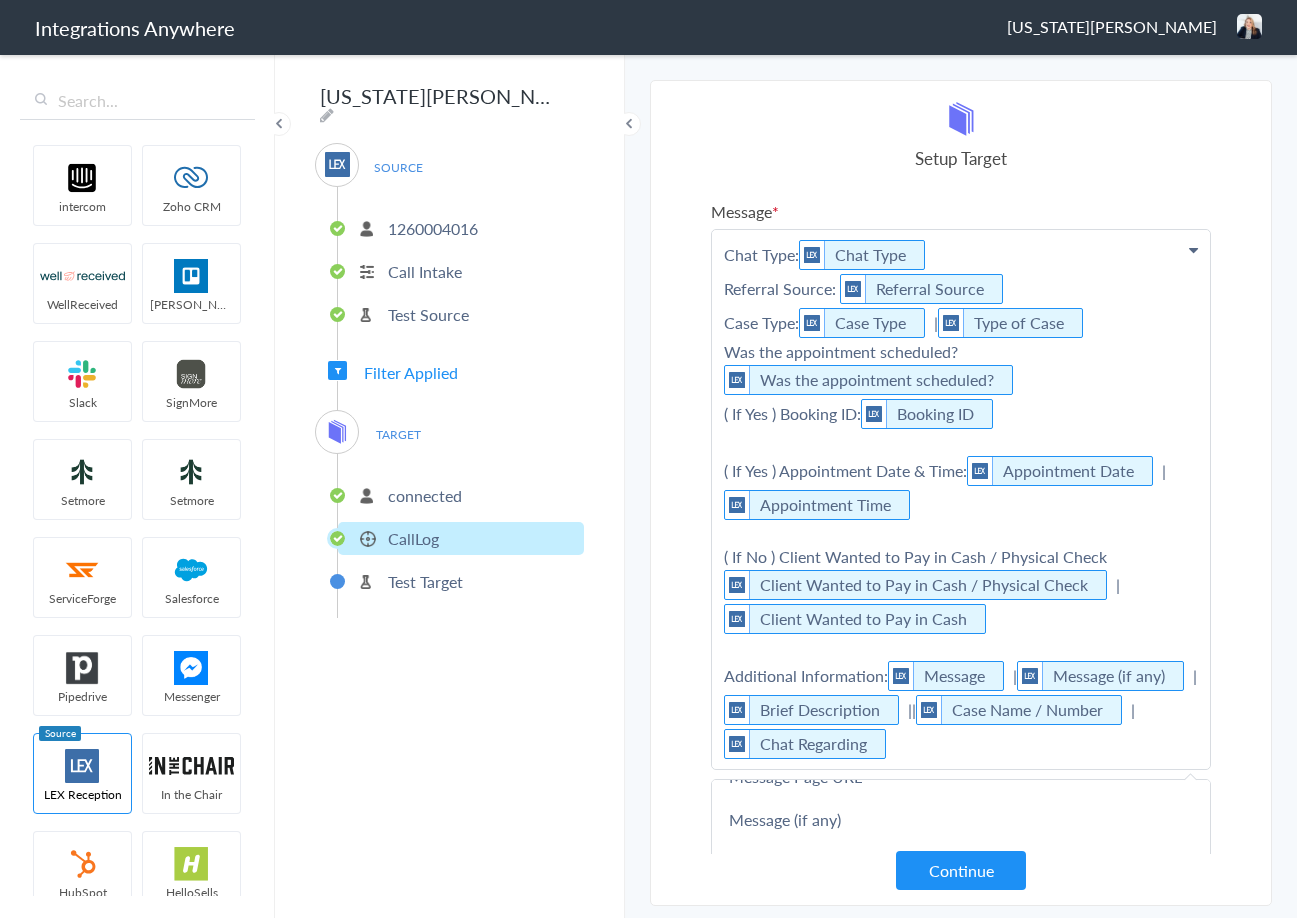 click on "Chat Type:  Chat Type   Referral Source:    Referral Source   Case Type:  Case Type   |   Type of Case   Was the appointment scheduled? Was the appointment scheduled?   ( If Yes ) Booking ID:  Booking ID   ( If Yes ) Appointment Date & Time:  Appointment Date   | Appointment Time   ( If No ) Client Wanted to Pay in Cash / Physical Check Client Wanted to Pay in Cash / Physical Check   | Client Wanted to Pay in Cash   Additional Information:  Message   | Message (if any)   |  Brief Description   | | Case Name / Number    |  Chat Regarding" at bounding box center [961, 499] 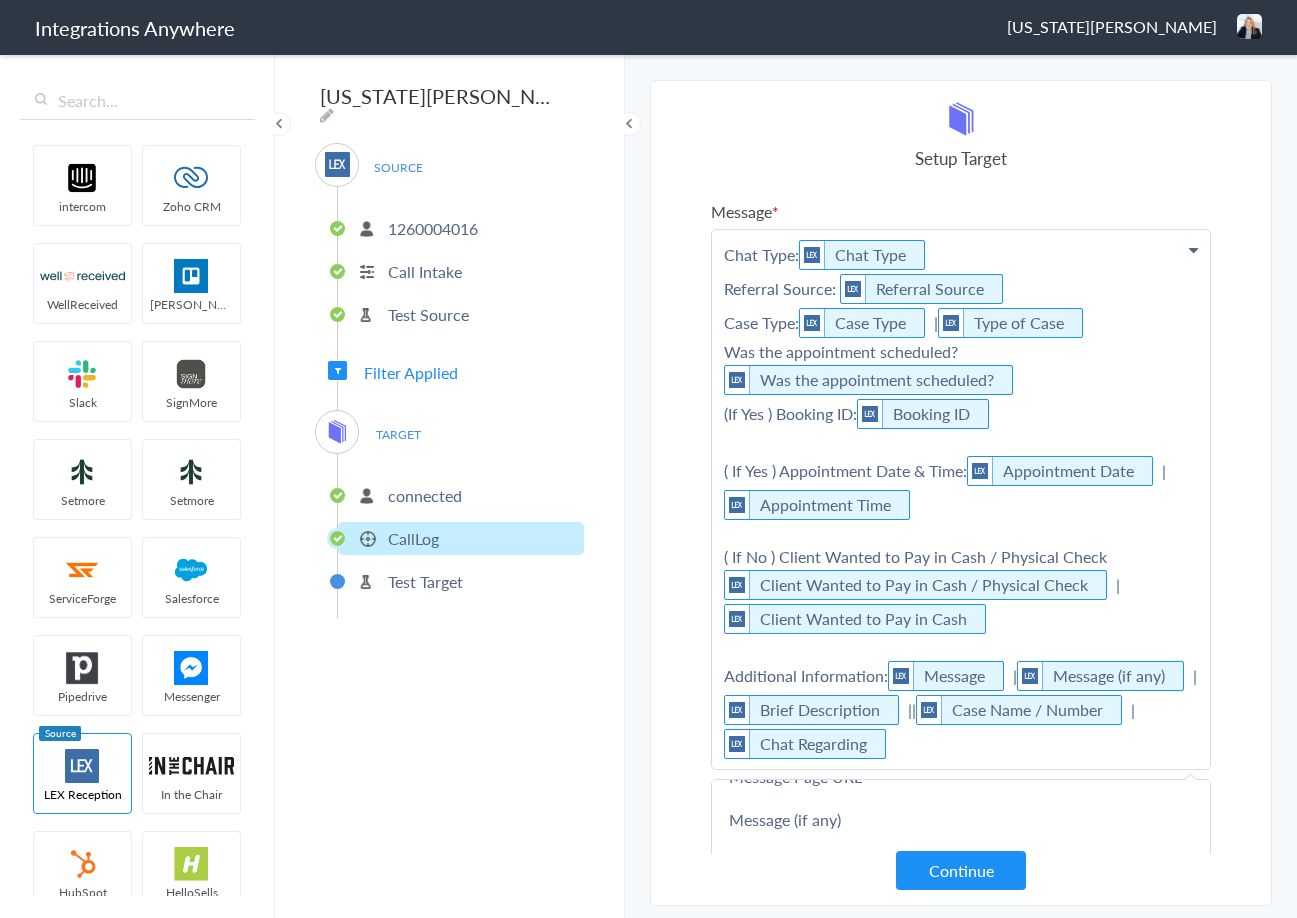 click on "Chat Type:  Chat Type   Referral Source:    Referral Source   Case Type:  Case Type   |   Type of Case   Was the appointment scheduled? Was the appointment scheduled?   (If Yes ) Booking ID:  Booking ID   ( If Yes ) Appointment Date & Time:  Appointment Date   | Appointment Time   ( If No ) Client Wanted to Pay in Cash / Physical Check Client Wanted to Pay in Cash / Physical Check   | Client Wanted to Pay in Cash   Additional Information:  Message   | Message (if any)   |  Brief Description   | | Case Name / Number    |  Chat Regarding" at bounding box center (961, 499) 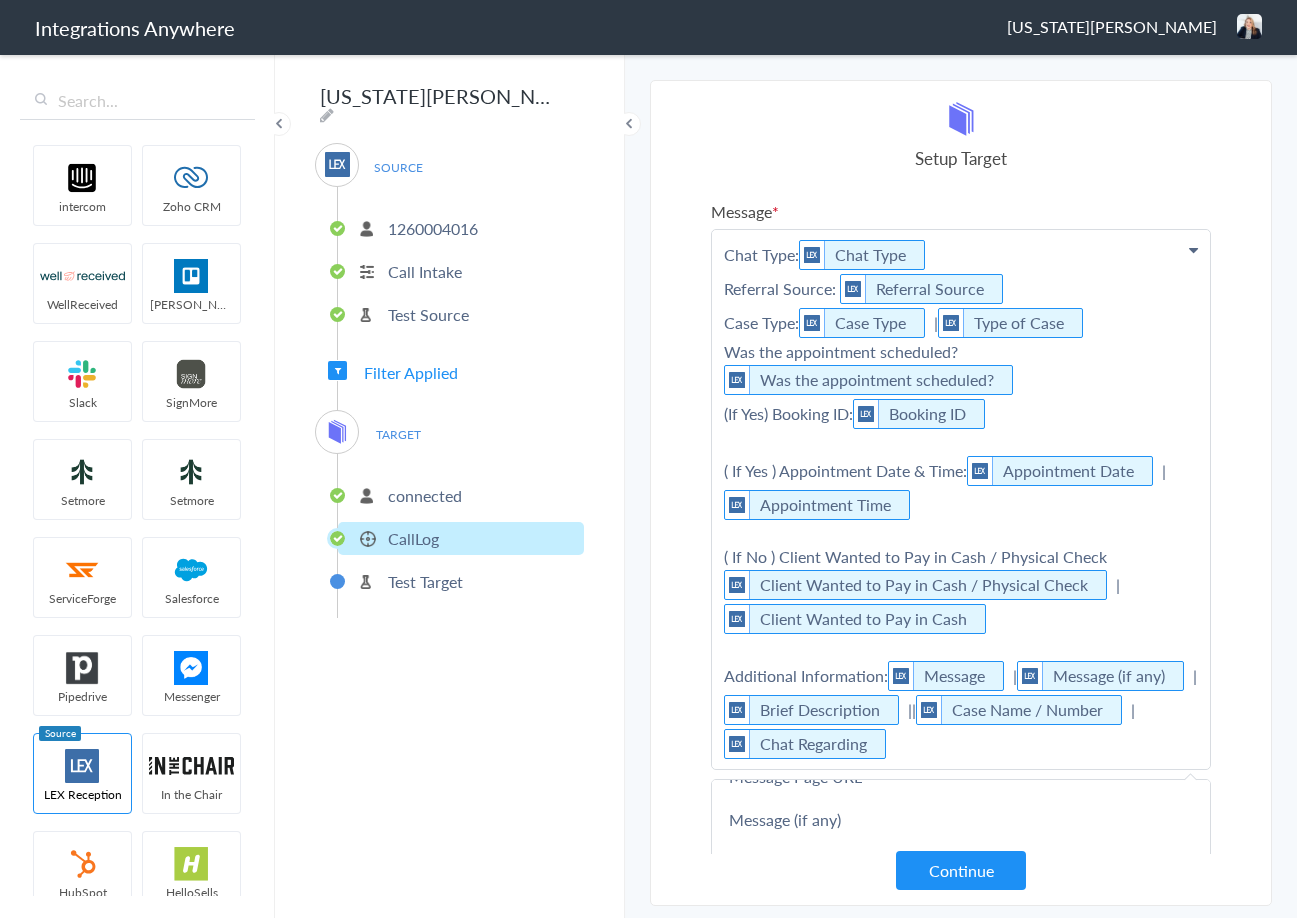 click on "Chat Type:  Chat Type   Referral Source:    Referral Source   Case Type:  Case Type   |   Type of Case   Was the appointment scheduled? Was the appointment scheduled?   (If Yes) Booking ID:  Booking ID   ( If Yes ) Appointment Date & Time:  Appointment Date   | Appointment Time   ( If No ) Client Wanted to Pay in Cash / Physical Check Client Wanted to Pay in Cash / Physical Check   | Client Wanted to Pay in Cash   Additional Information:  Message   | Message (if any)   |  Brief Description   | | Case Name / Number    |  Chat Regarding" at bounding box center (961, 499) 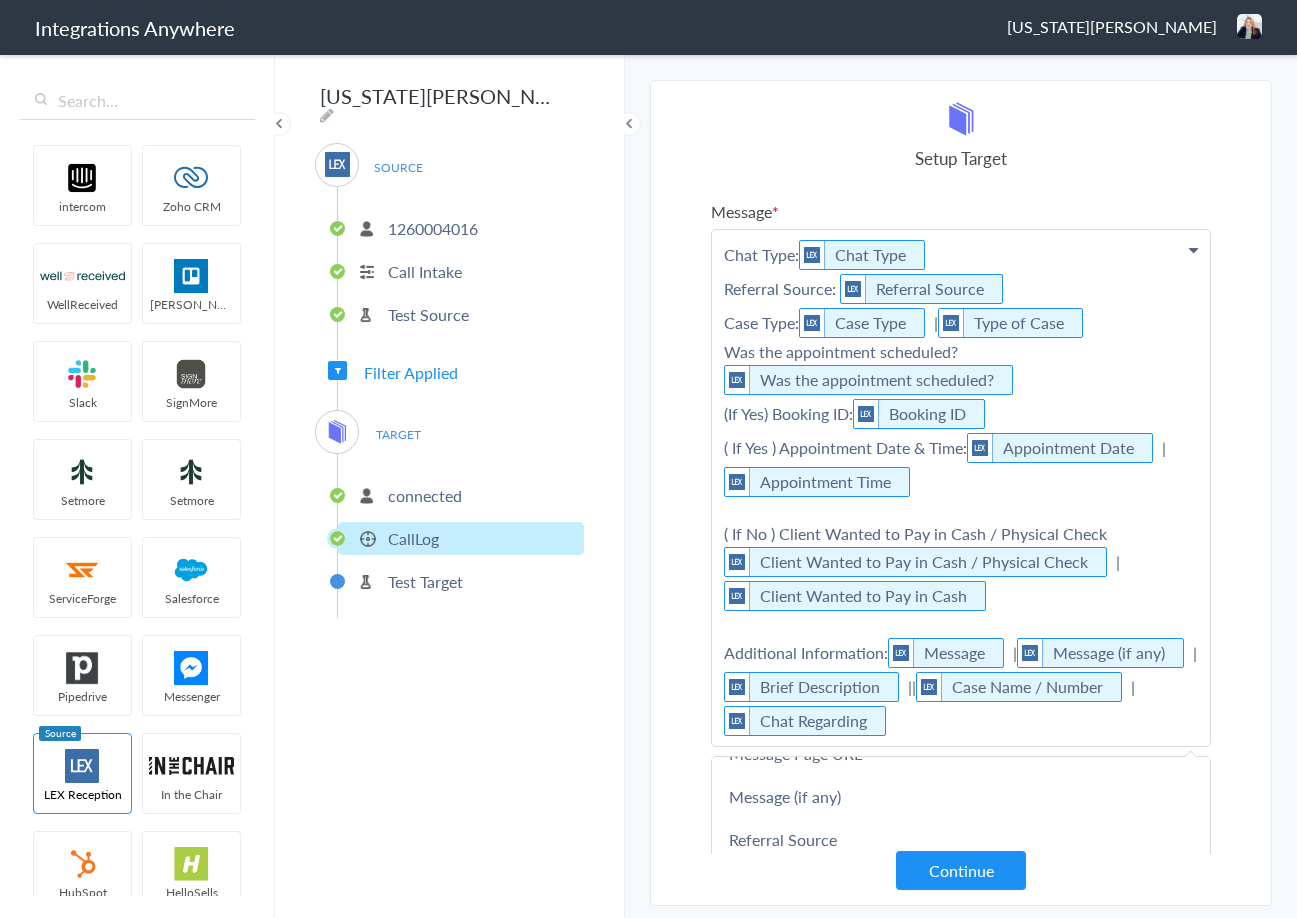 click on "Chat Type:  Chat Type   Referral Source:    Referral Source   Case Type:  Case Type   |   Type of Case   Was the appointment scheduled? Was the appointment scheduled?   (If Yes) Booking ID:  Booking ID   ( If Yes ) Appointment Date & Time:  Appointment Date   | Appointment Time   ( If No ) Client Wanted to Pay in Cash / Physical Check Client Wanted to Pay in Cash / Physical Check   | Client Wanted to Pay in Cash   Additional Information:  Message   | Message (if any)   |  Brief Description   | | Case Name / Number    |  Chat Regarding" at bounding box center [961, 488] 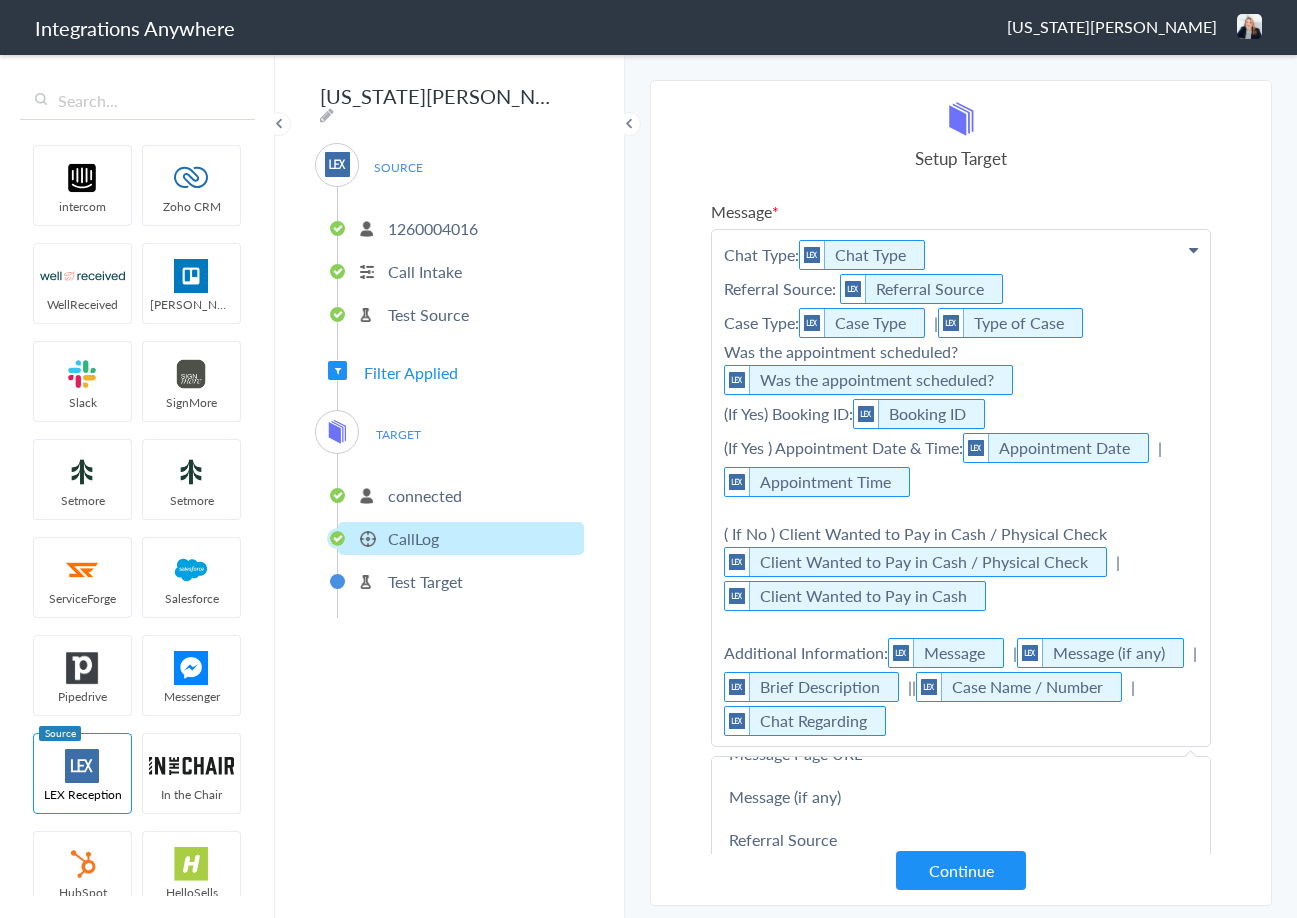 click on "Chat Type:  Chat Type   Referral Source:    Referral Source   Case Type:  Case Type   |   Type of Case   Was the appointment scheduled? Was the appointment scheduled?   (If Yes) Booking ID:  Booking ID   (If Yes ) Appointment Date & Time:  Appointment Date   | Appointment Time   ( If No ) Client Wanted to Pay in Cash / Physical Check Client Wanted to Pay in Cash / Physical Check   | Client Wanted to Pay in Cash   Additional Information:  Message   | Message (if any)   |  Brief Description   | | Case Name / Number    |  Chat Regarding" at bounding box center [961, 488] 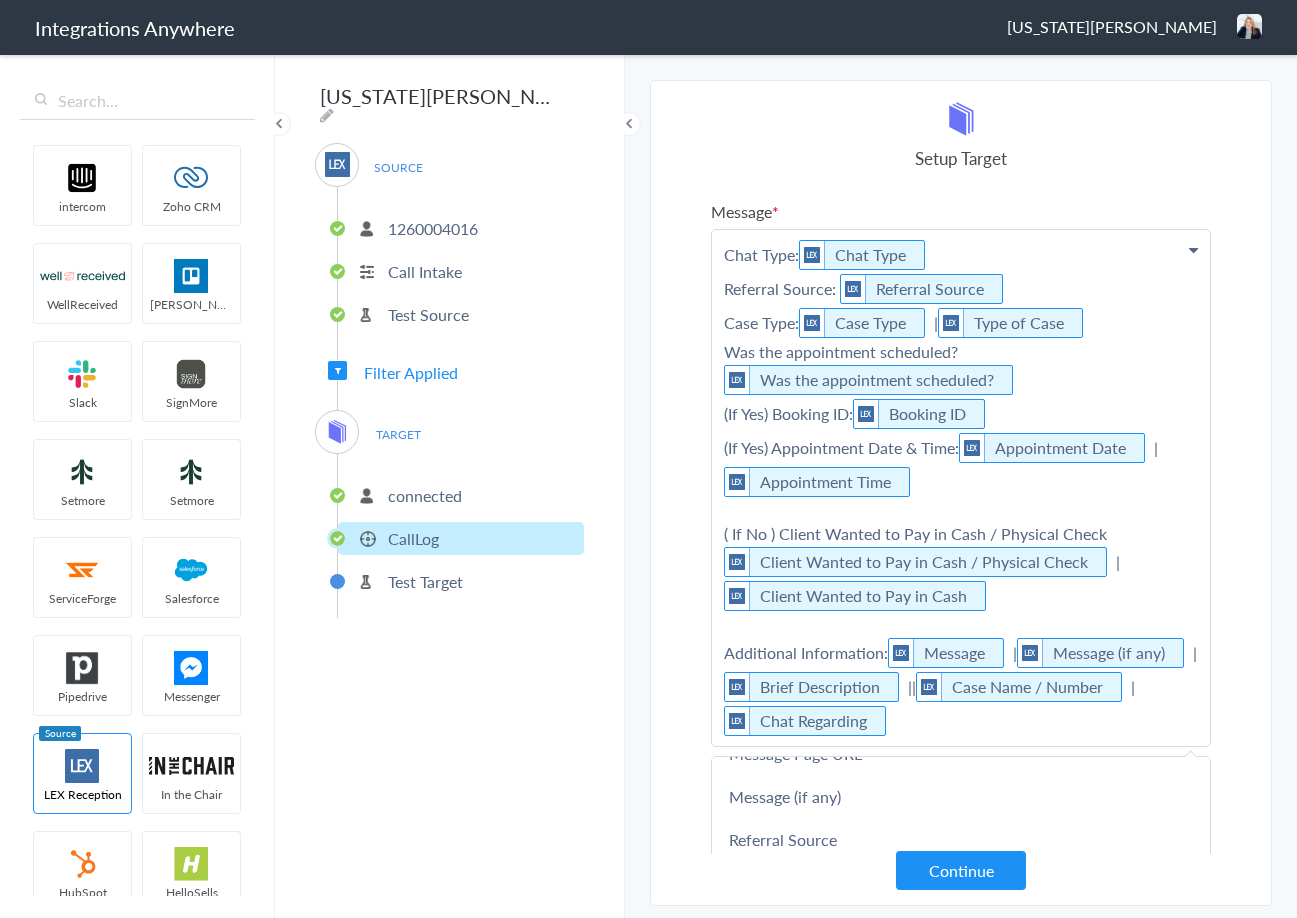 click on "Chat Type:  Chat Type   Referral Source:    Referral Source   Case Type:  Case Type   |   Type of Case   Was the appointment scheduled? Was the appointment scheduled?   (If Yes) Booking ID:  Booking ID   (If Yes) Appointment Date & Time:  Appointment Date   | Appointment Time   ( If No ) Client Wanted to Pay in Cash / Physical Check Client Wanted to Pay in Cash / Physical Check   | Client Wanted to Pay in Cash   Additional Information:  Message   | Message (if any)   |  Brief Description   | | Case Name / Number    |  Chat Regarding" at bounding box center (961, 488) 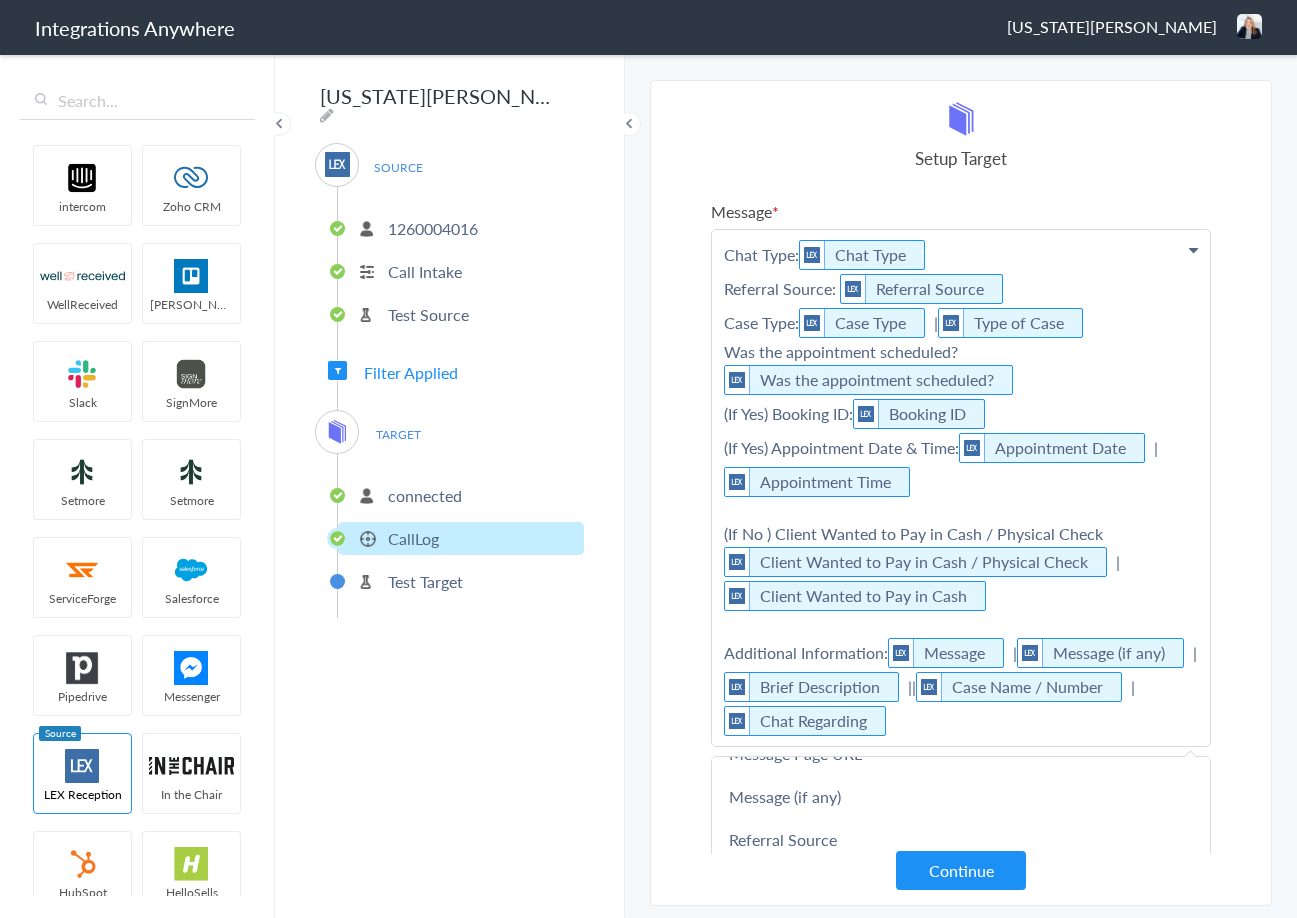 click on "Chat Type:  Chat Type   Referral Source:    Referral Source   Case Type:  Case Type   |   Type of Case   Was the appointment scheduled? Was the appointment scheduled?   (If Yes) Booking ID:  Booking ID   (If Yes) Appointment Date & Time:  Appointment Date   | Appointment Time   (If No ) Client Wanted to Pay in Cash / Physical Check Client Wanted to Pay in Cash / Physical Check   | Client Wanted to Pay in Cash   Additional Information:  Message   | Message (if any)   |  Brief Description   | | Case Name / Number    |  Chat Regarding" at bounding box center [961, 488] 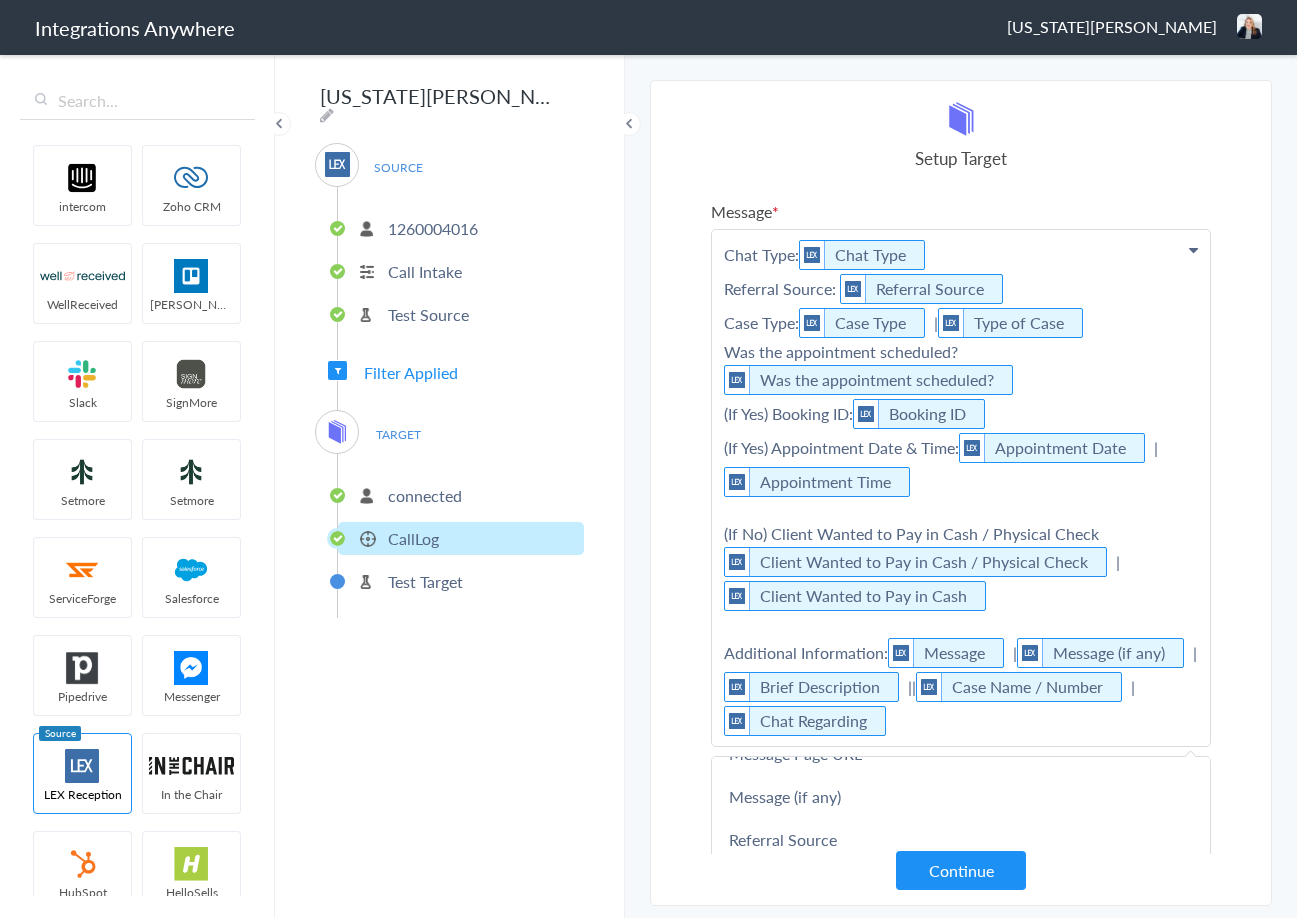 click on "Chat Type:  Chat Type   Referral Source:    Referral Source   Case Type:  Case Type   |   Type of Case   Was the appointment scheduled? Was the appointment scheduled?   (If Yes) Booking ID:  Booking ID   (If Yes) Appointment Date & Time:  Appointment Date   | Appointment Time   (If No) Client Wanted to Pay in Cash / Physical Check Client Wanted to Pay in Cash / Physical Check   | Client Wanted to Pay in Cash   Additional Information:  Message   | Message (if any)   |  Brief Description   | | Case Name / Number    |  Chat Regarding" at bounding box center (961, 488) 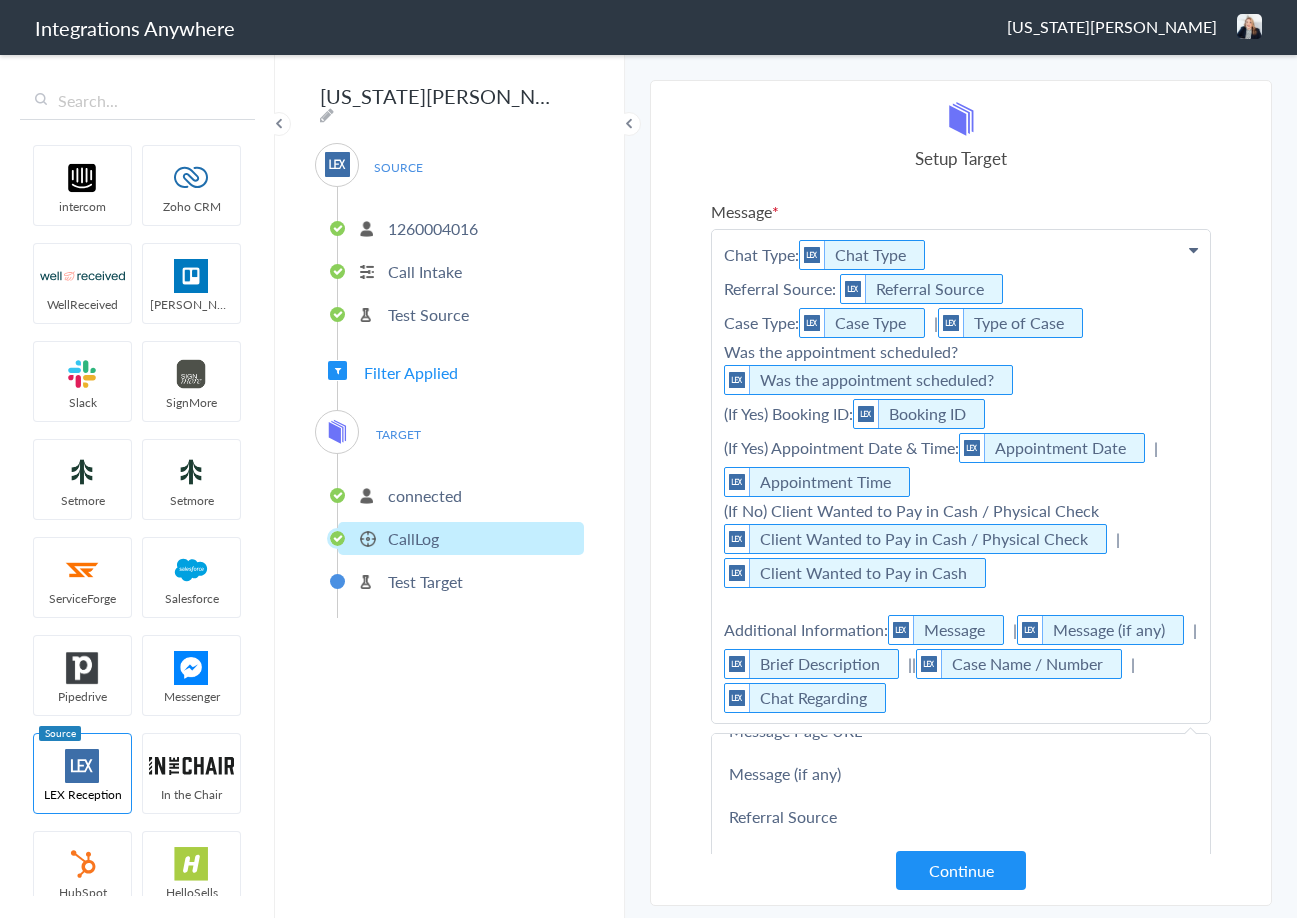 click on "Chat Type:  Chat Type   Referral Source:    Referral Source   Case Type:  Case Type   |   Type of Case   Was the appointment scheduled? Was the appointment scheduled?   (If Yes) Booking ID:  Booking ID   (If Yes) Appointment Date & Time:  Appointment Date   | Appointment Time   (If No) Client Wanted to Pay in Cash / Physical Check Client Wanted to Pay in Cash / Physical Check   | Client Wanted to Pay in Cash   Additional Information:  Message   | Message (if any)   |  Brief Description   | | Case Name / Number    |  Chat Regarding" at bounding box center (961, 476) 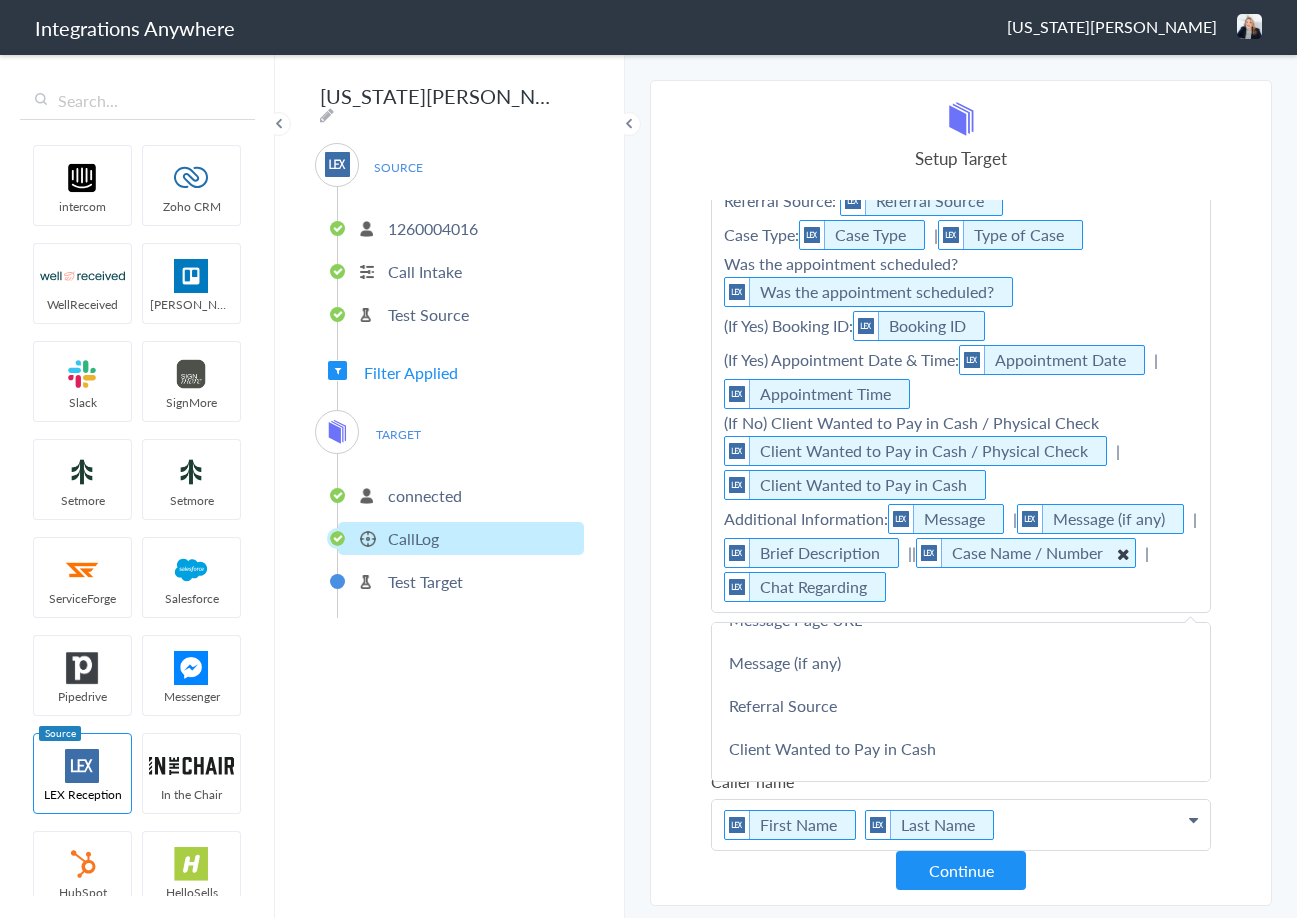 scroll, scrollTop: 86, scrollLeft: 0, axis: vertical 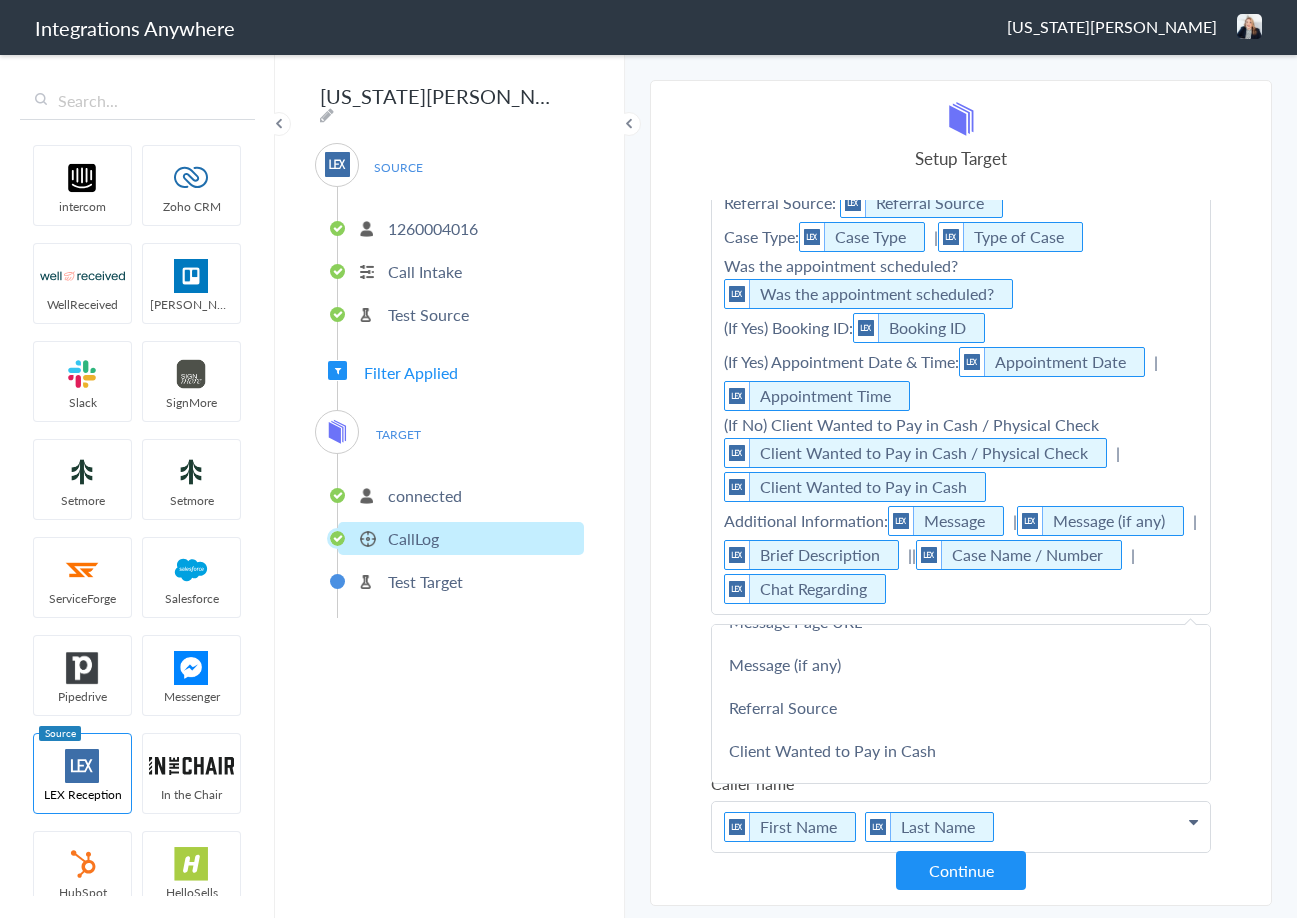click on "Chat Type:  Chat Type   Referral Source:    Referral Source   Case Type:  Case Type   |   Type of Case   Was the appointment scheduled? Was the appointment scheduled?   (If Yes) Booking ID:  Booking ID   (If Yes) Appointment Date & Time:  Appointment Date   | Appointment Time   (If No) Client Wanted to Pay in Cash / Physical Check Client Wanted to Pay in Cash / Physical Check   | Client Wanted to Pay in Cash   Additional Information:  Message   | Message (if any)   |  Brief Description   | | Case Name / Number    |  Chat Regarding" at bounding box center [961, 379] 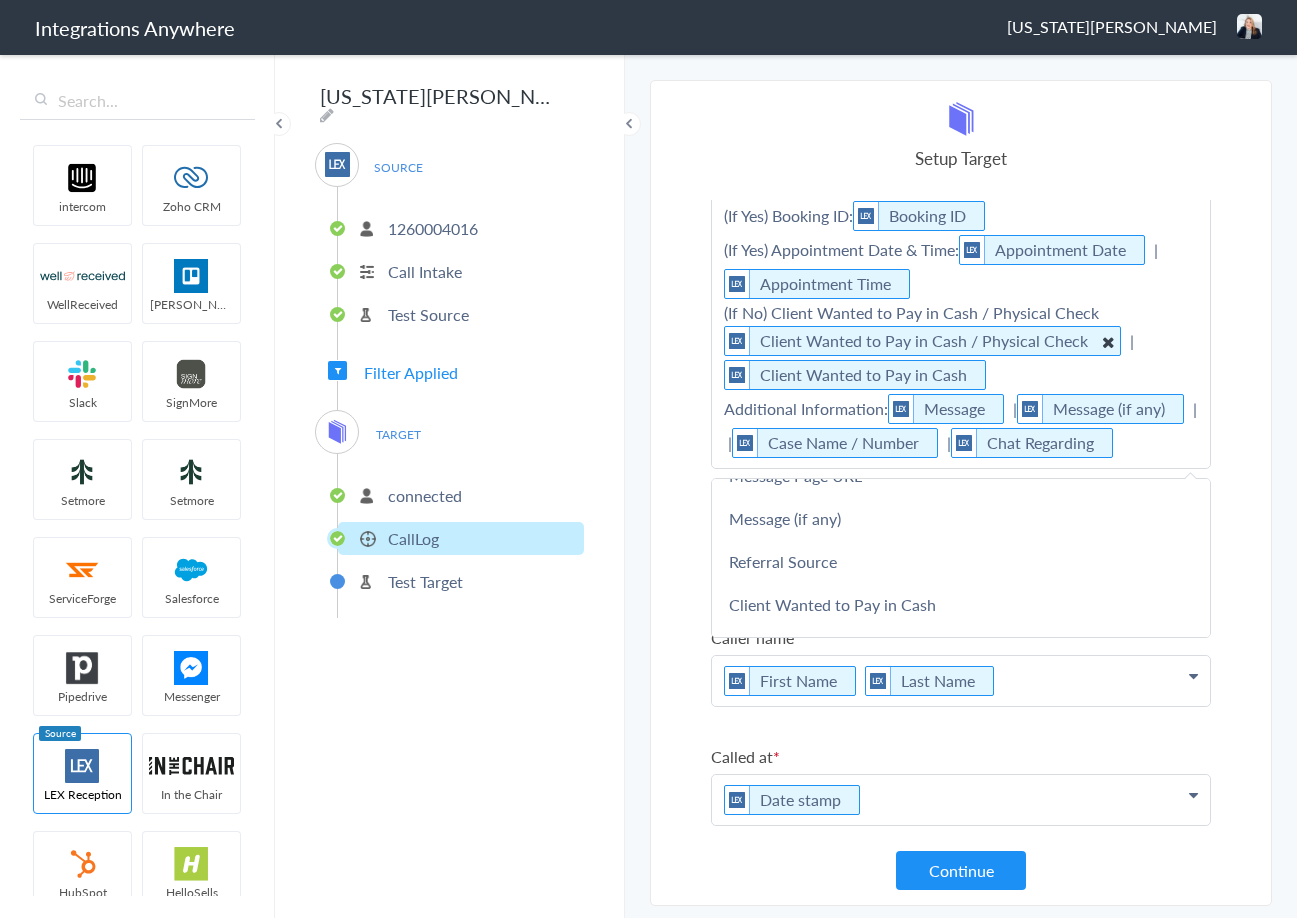 scroll, scrollTop: 200, scrollLeft: 0, axis: vertical 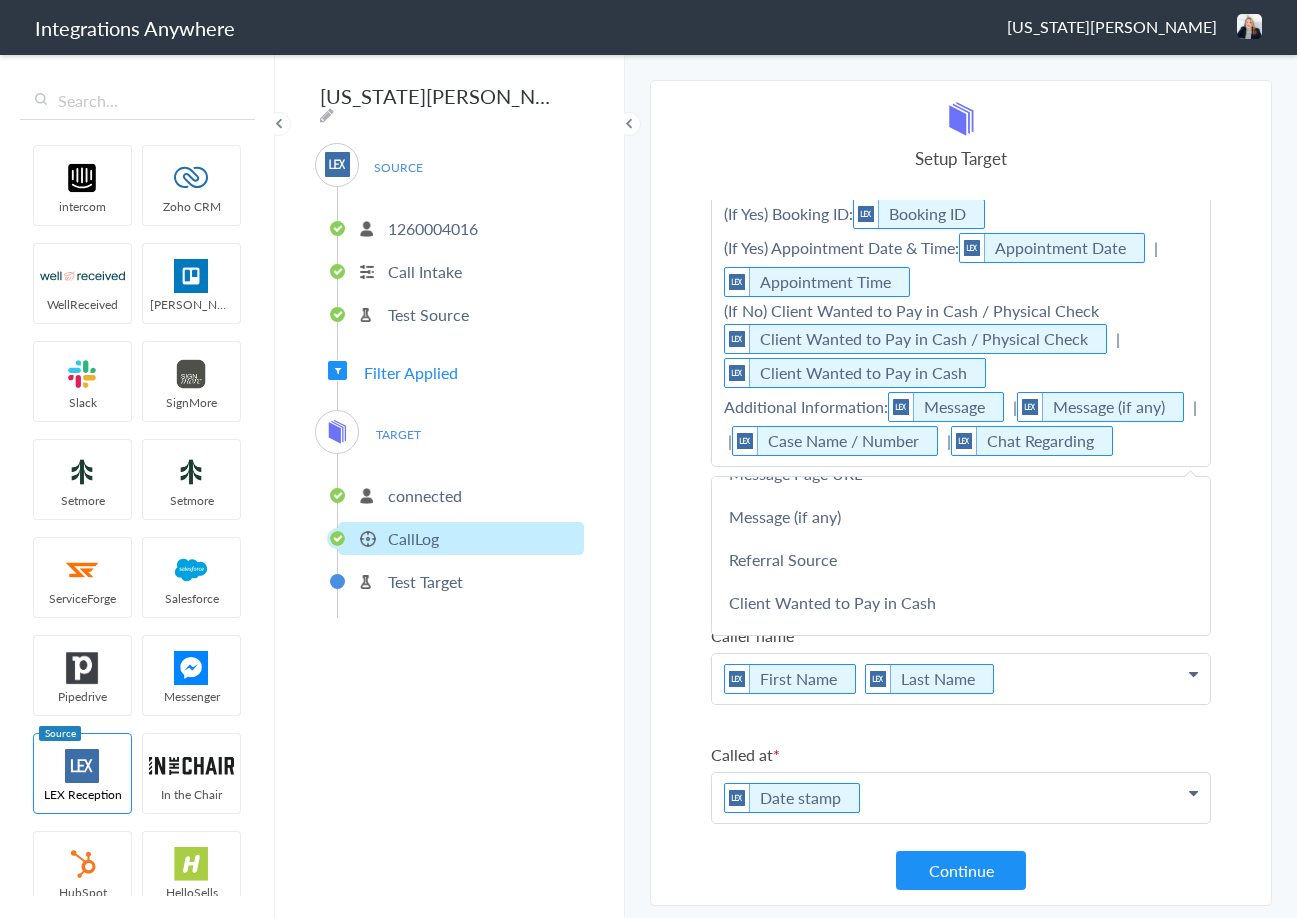 click on "SOURCE [PHONE_NUMBER] Call Intake Test Source
Filter
Applied
TARGET connected CallLog Test Target" at bounding box center (449, 380) 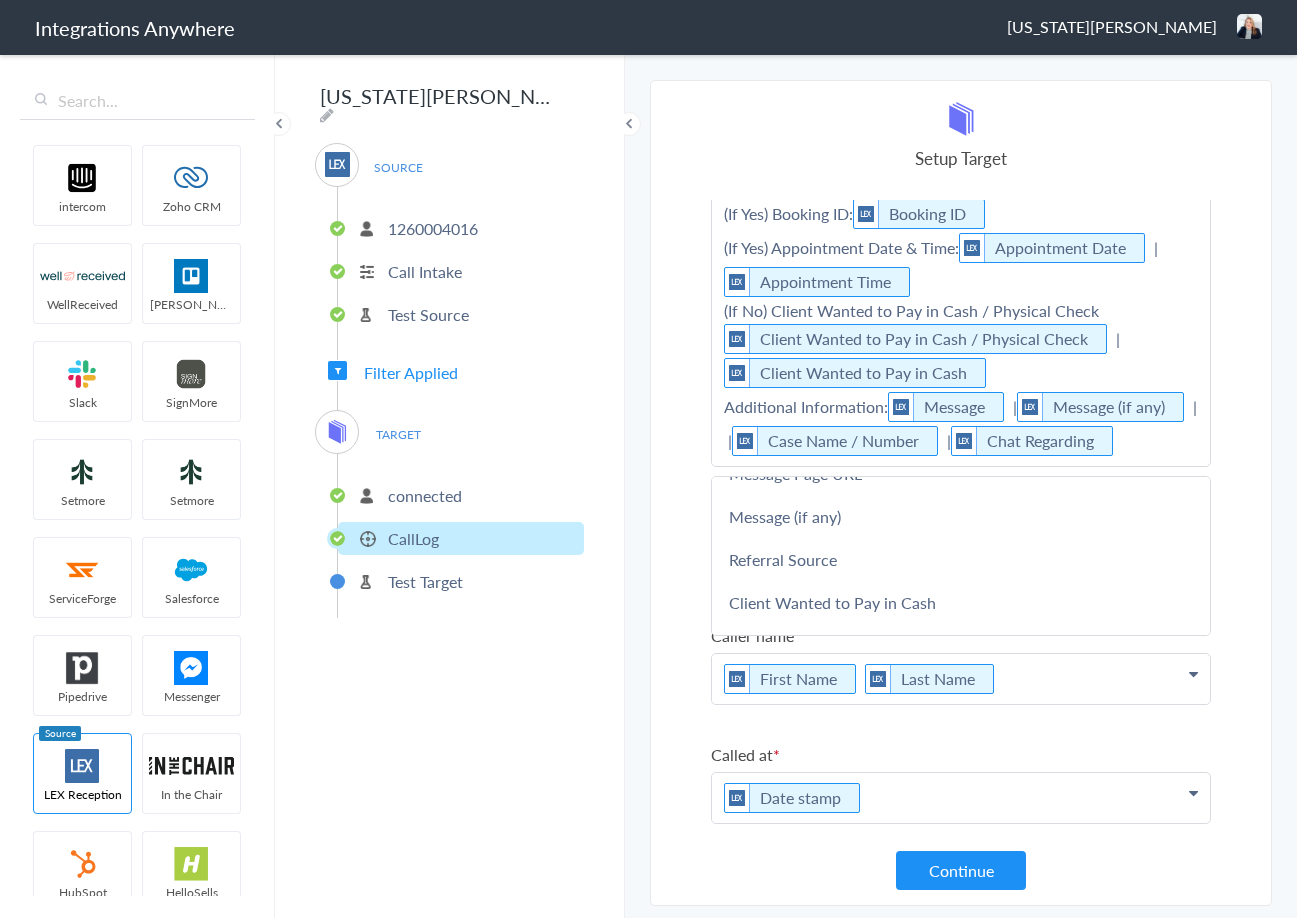 click on "Filter
Applied" at bounding box center [411, 372] 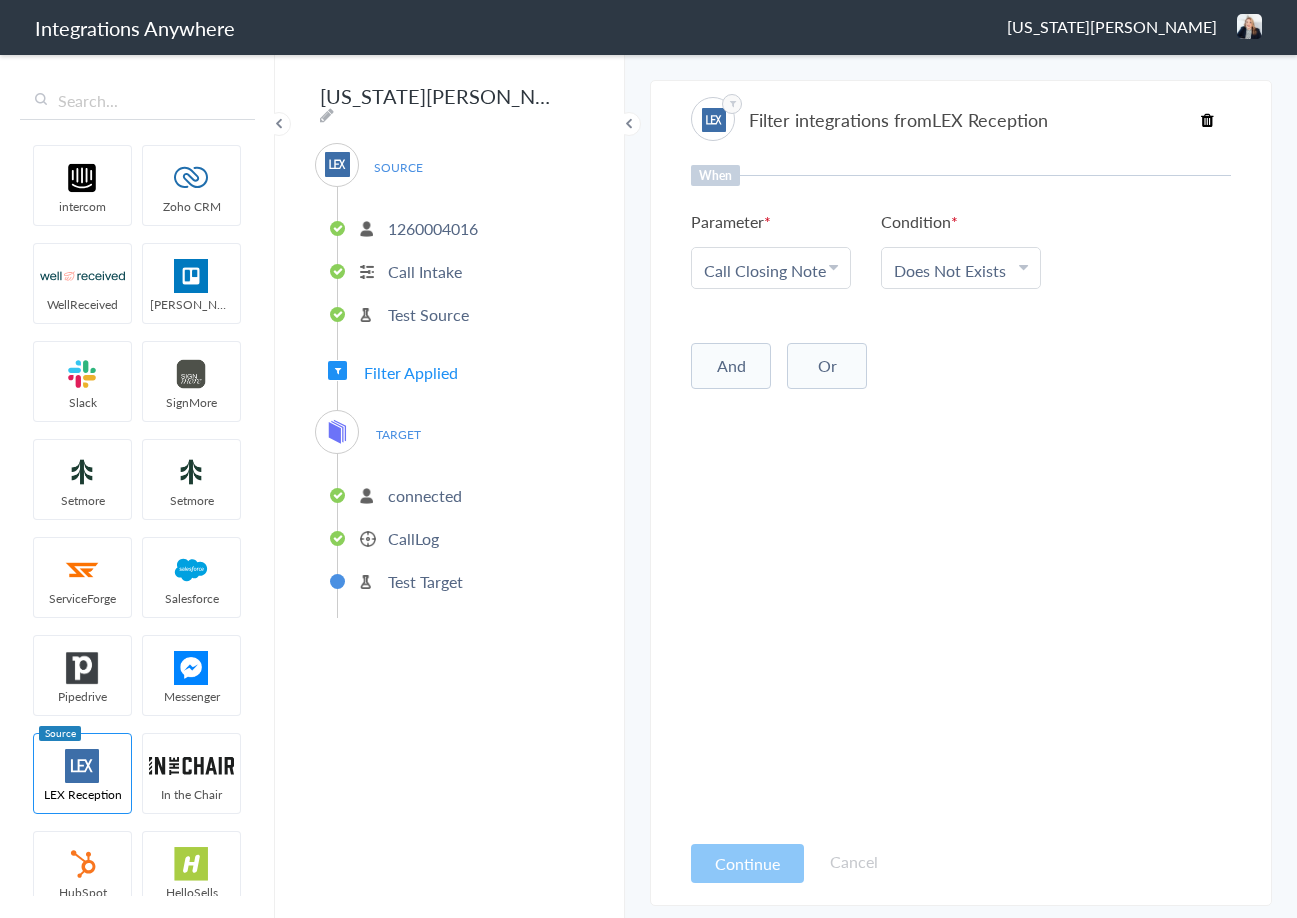 click on "CallLog" at bounding box center (461, 538) 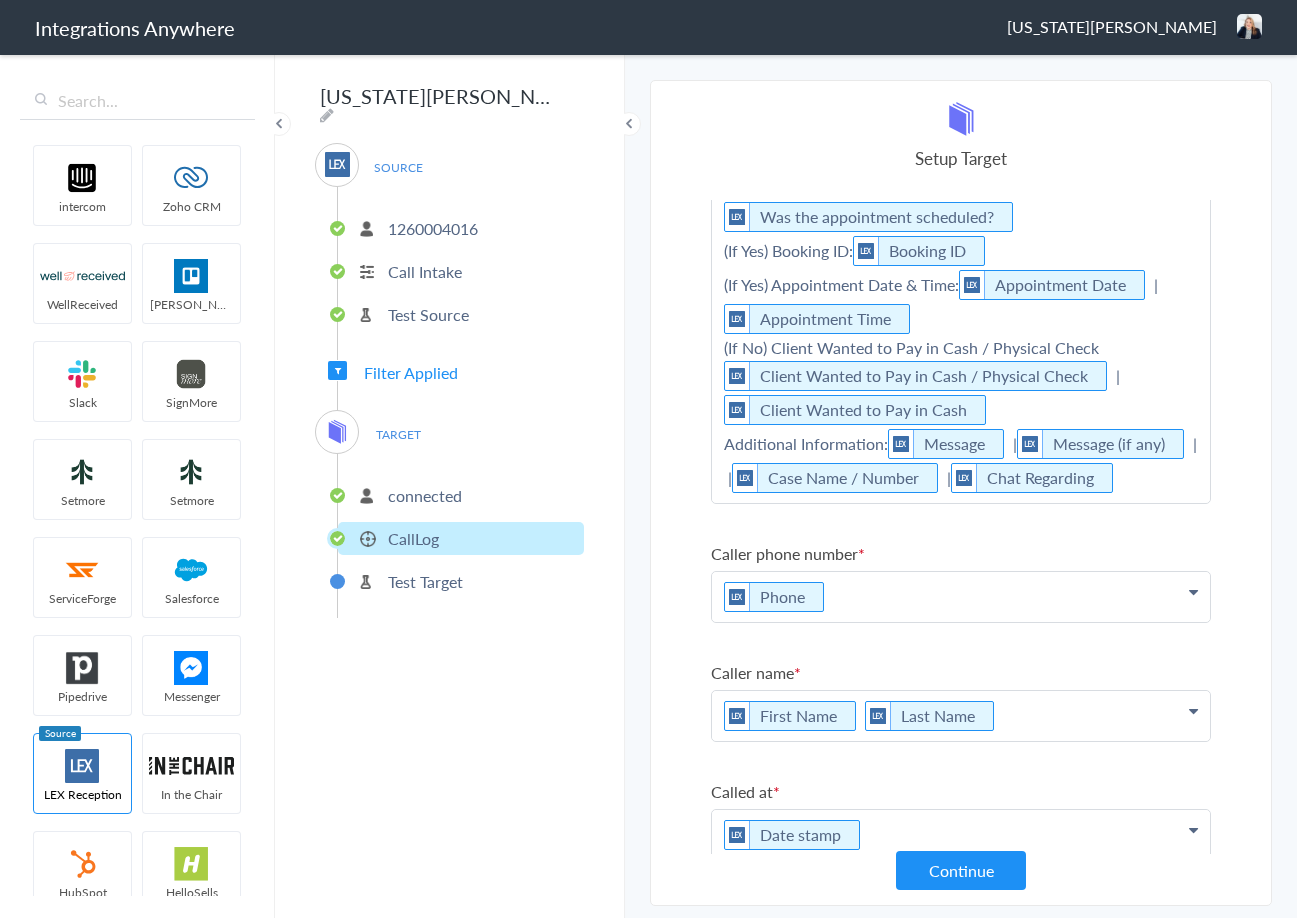 scroll, scrollTop: 161, scrollLeft: 0, axis: vertical 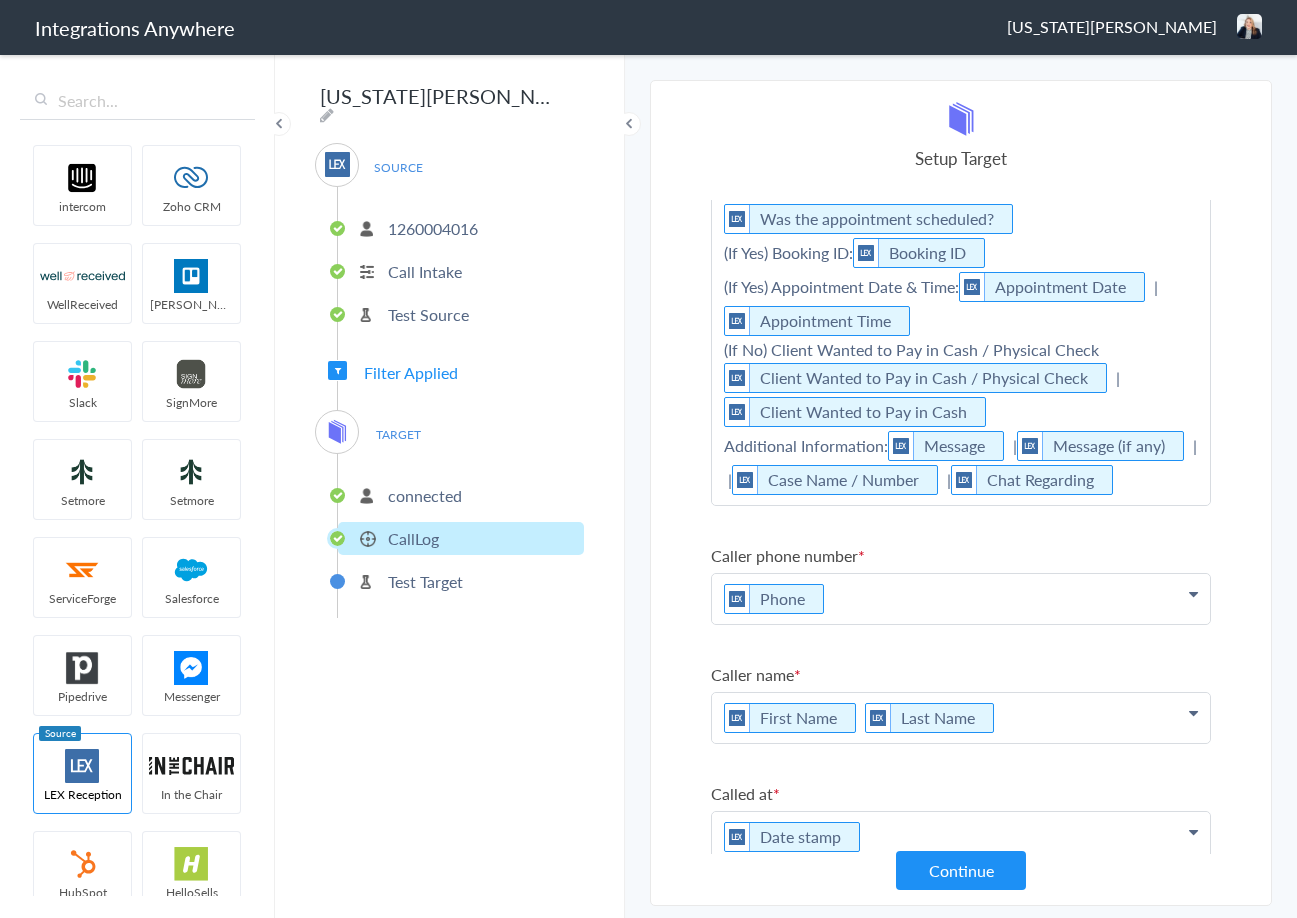 click on "Chat Type:  Chat Type   Referral Source:    Referral Source   Case Type:  Case Type   |   Type of Case   Was the appointment scheduled? Was the appointment scheduled?   (If Yes) Booking ID:  Booking ID   (If Yes) Appointment Date & Time:  Appointment Date   | Appointment Time   (If No) Client Wanted to Pay in Cash / Physical Check Client Wanted to Pay in Cash / Physical Check   | Client Wanted to Pay in Cash   Additional Information:  Message   | Message (if any)   |    | Case Name / Number    |  Chat Regarding" at bounding box center (961, 287) 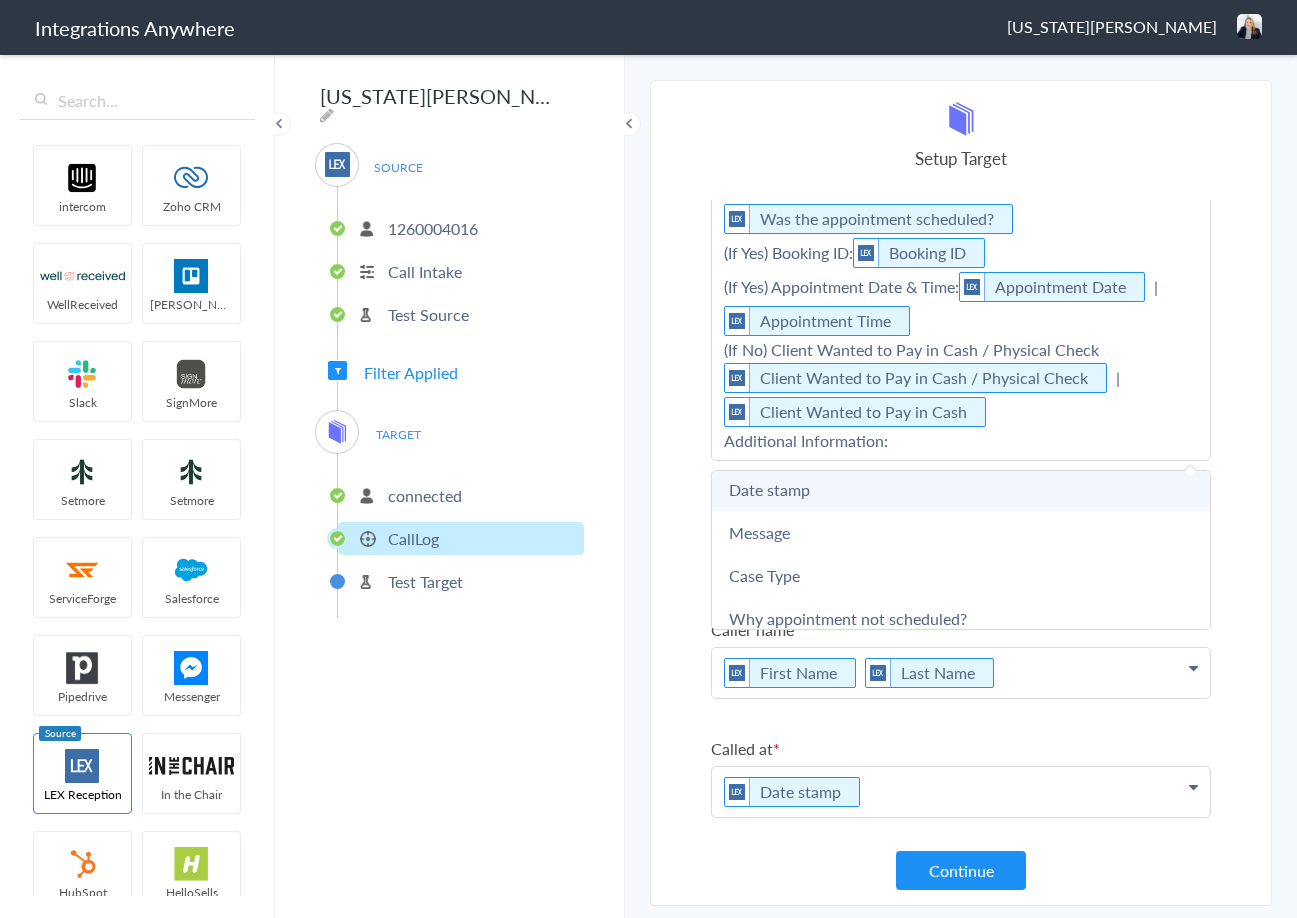 scroll, scrollTop: 393, scrollLeft: 0, axis: vertical 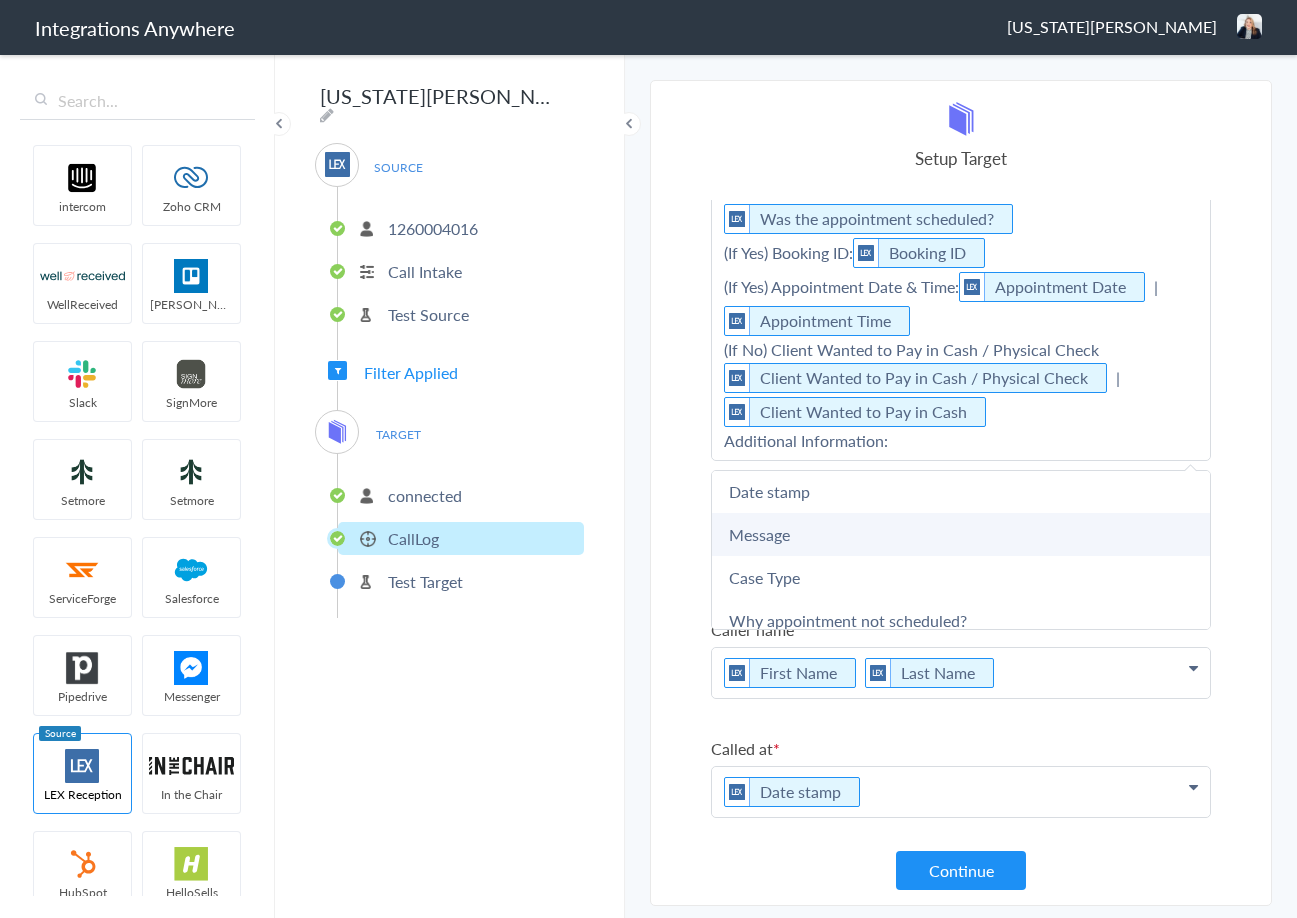 click on "Message" at bounding box center (961, 534) 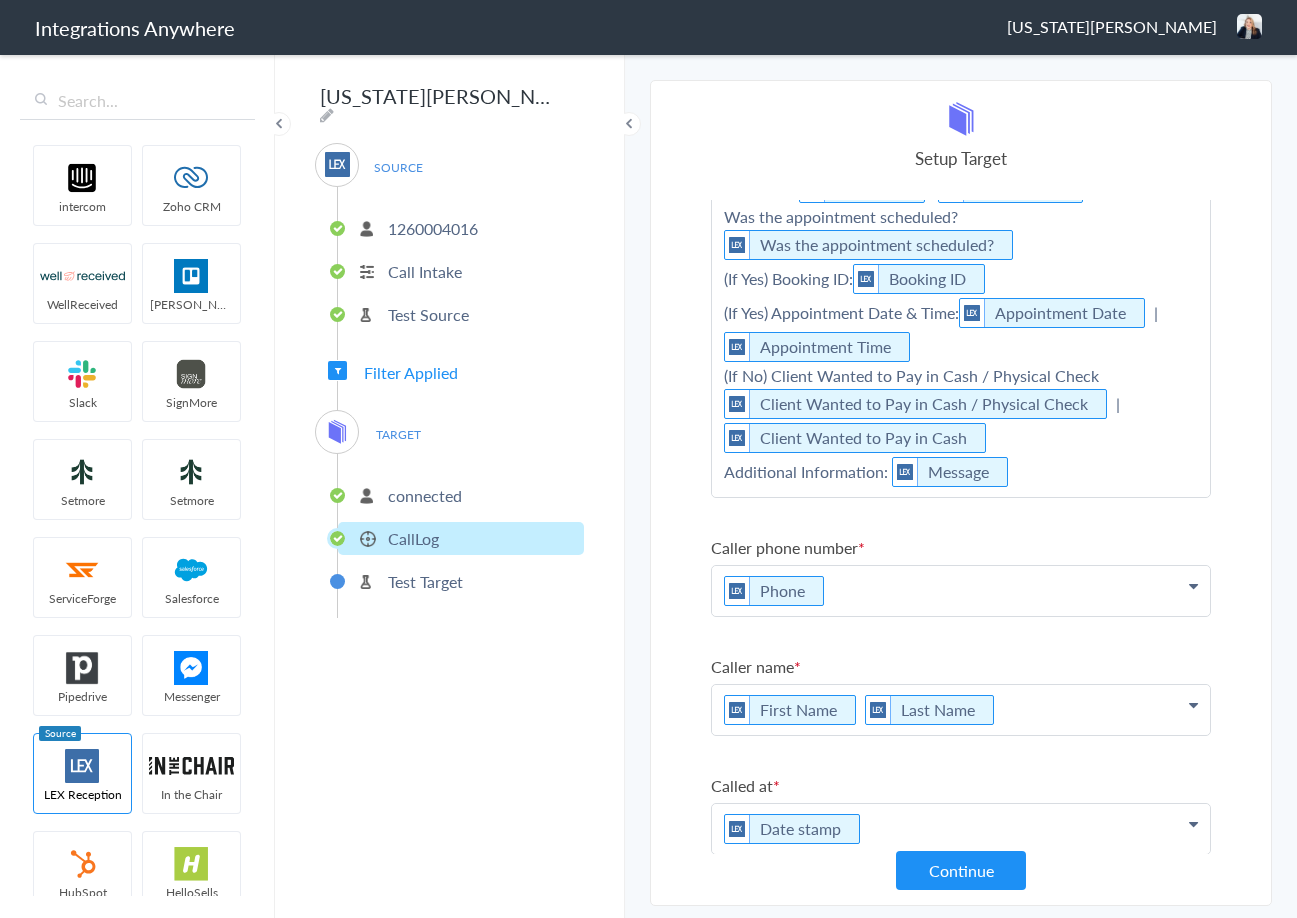 scroll, scrollTop: 137, scrollLeft: 0, axis: vertical 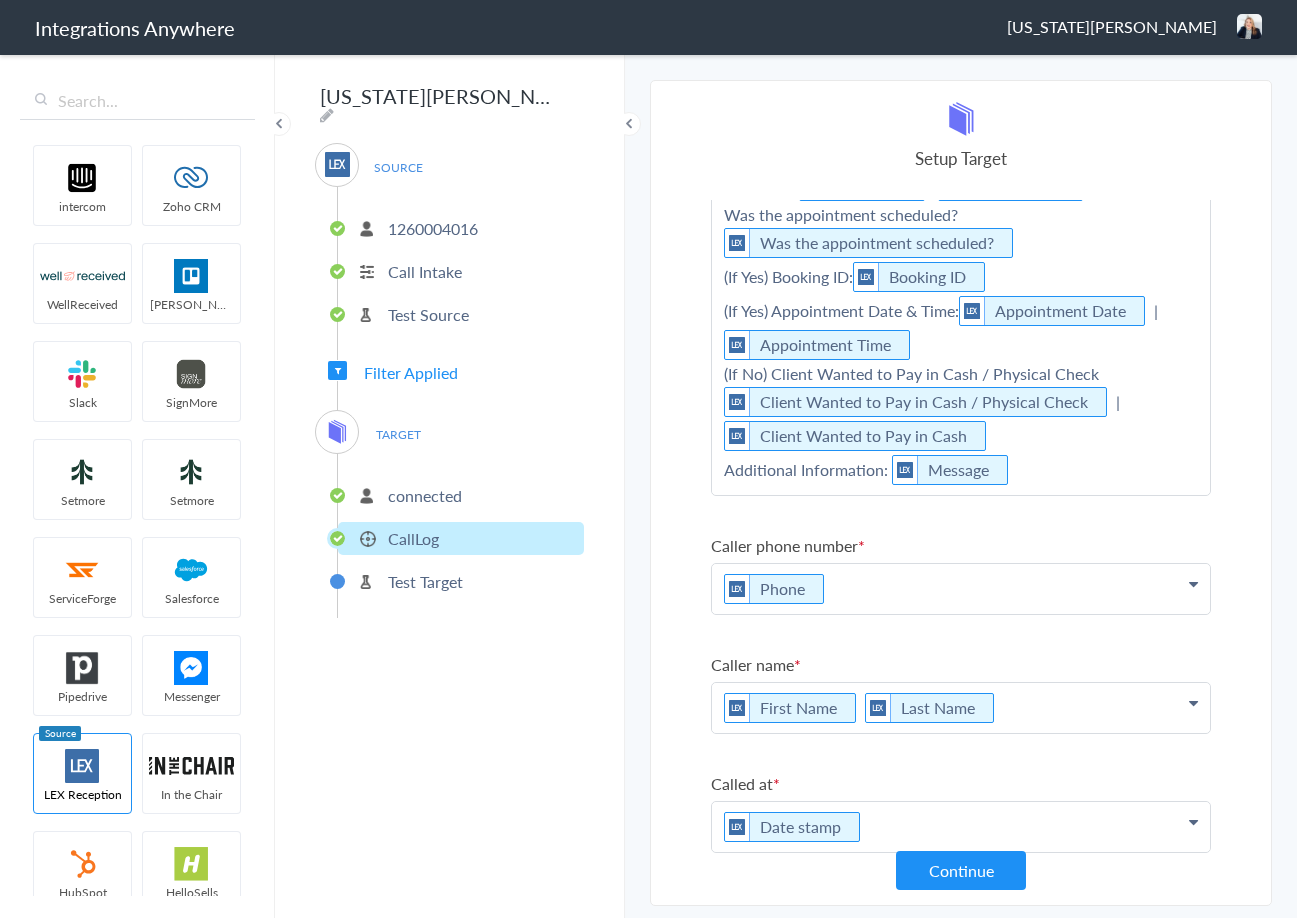 click on "Chat Type:  Chat Type   Referral Source:    Referral Source   Case Type:  Case Type   |   Type of Case   Was the appointment scheduled? Was the appointment scheduled?   (If Yes) Booking ID:  Booking ID   (If Yes) Appointment Date & Time:  Appointment Date   | Appointment Time   (If No) Client Wanted to Pay in Cash / Physical Check Client Wanted to Pay in Cash / Physical Check   | Client Wanted to Pay in Cash   Additional Information:    Message" at bounding box center [961, 294] 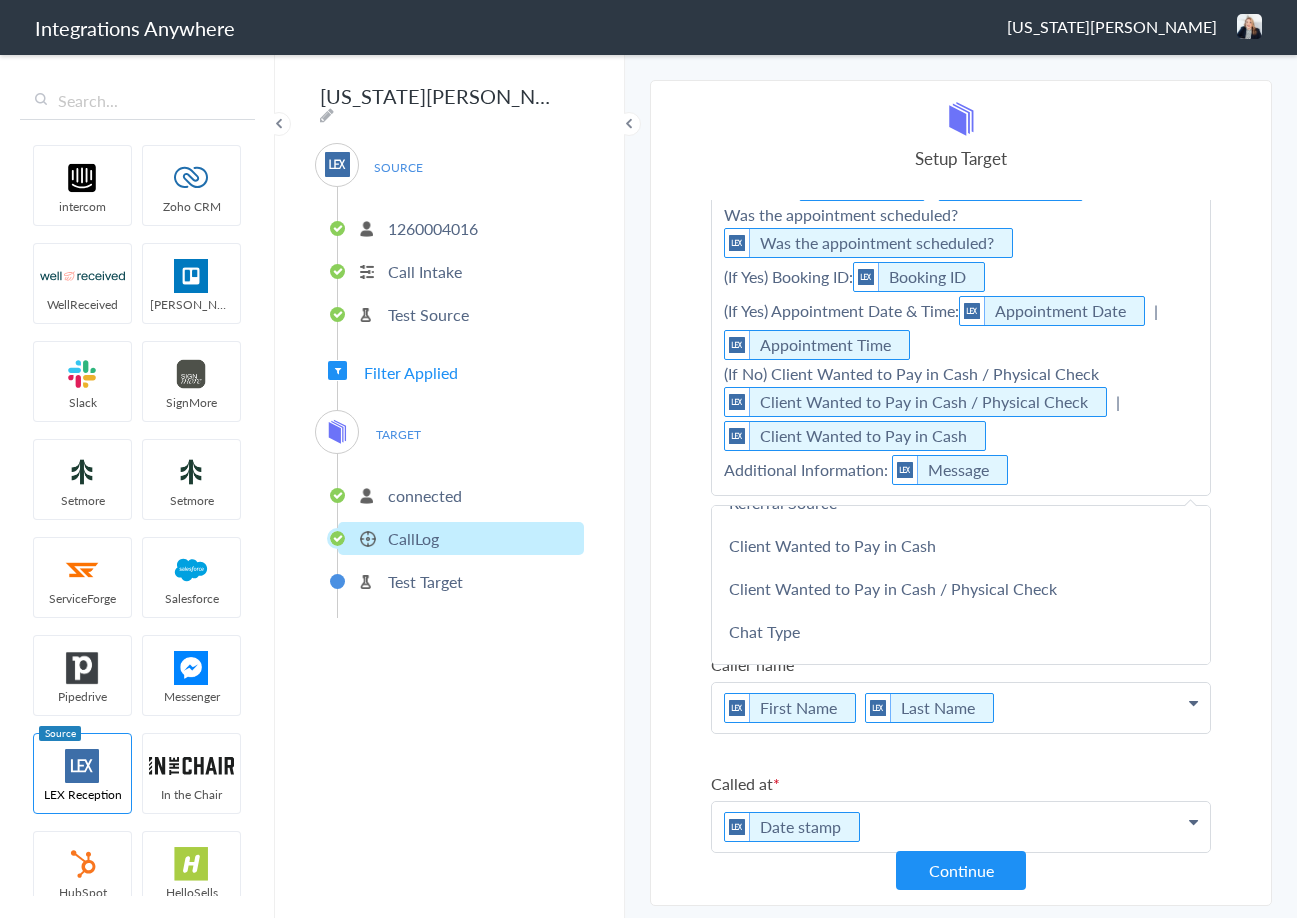 scroll, scrollTop: 1524, scrollLeft: 0, axis: vertical 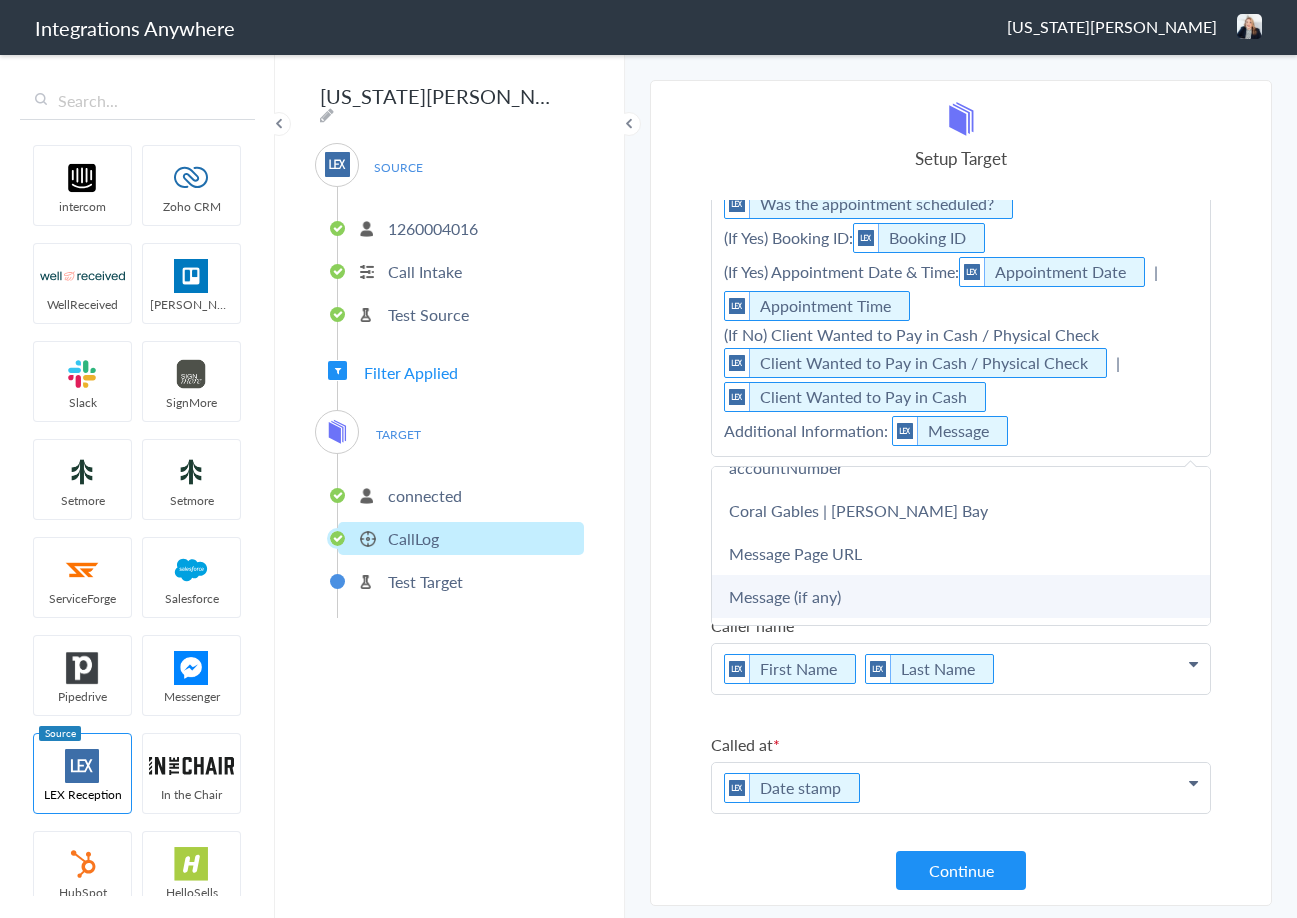 click on "Message (if any)" at bounding box center [961, 596] 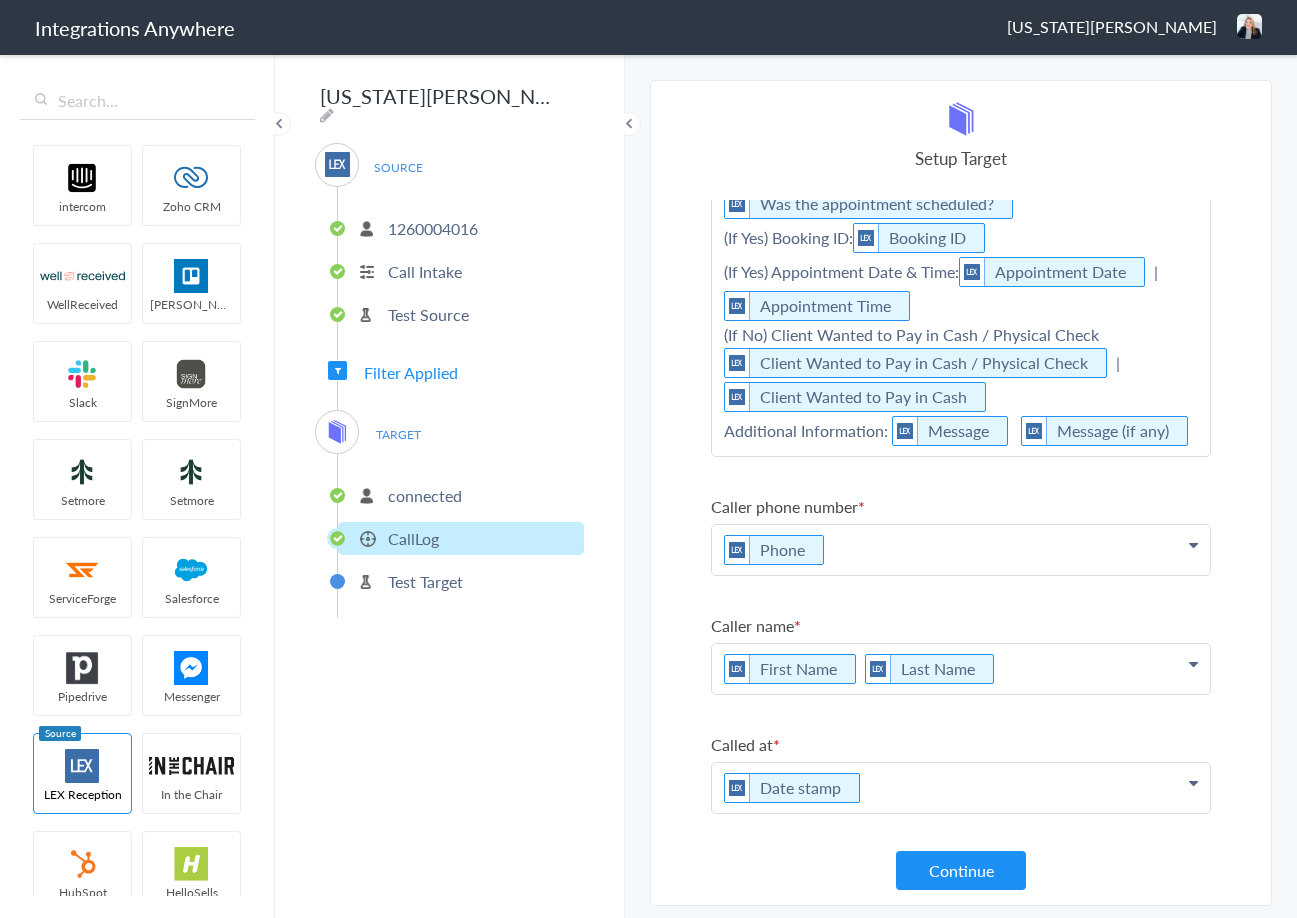 click on "Chat Type:  Chat Type   Referral Source:    Referral Source   Case Type:  Case Type   |   Type of Case   Was the appointment scheduled? Was the appointment scheduled?   (If Yes) Booking ID:  Booking ID   (If Yes) Appointment Date & Time:  Appointment Date   | Appointment Time   (If No) Client Wanted to Pay in Cash / Physical Check Client Wanted to Pay in Cash / Physical Check   | Client Wanted to Pay in Cash   Additional Information:    Message     Message (if any)" at bounding box center (961, 255) 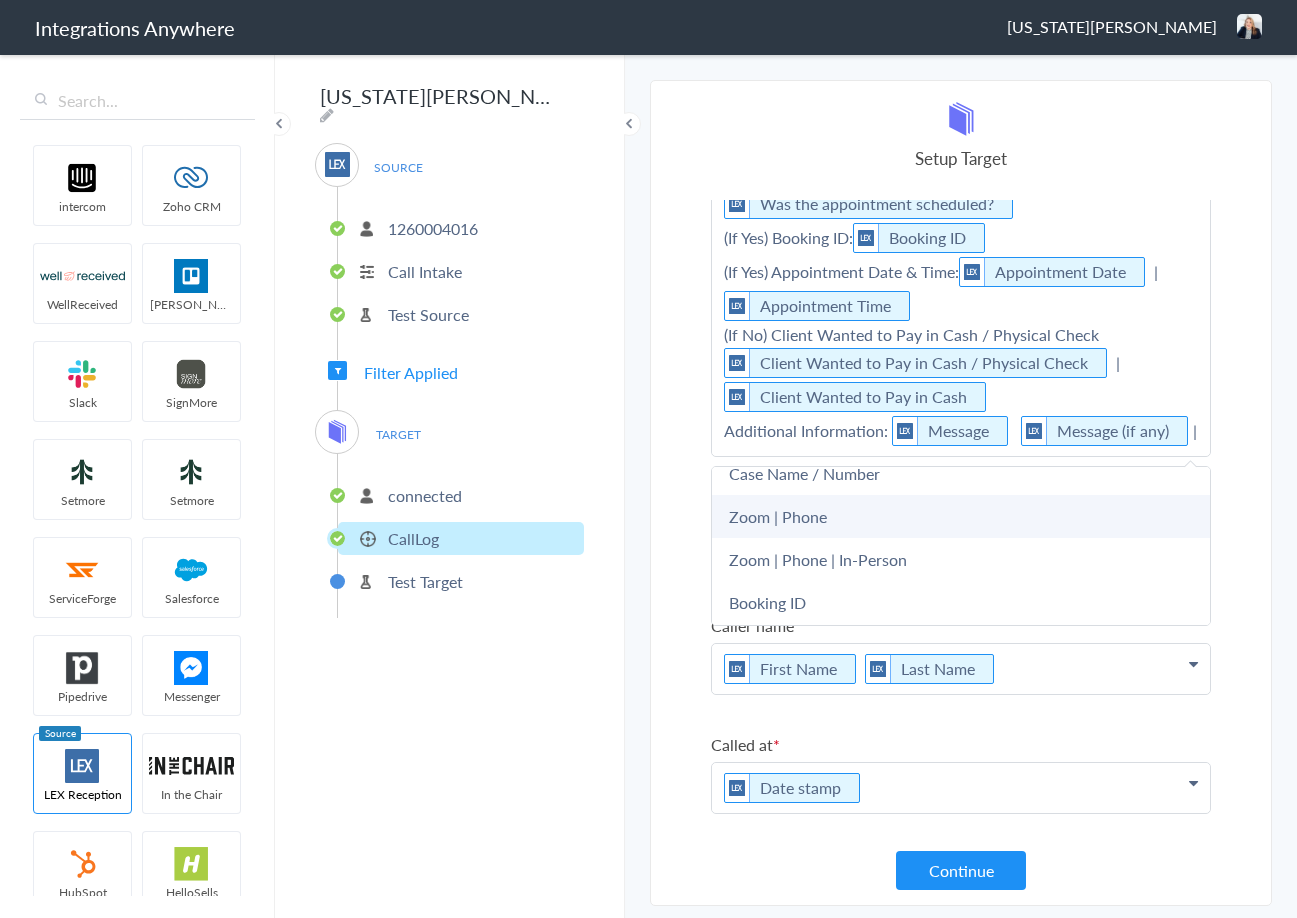scroll, scrollTop: 189, scrollLeft: 0, axis: vertical 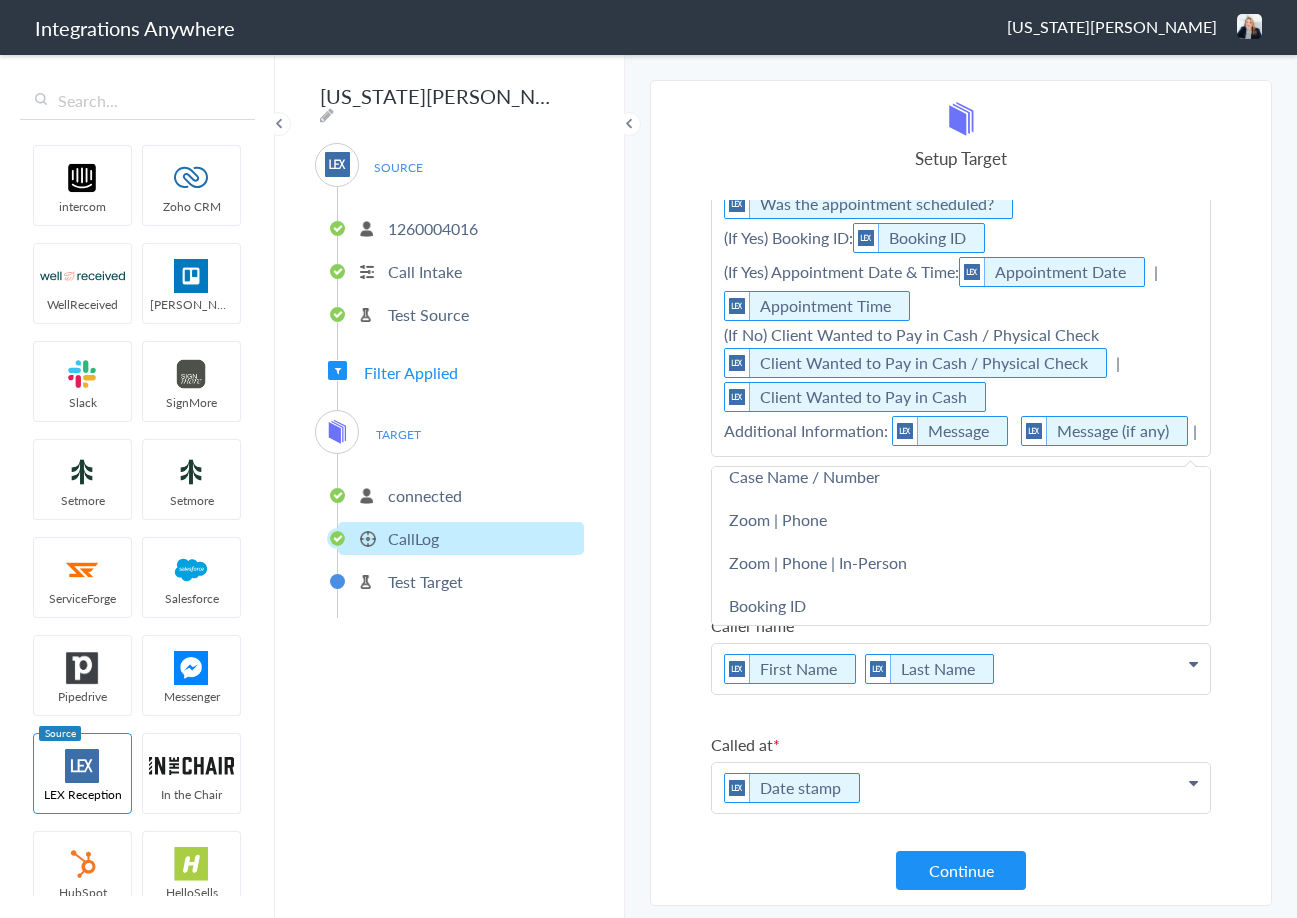 click on "Zoom | Phone" at bounding box center [961, 519] 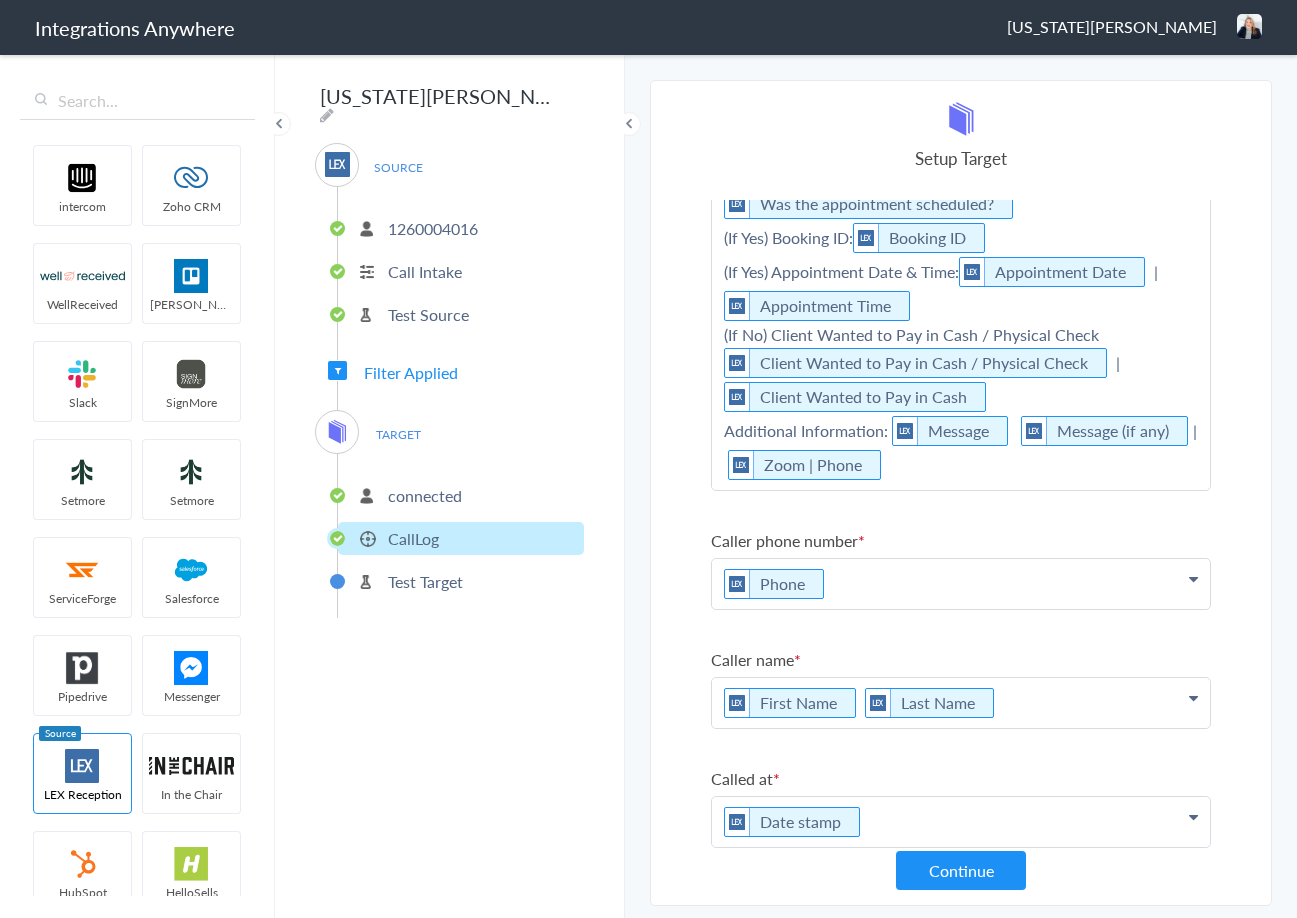 click on "Chat Type:  Chat Type   Referral Source:    Referral Source   Case Type:  Case Type   |   Type of Case   Was the appointment scheduled? Was the appointment scheduled?   (If Yes) Booking ID:  Booking ID   (If Yes) Appointment Date & Time:  Appointment Date   | Appointment Time   (If No) Client Wanted to Pay in Cash / Physical Check Client Wanted to Pay in Cash / Physical Check   | Client Wanted to Pay in Cash   Additional Information:    Message     Message (if any)  |    Zoom | Phone" at bounding box center (961, 272) 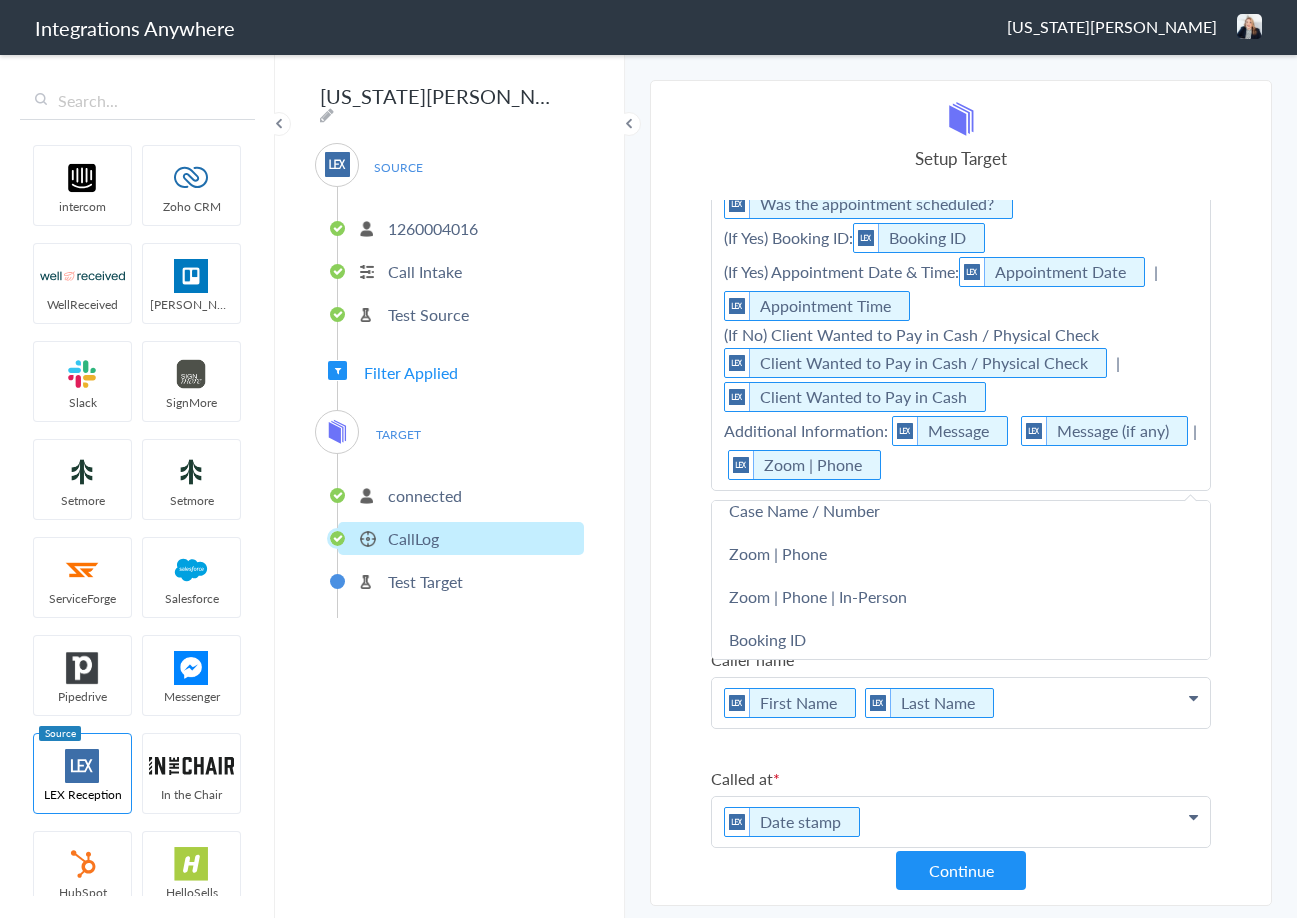 click on "Case Name / Number" at bounding box center [961, 510] 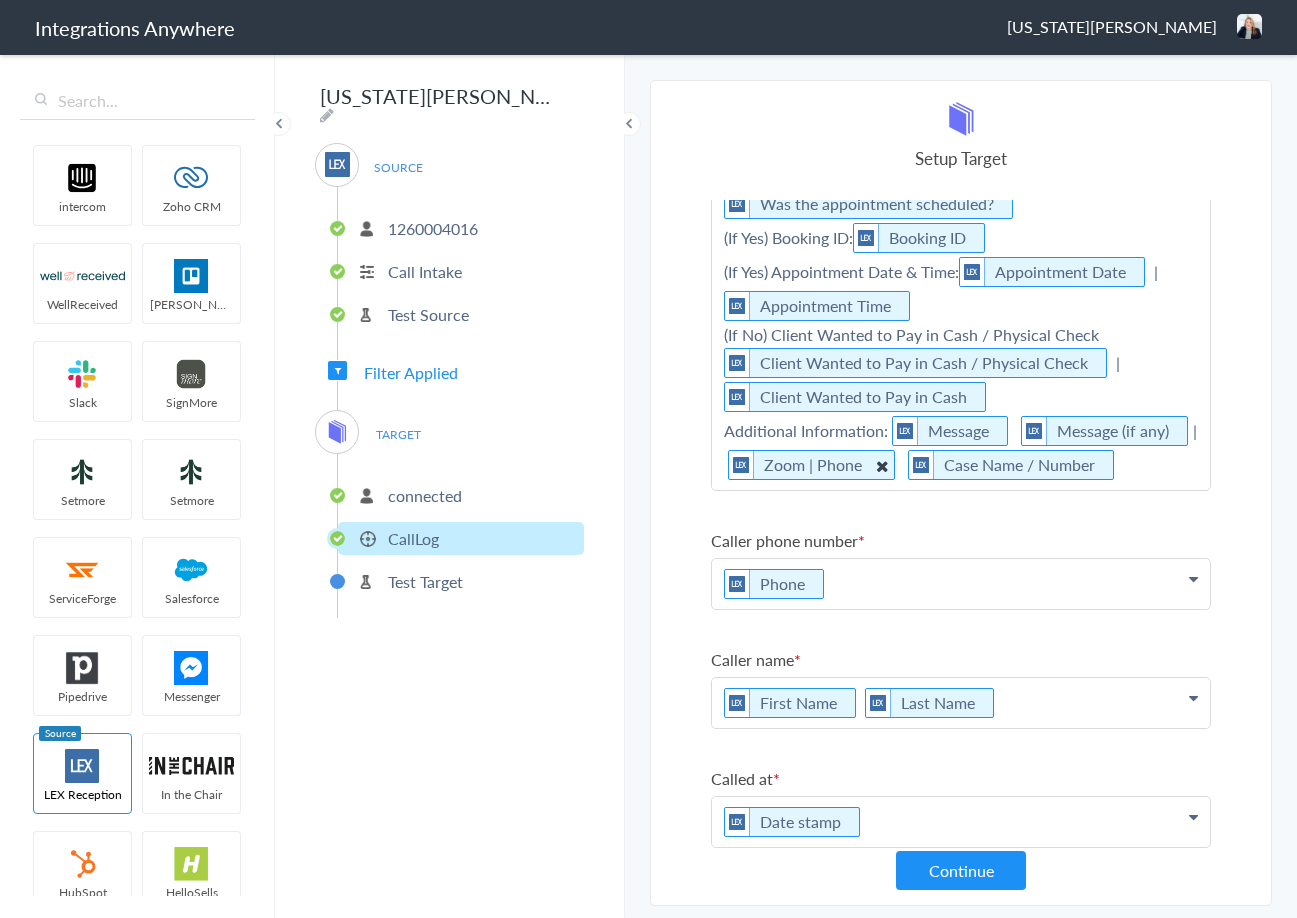click at bounding box center (882, 465) 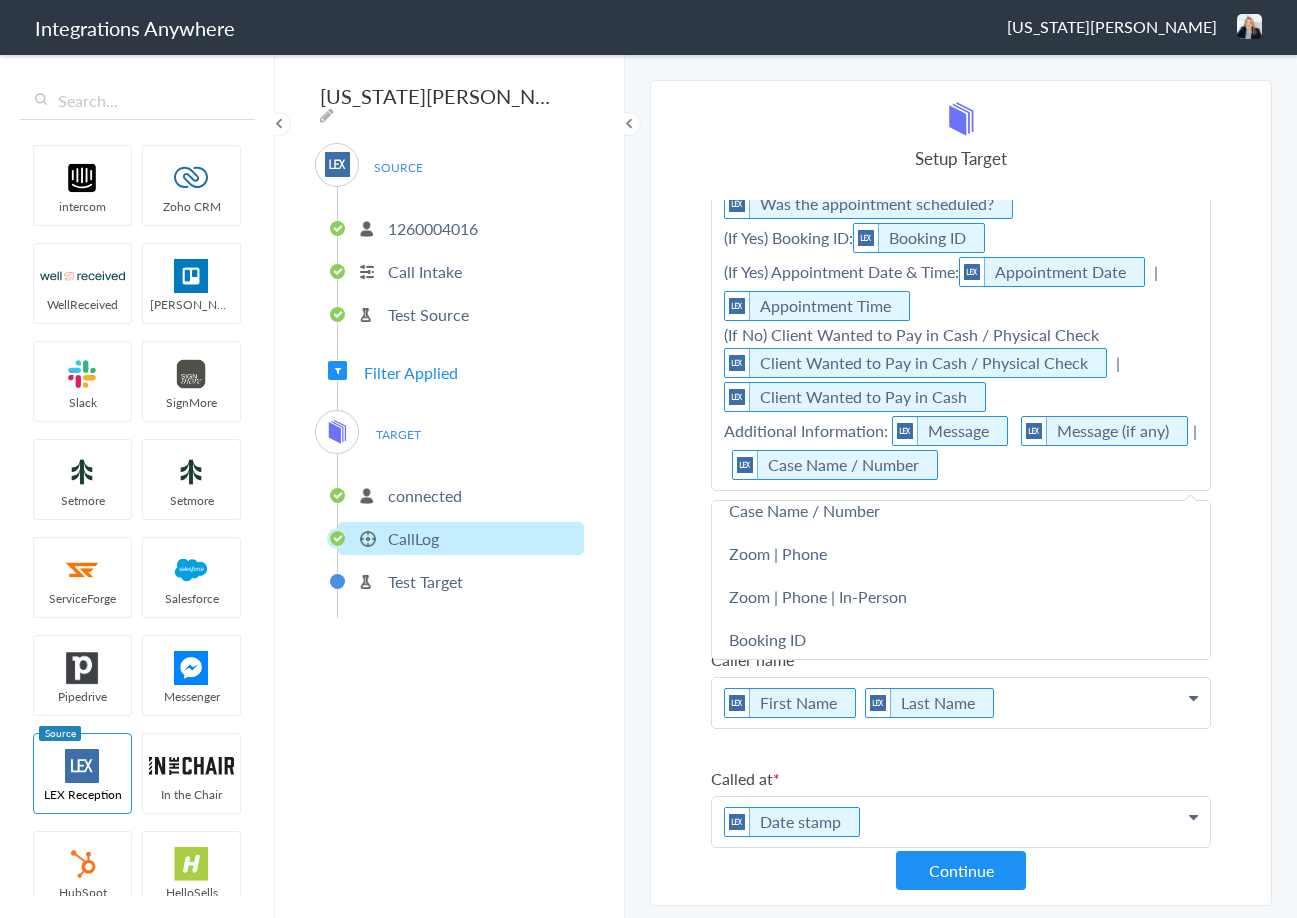 click on "Chat Type:  Chat Type   Referral Source:    Referral Source   Case Type:  Case Type   |   Type of Case   Was the appointment scheduled? Was the appointment scheduled?   (If Yes) Booking ID:  Booking ID   (If Yes) Appointment Date & Time:  Appointment Date   | Appointment Time   (If No) Client Wanted to Pay in Cash / Physical Check Client Wanted to Pay in Cash / Physical Check   | Client Wanted to Pay in Cash   Additional Information:    Message     Message (if any)  |      Case Name / Number" at bounding box center (961, 272) 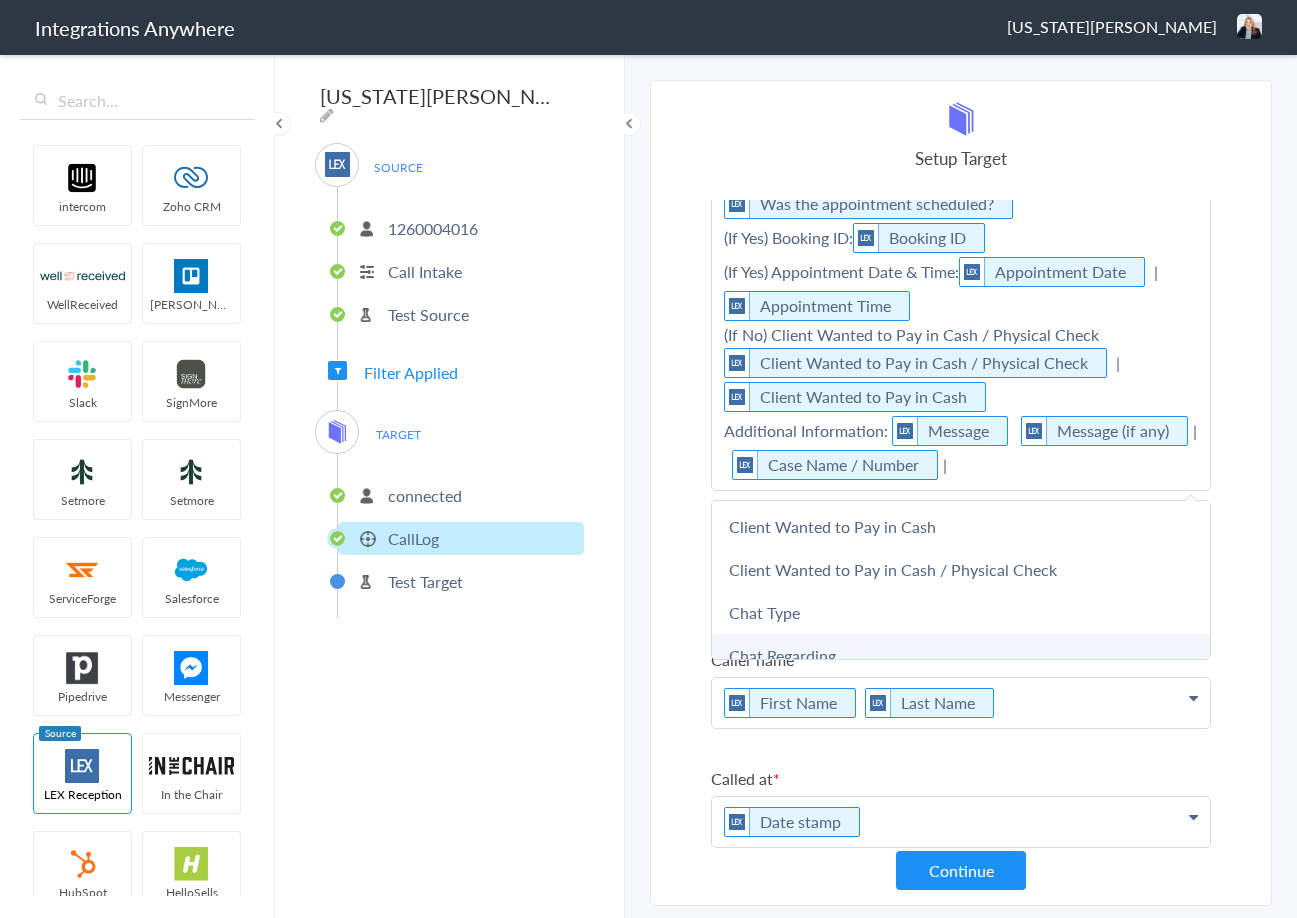 scroll, scrollTop: 1524, scrollLeft: 0, axis: vertical 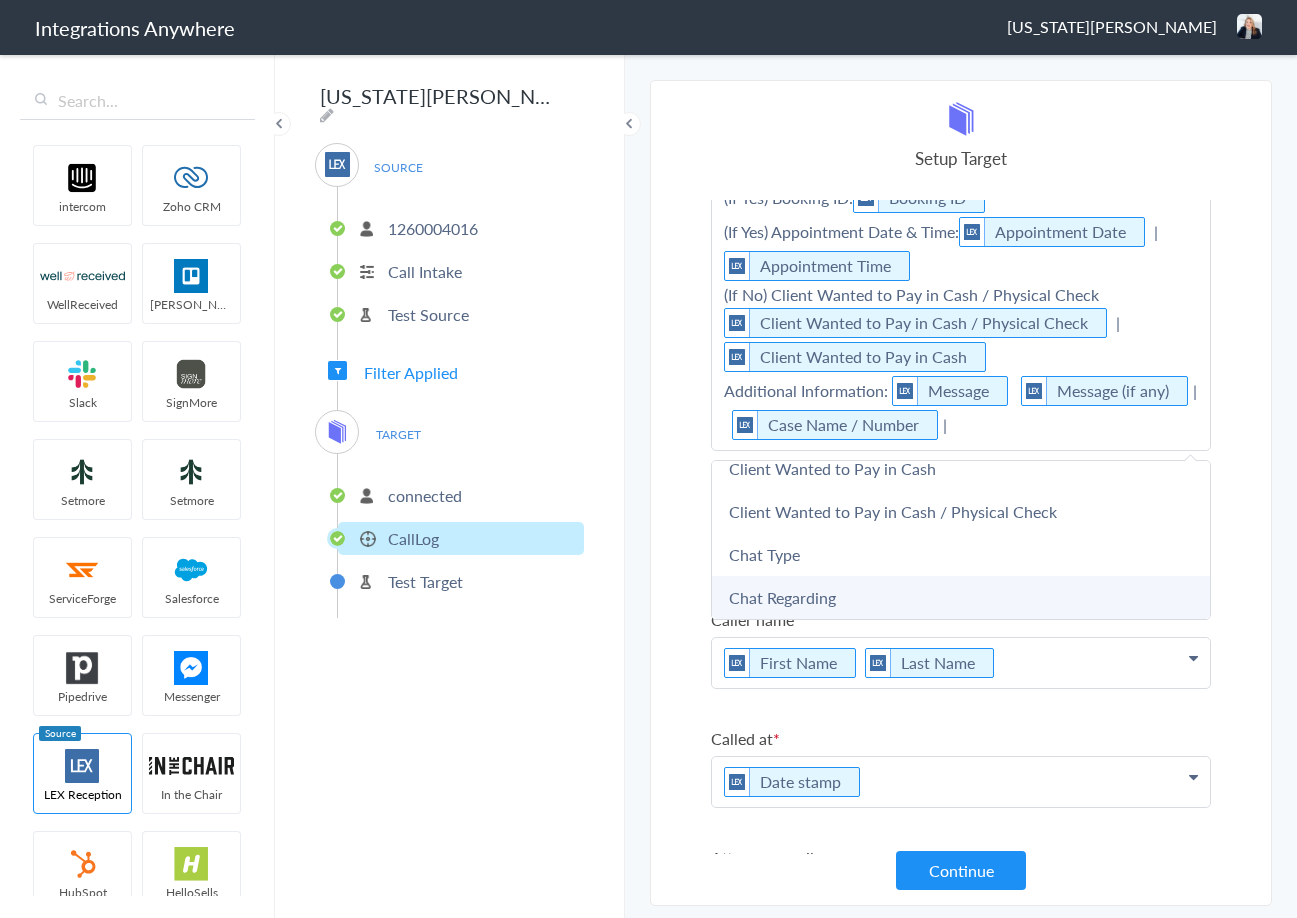 click on "Chat Regarding" at bounding box center (961, 597) 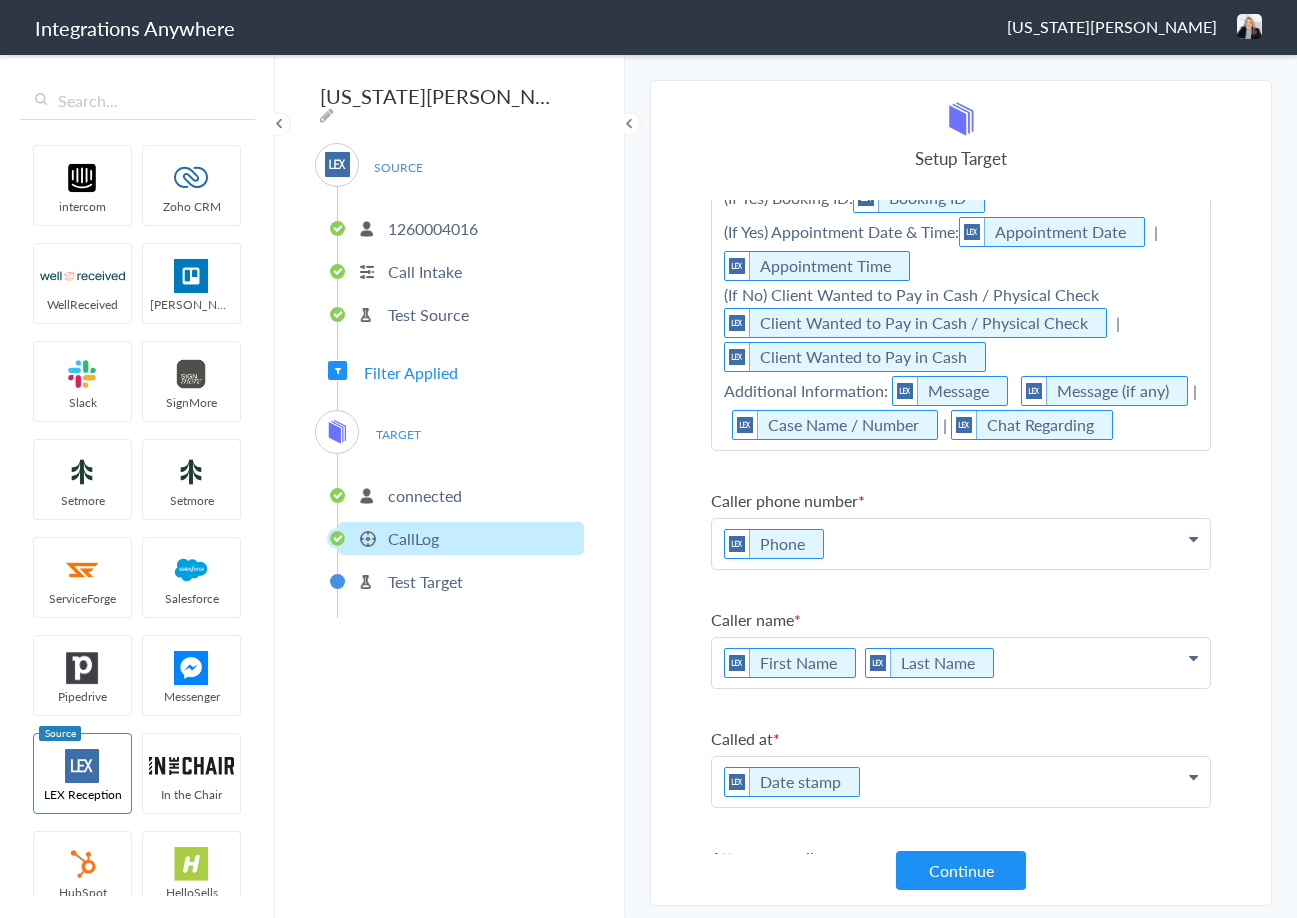 click on "Chat Type:  Chat Type   Referral Source:    Referral Source   Case Type:  Case Type   |   Type of Case   Was the appointment scheduled? Was the appointment scheduled?   (If Yes) Booking ID:  Booking ID   (If Yes) Appointment Date & Time:  Appointment Date   | Appointment Time   (If No) Client Wanted to Pay in Cash / Physical Check Client Wanted to Pay in Cash / Physical Check   | Client Wanted to Pay in Cash   Additional Information:    Message     Message (if any)  |      Case Name / Number  |    Chat Regarding" at bounding box center [961, 232] 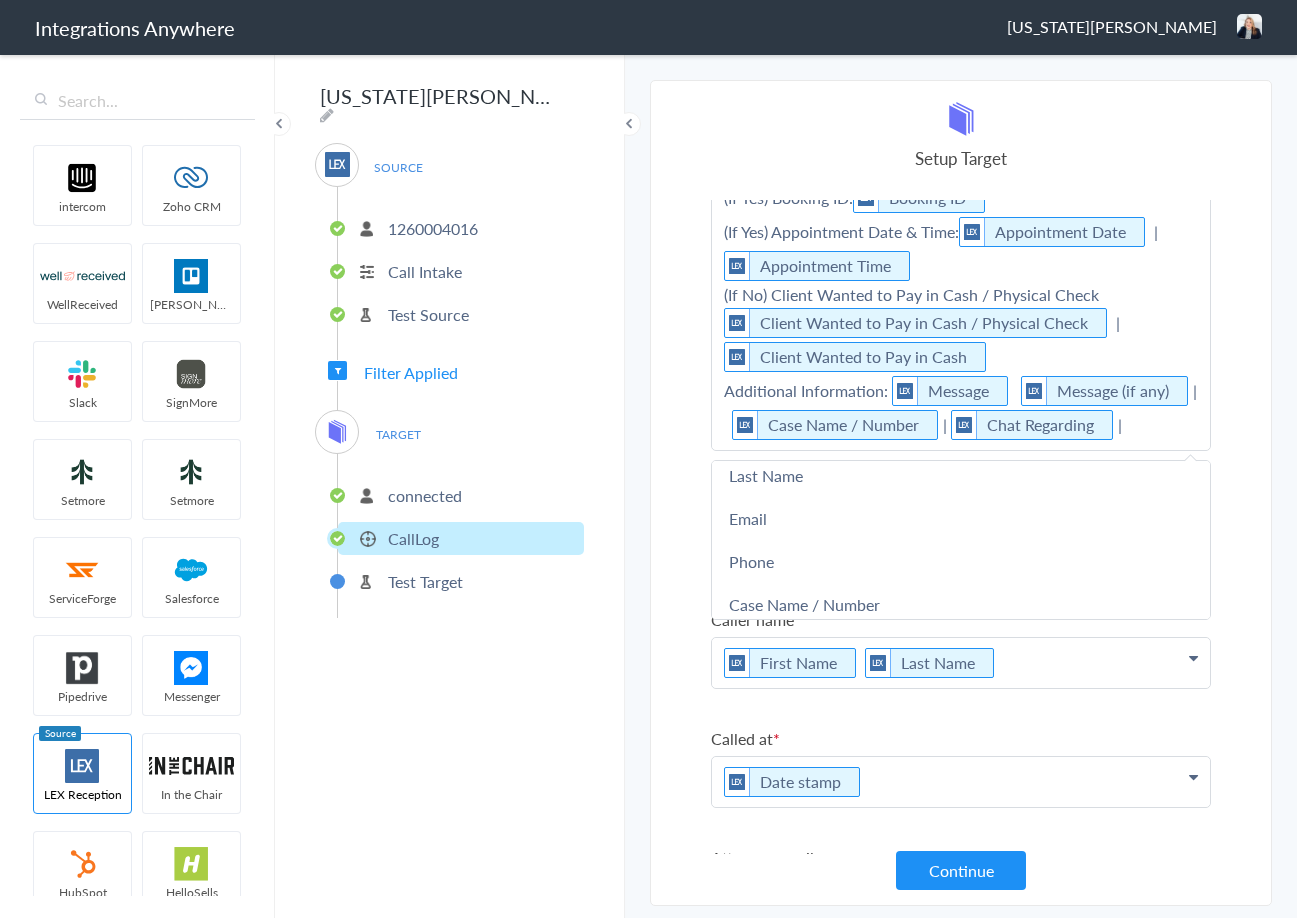 scroll, scrollTop: 0, scrollLeft: 0, axis: both 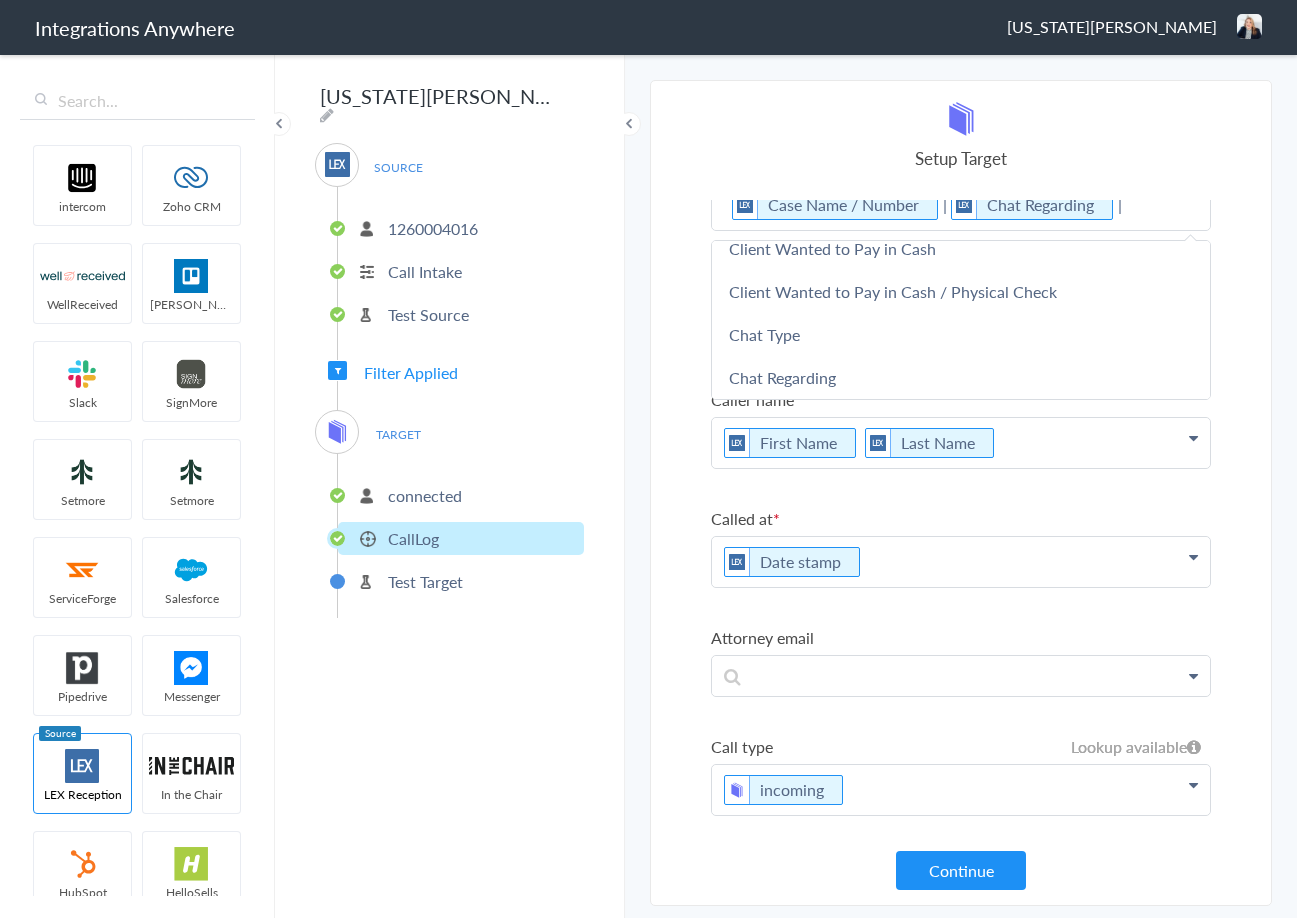 click on "Called at" at bounding box center (961, 518) 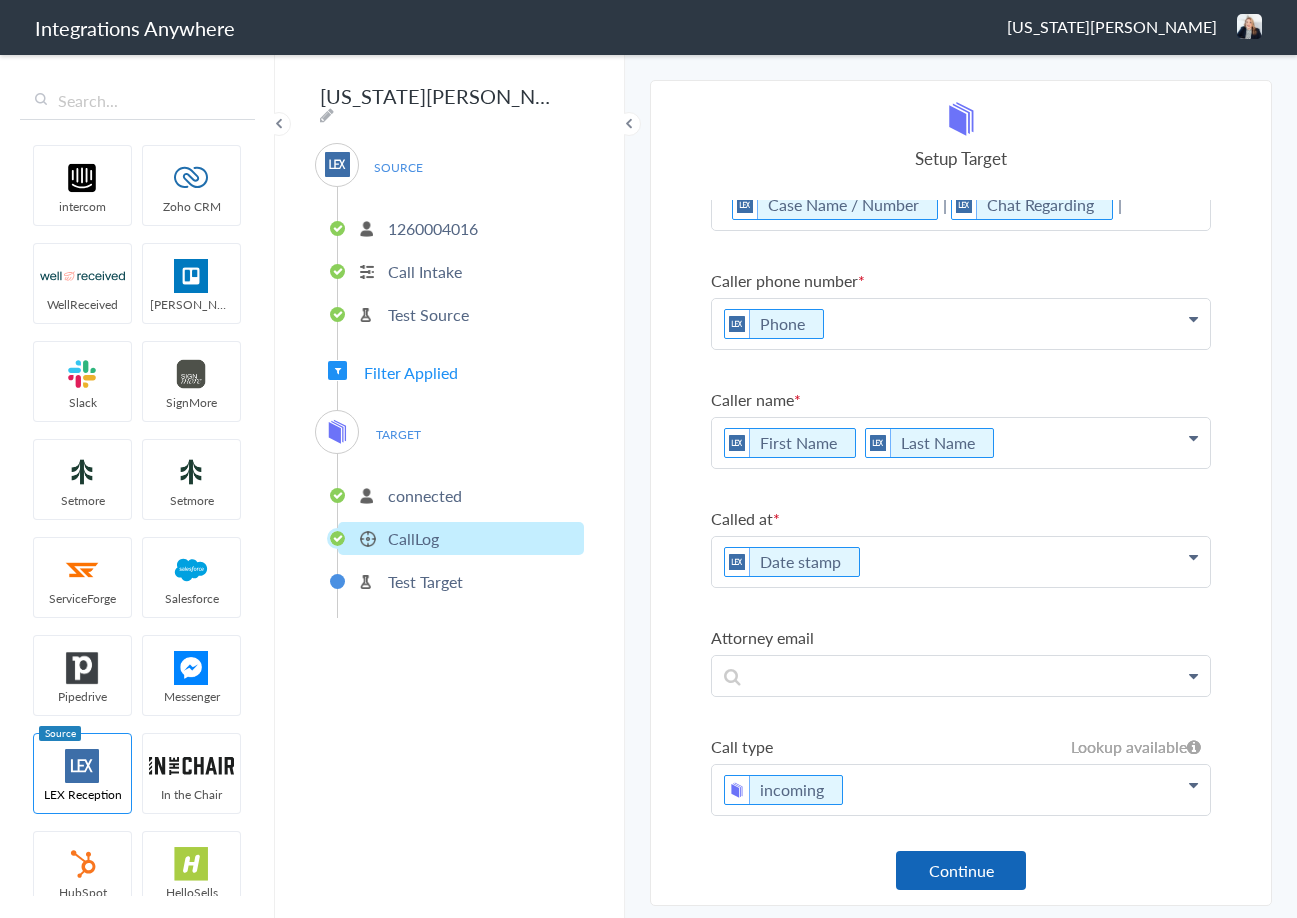 click on "Continue" at bounding box center [961, 870] 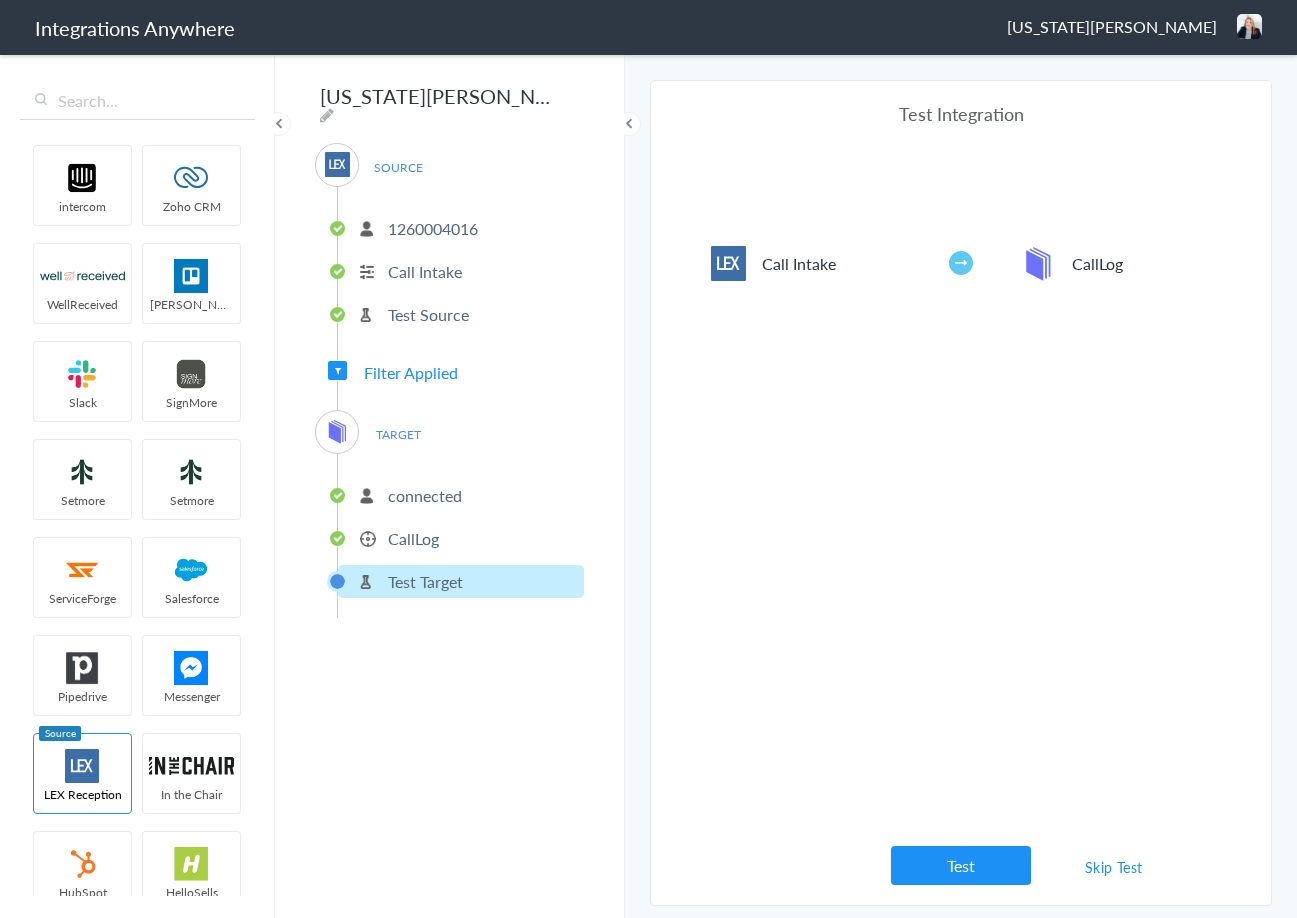 click on "Test" at bounding box center (961, 865) 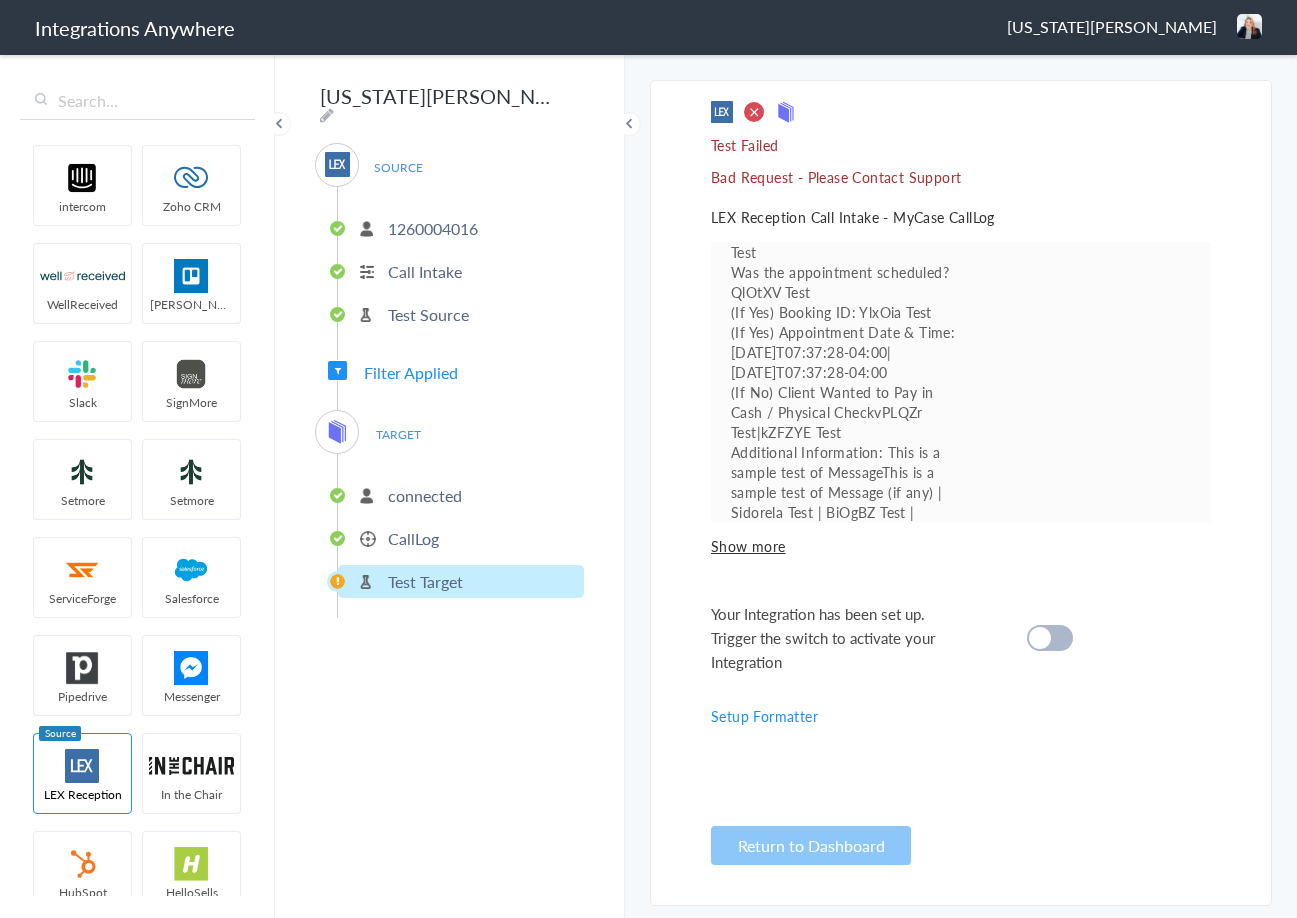 scroll, scrollTop: 191, scrollLeft: 0, axis: vertical 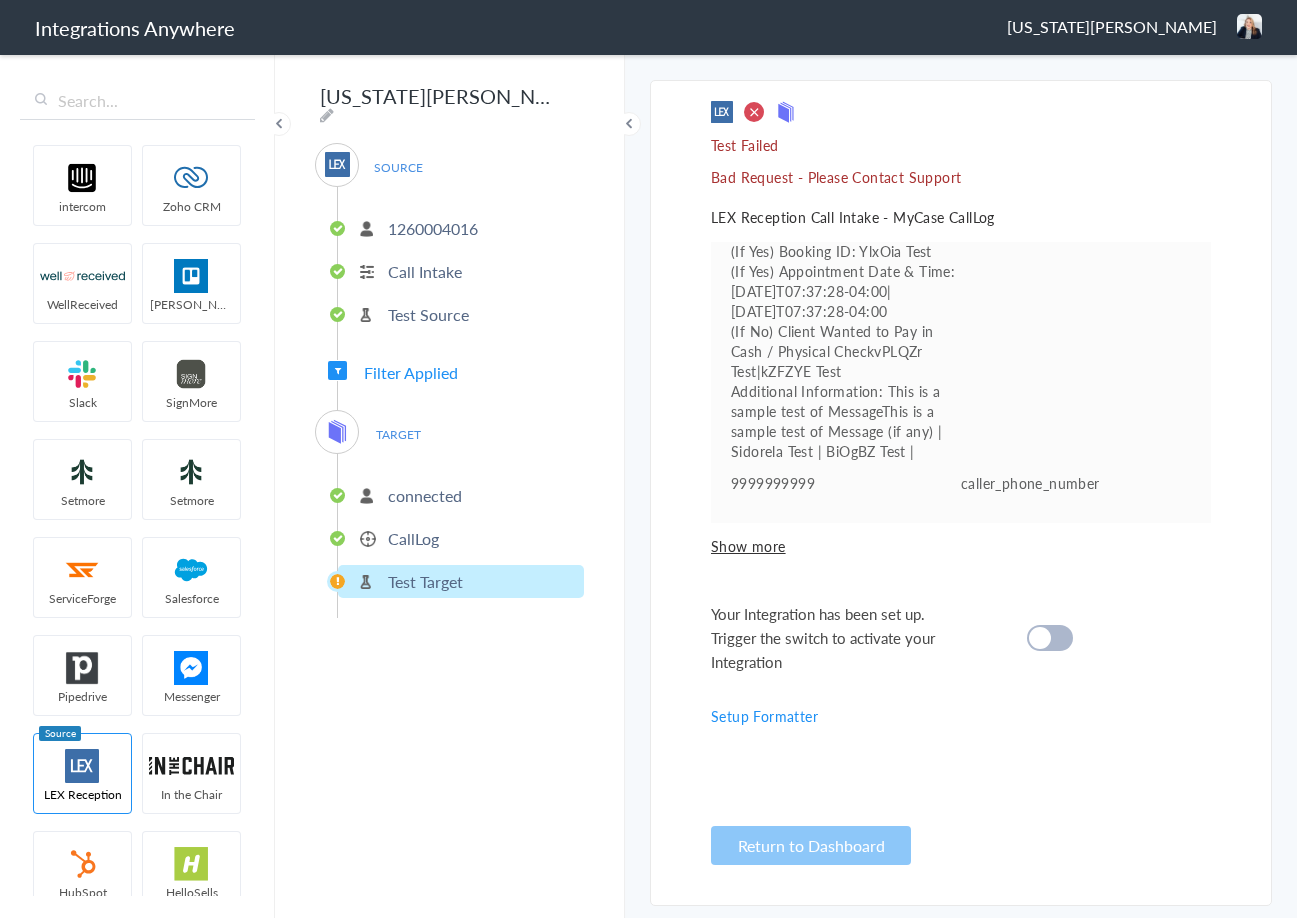click on "CallLog" at bounding box center [461, 538] 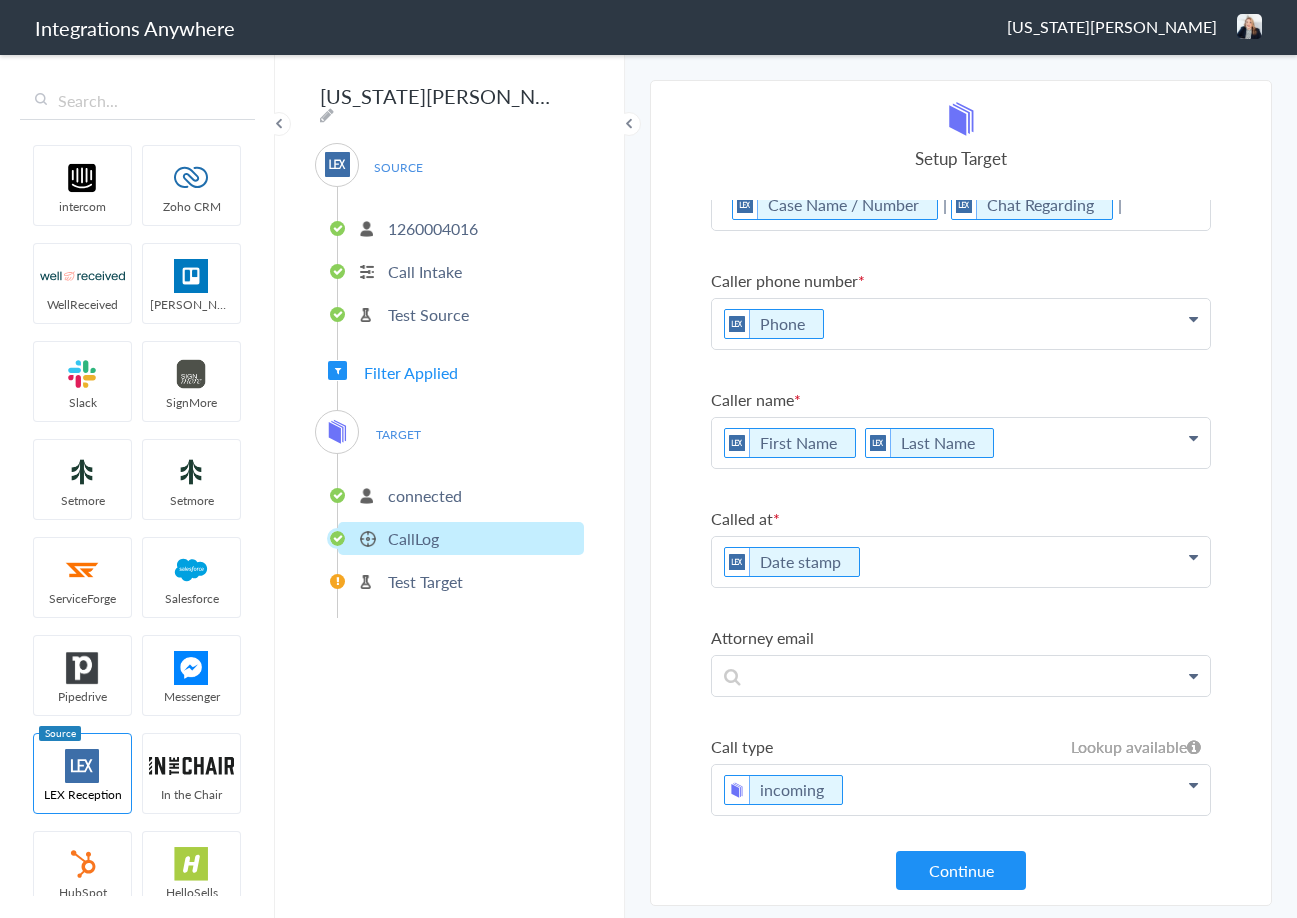click on "Continue" at bounding box center (961, 870) 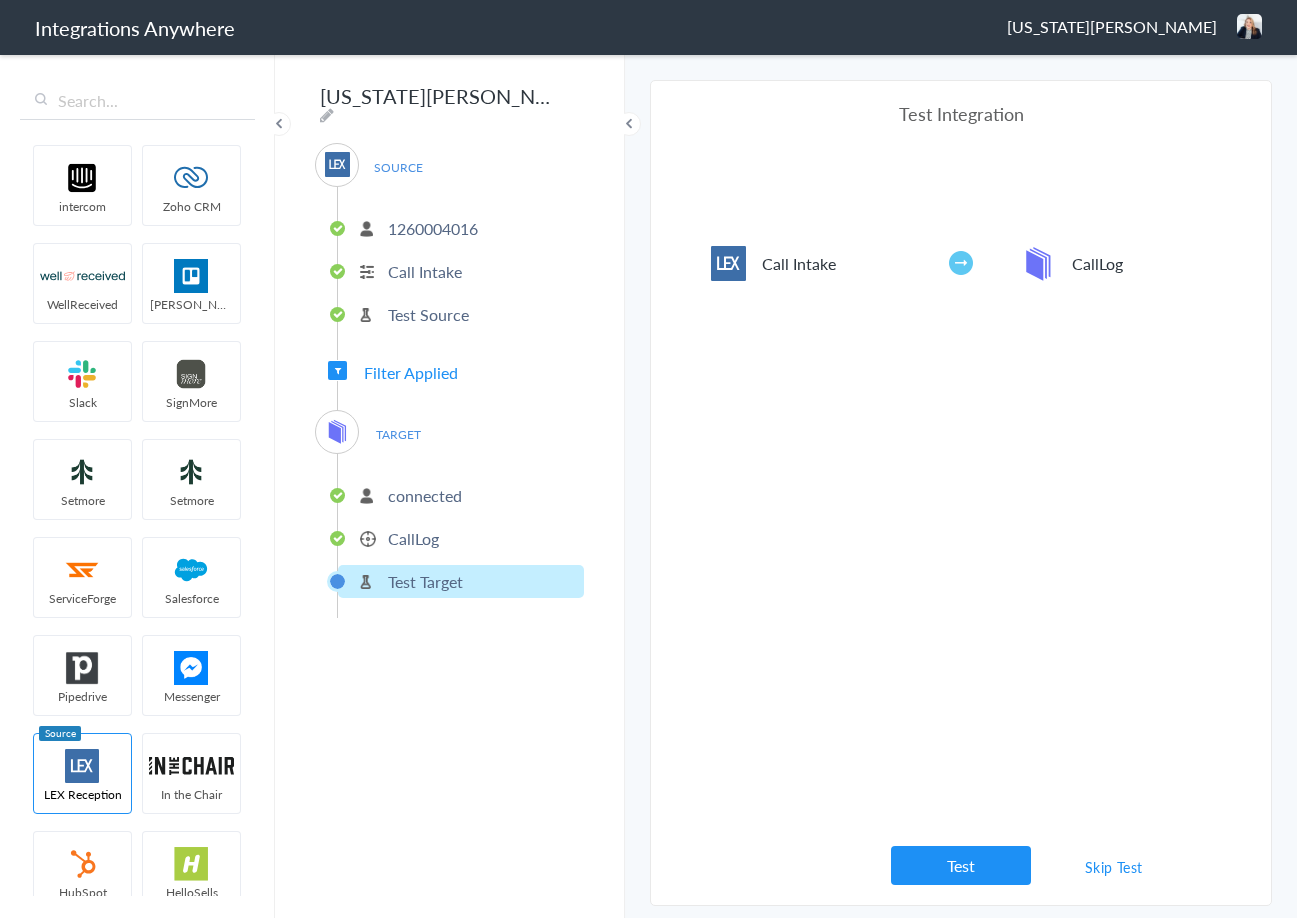 drag, startPoint x: 1076, startPoint y: 859, endPoint x: 1068, endPoint y: 871, distance: 14.422205 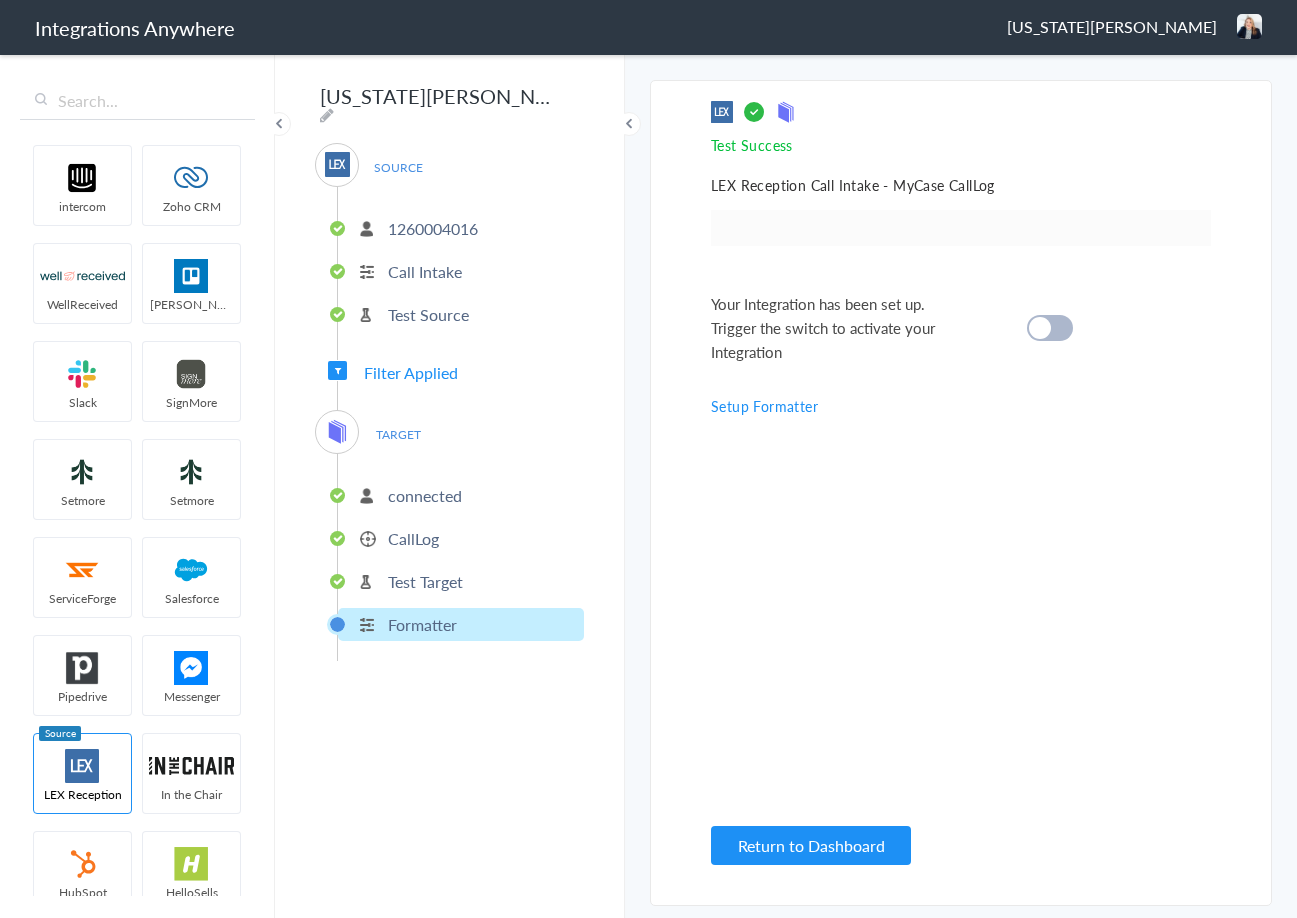 click at bounding box center [1040, 328] 